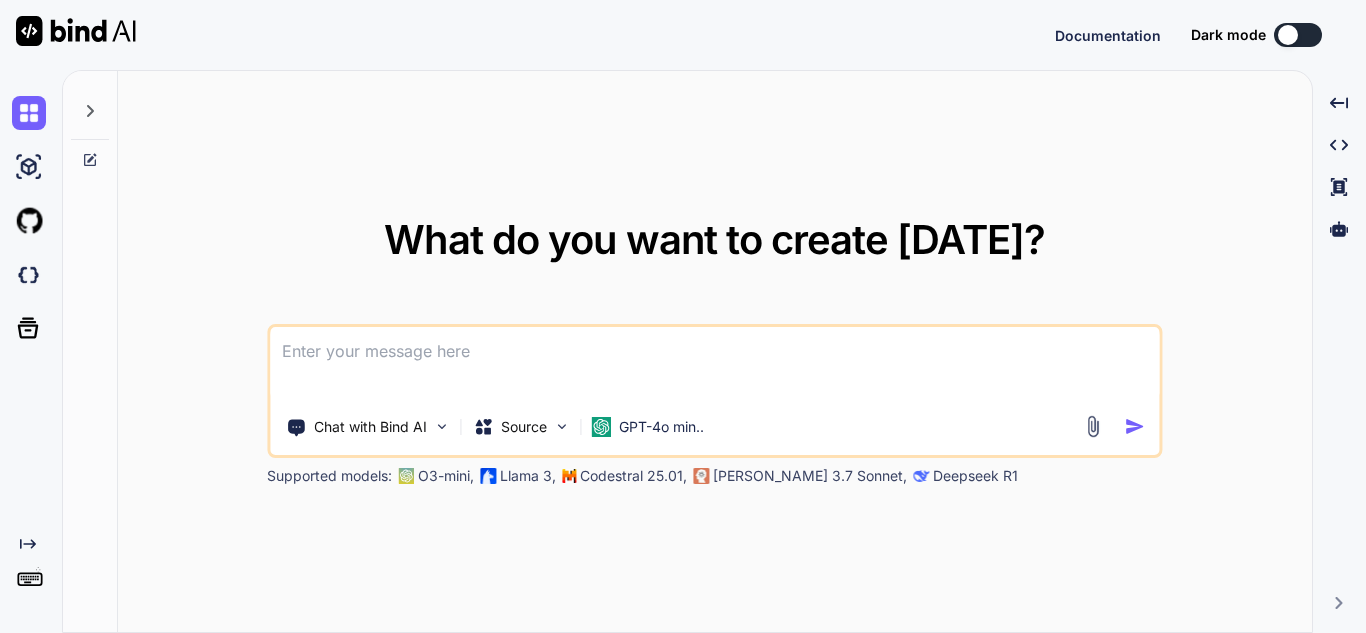 scroll, scrollTop: 0, scrollLeft: 0, axis: both 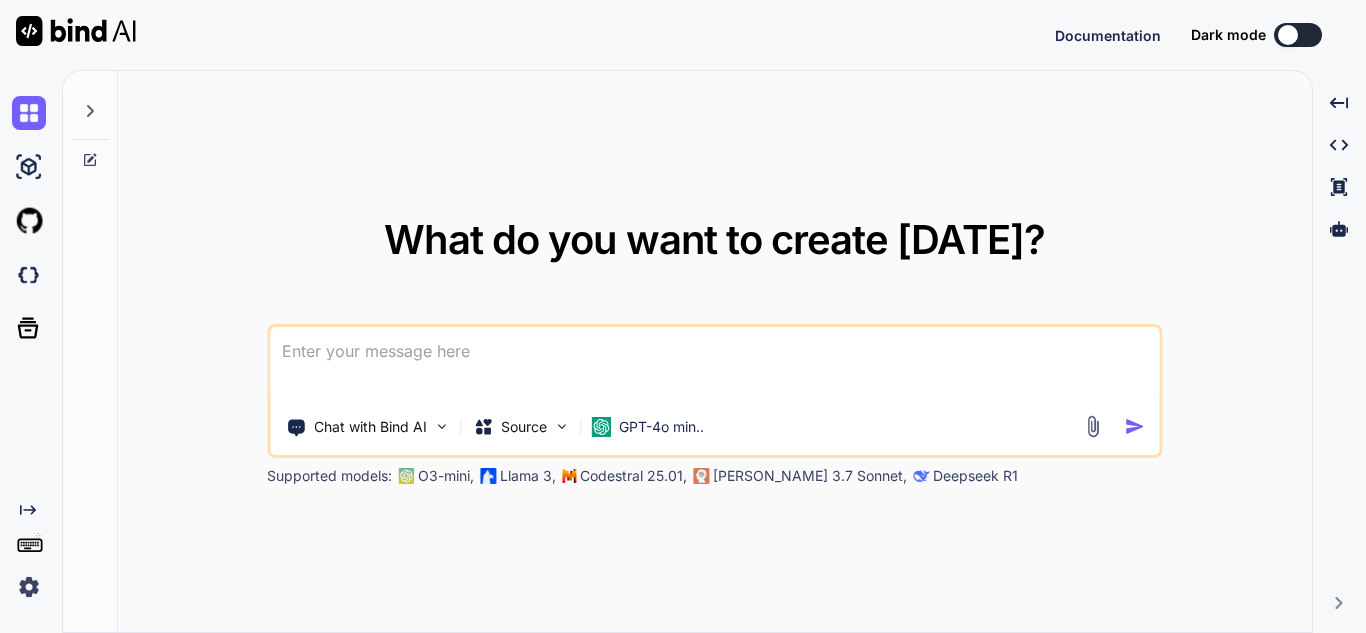 click at bounding box center (1298, 35) 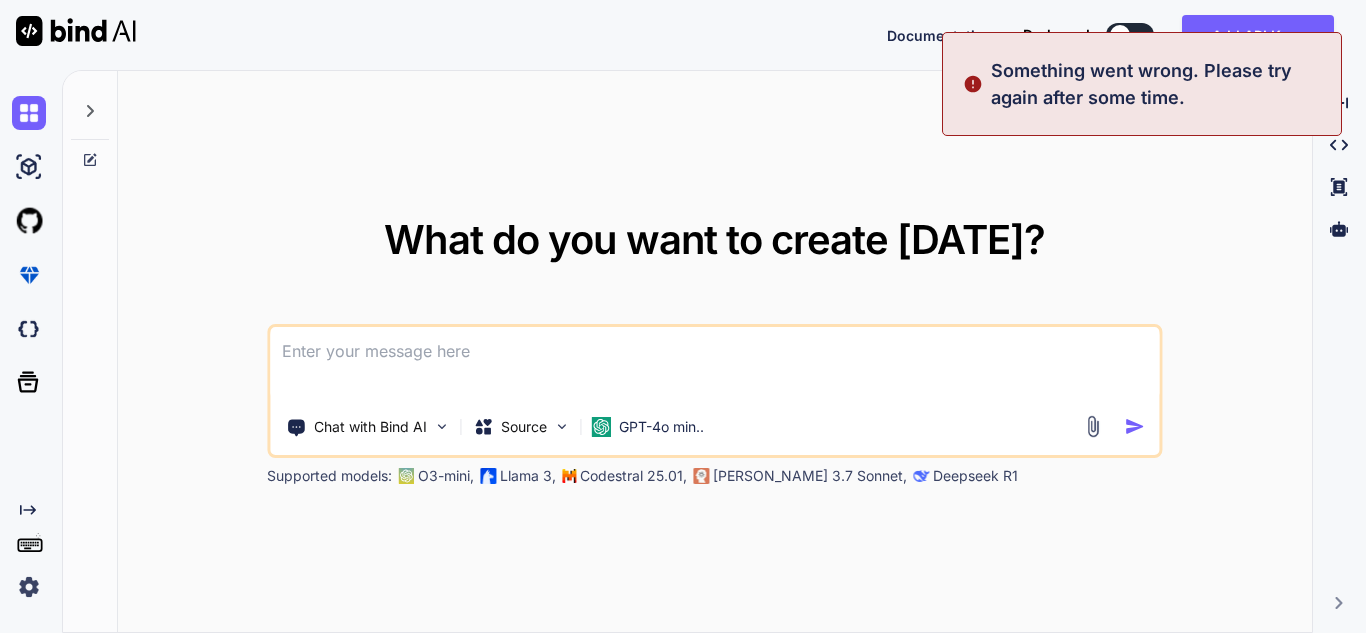 click on "What do you want to create [DATE]? Chat with Bind AI Source   GPT-4o min.. Supported models: O3-mini,   Llama 3, Codestral 25.01, [PERSON_NAME] 3.7 Sonnet, Deepseek R1" at bounding box center (715, 352) 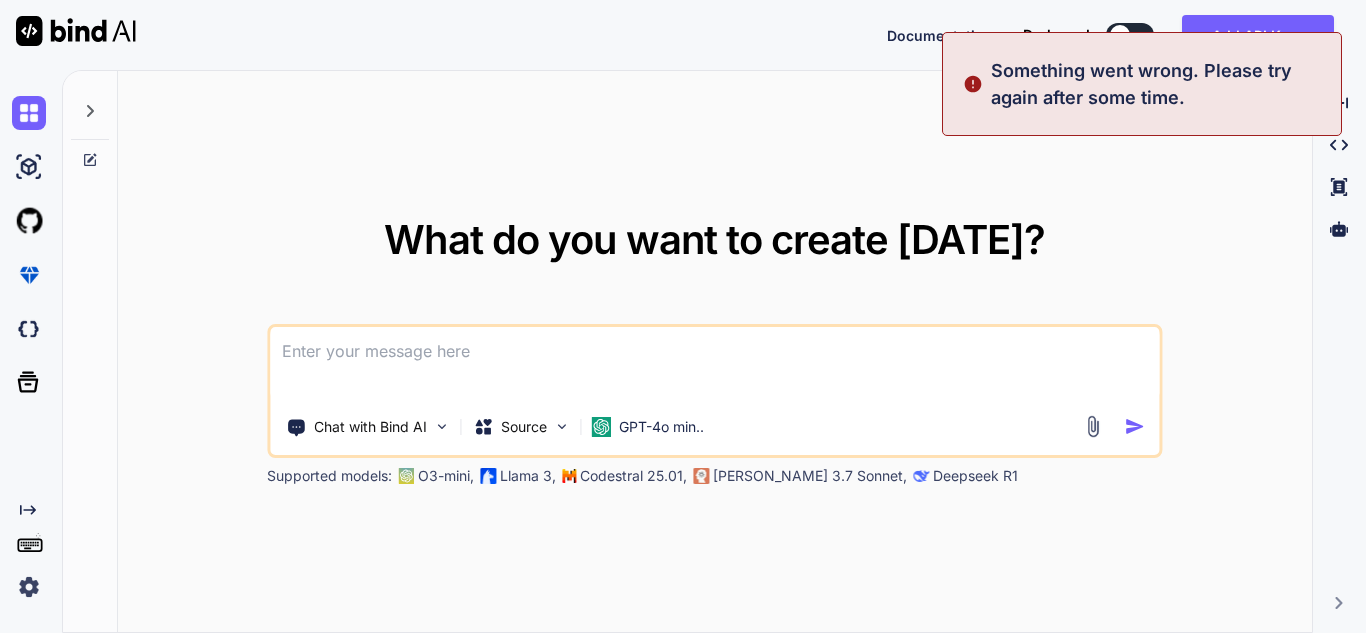 click on "What do you want to create [DATE]? Chat with Bind AI Source   GPT-4o min.. Supported models: O3-mini,   Llama 3, Codestral 25.01, [PERSON_NAME] 3.7 Sonnet, Deepseek R1" at bounding box center [715, 352] 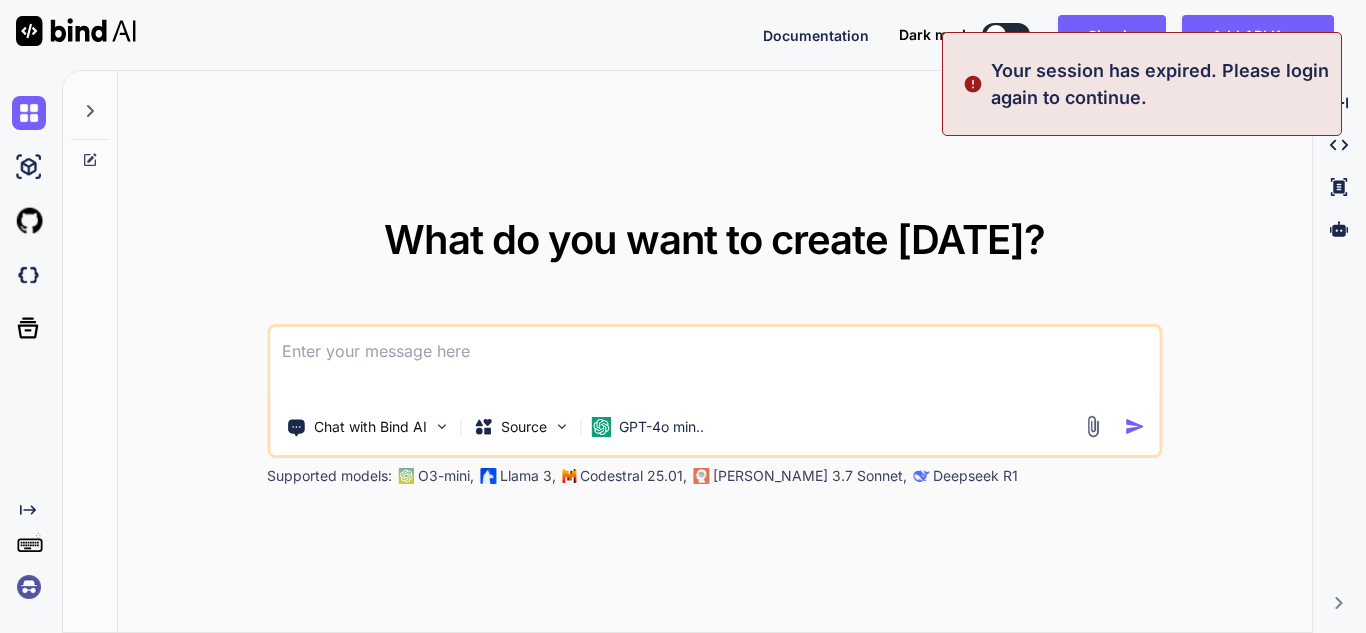 click on "What do you want to create [DATE]? Chat with Bind AI Source   GPT-4o min.. Supported models: O3-mini,   Llama 3, Codestral 25.01, [PERSON_NAME] 3.7 Sonnet, Deepseek R1" at bounding box center [715, 352] 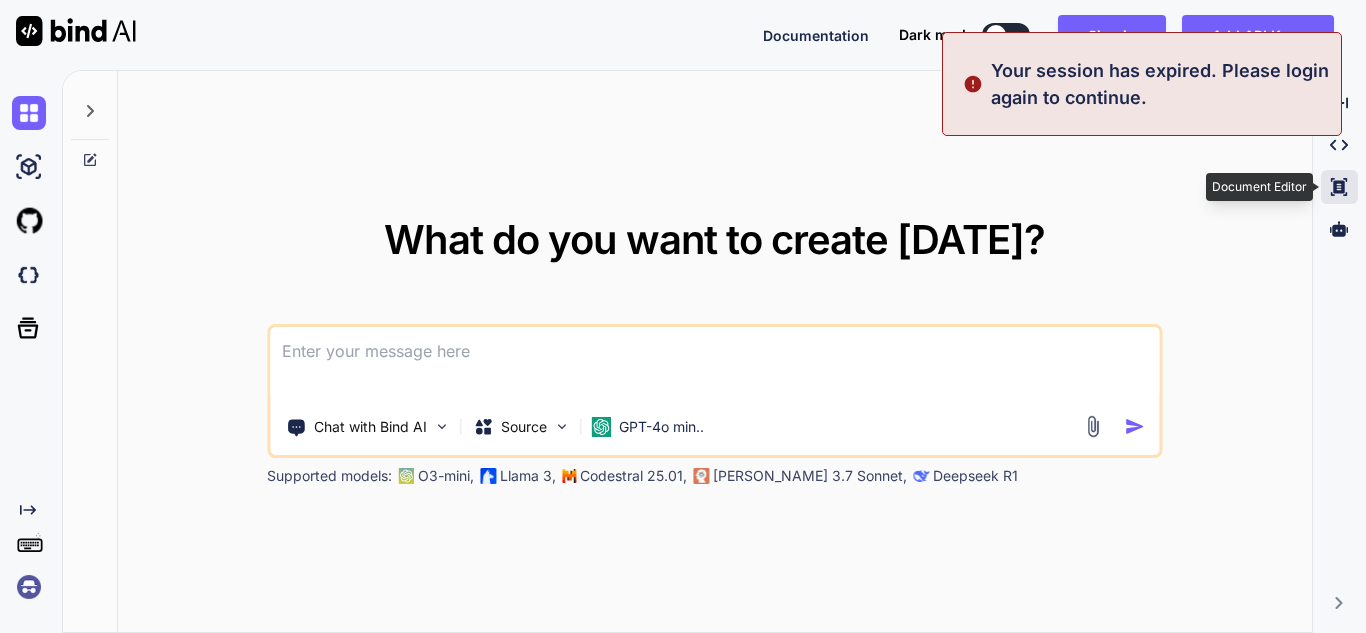click on "Created with Pixso." 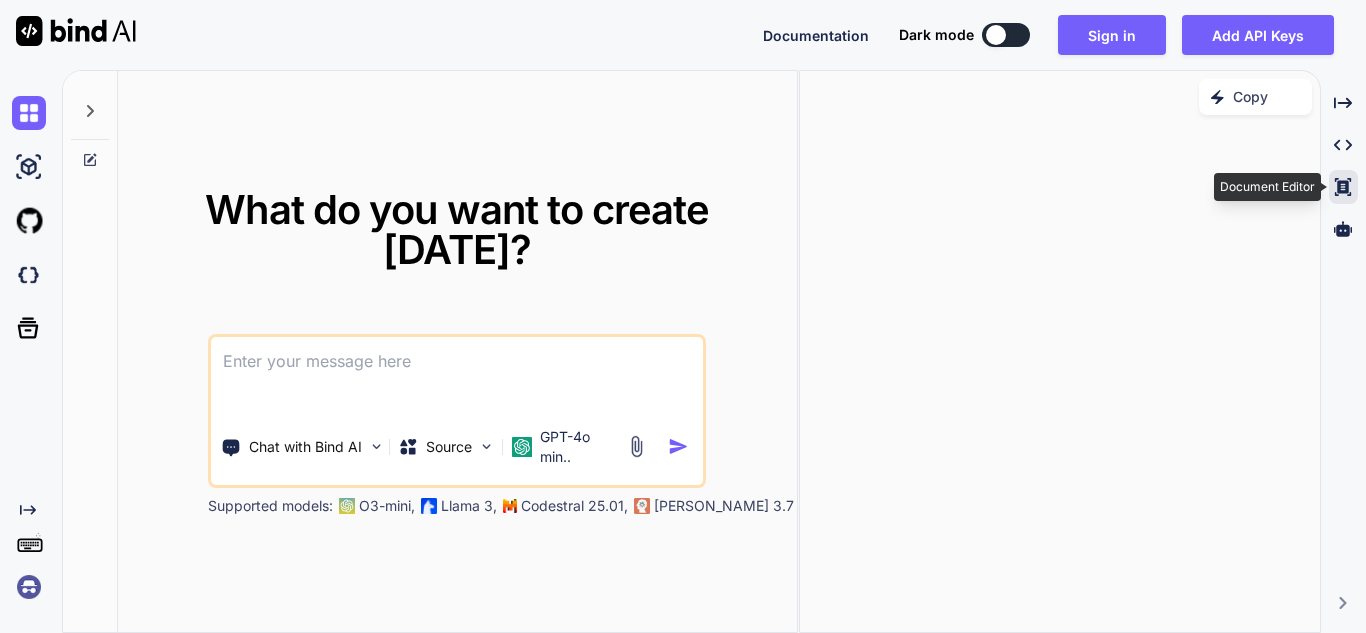 click on "Document Editor" at bounding box center [1267, 187] 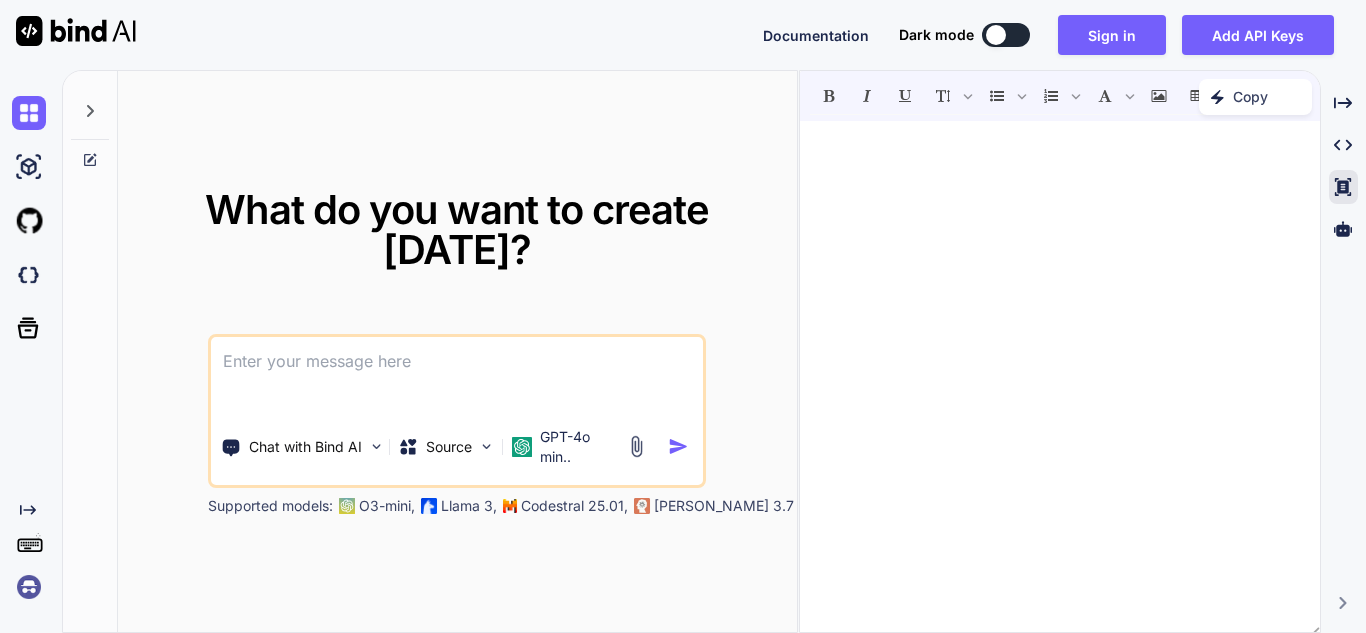 click on "What do you want to create [DATE]?" at bounding box center [457, 229] 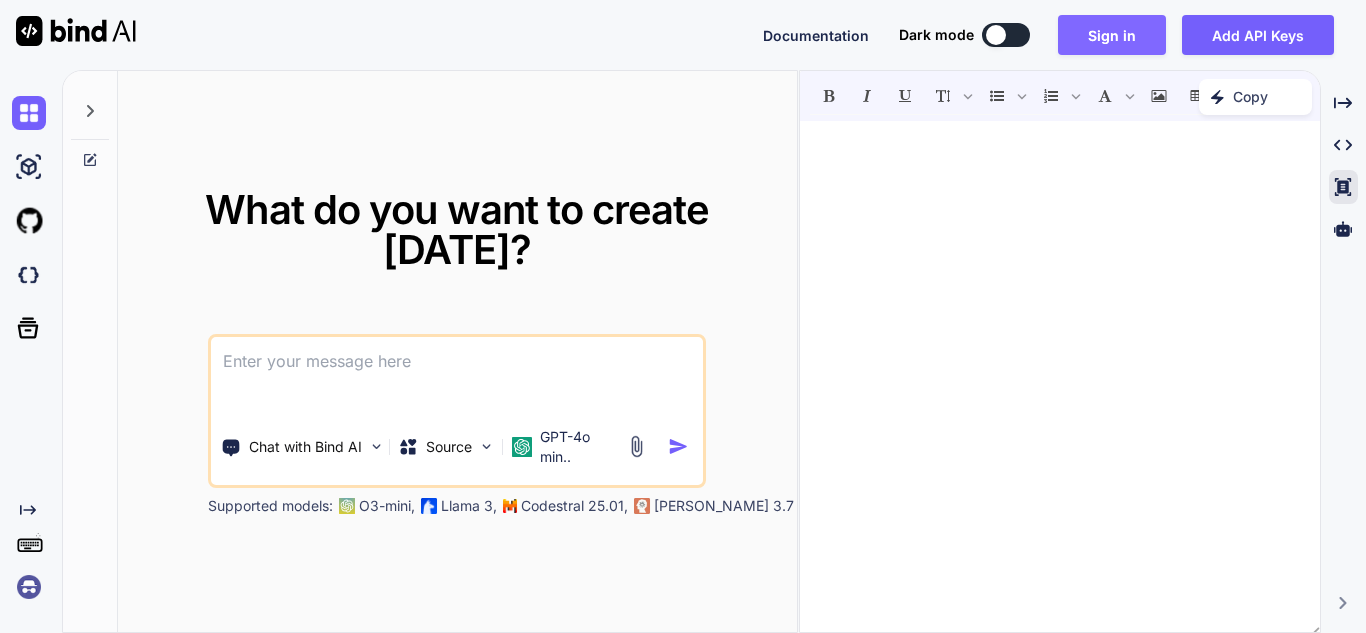 type on "x" 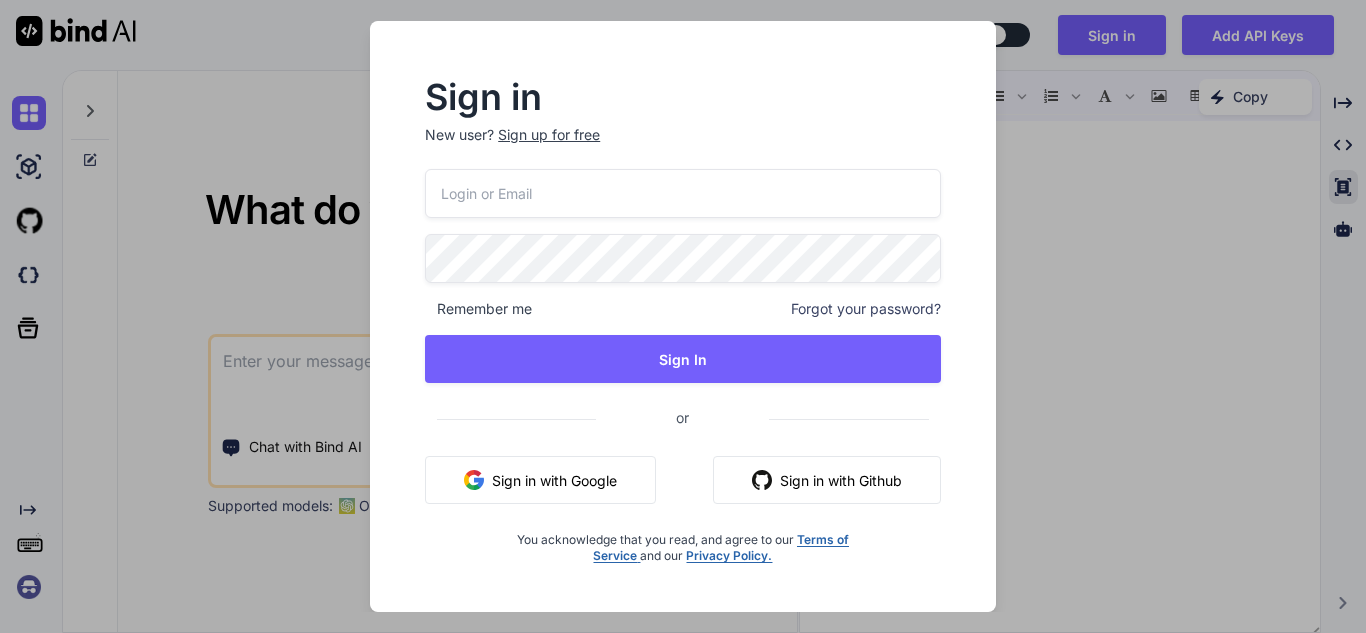 click at bounding box center (683, 193) 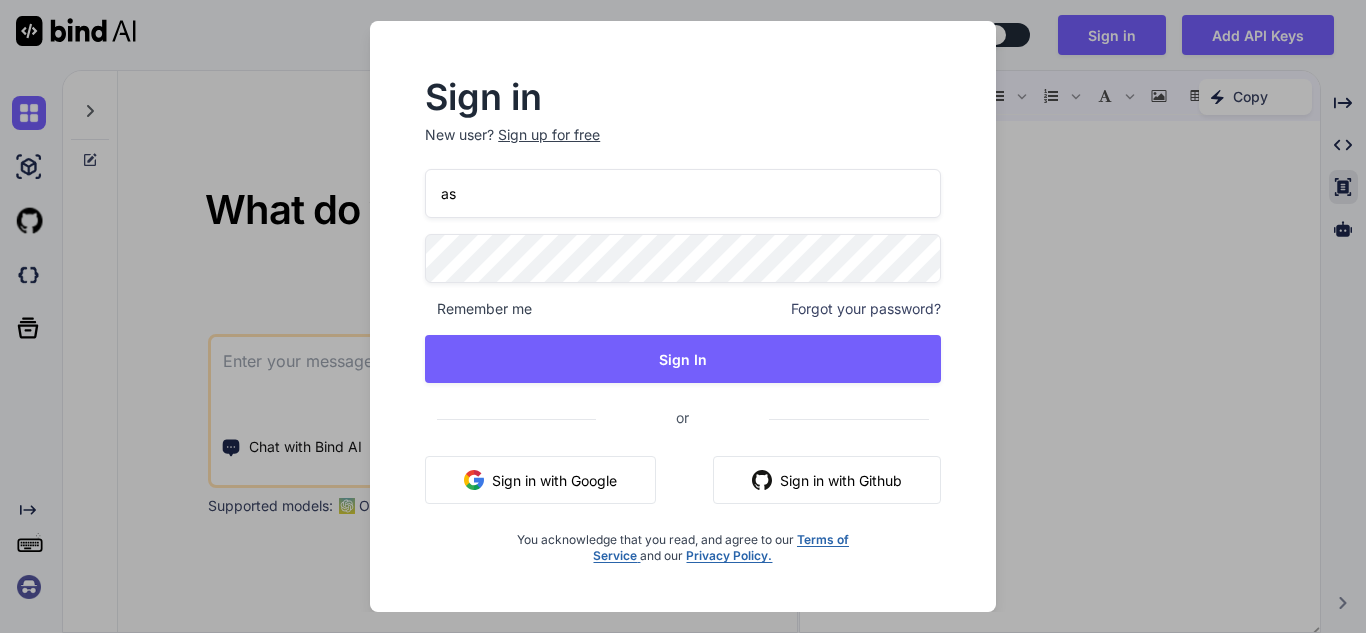 type on "[EMAIL_ADDRESS][DOMAIN_NAME]" 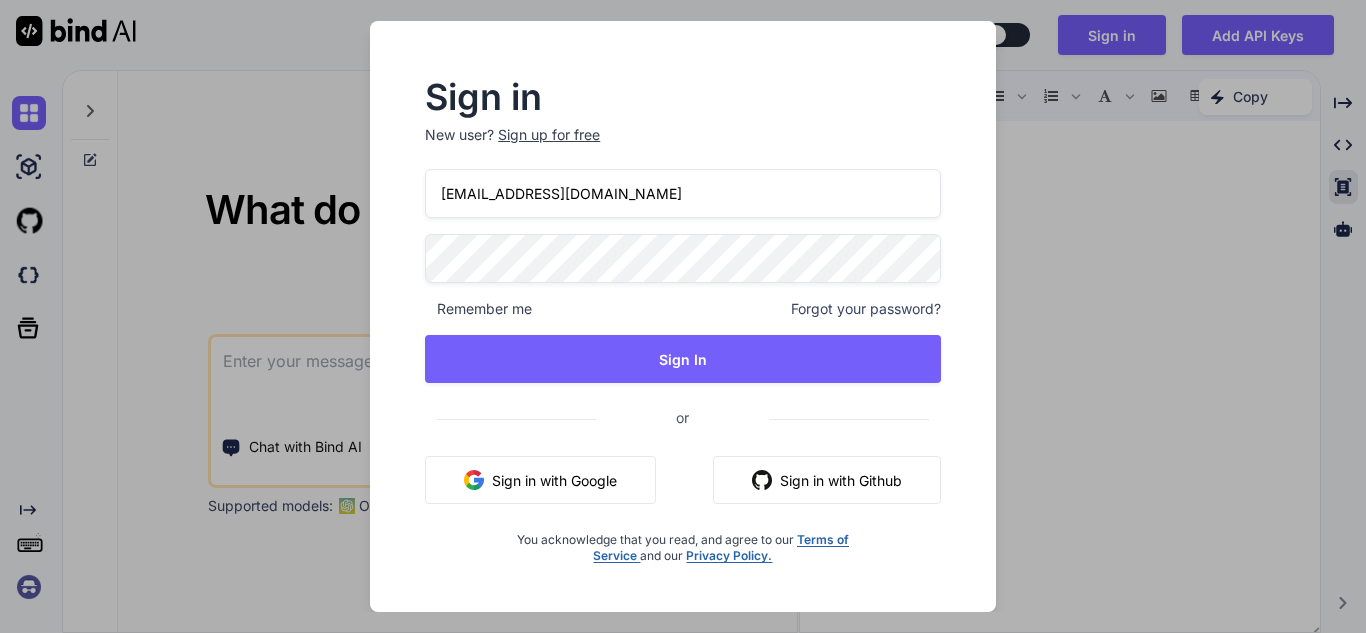 click on "[EMAIL_ADDRESS][DOMAIN_NAME] Remember me Forgot your password? Sign In   or Sign in with Google Sign in with Github You acknowledge that you read, and agree to our   Terms of Service     and our   Privacy Policy." at bounding box center (683, 366) 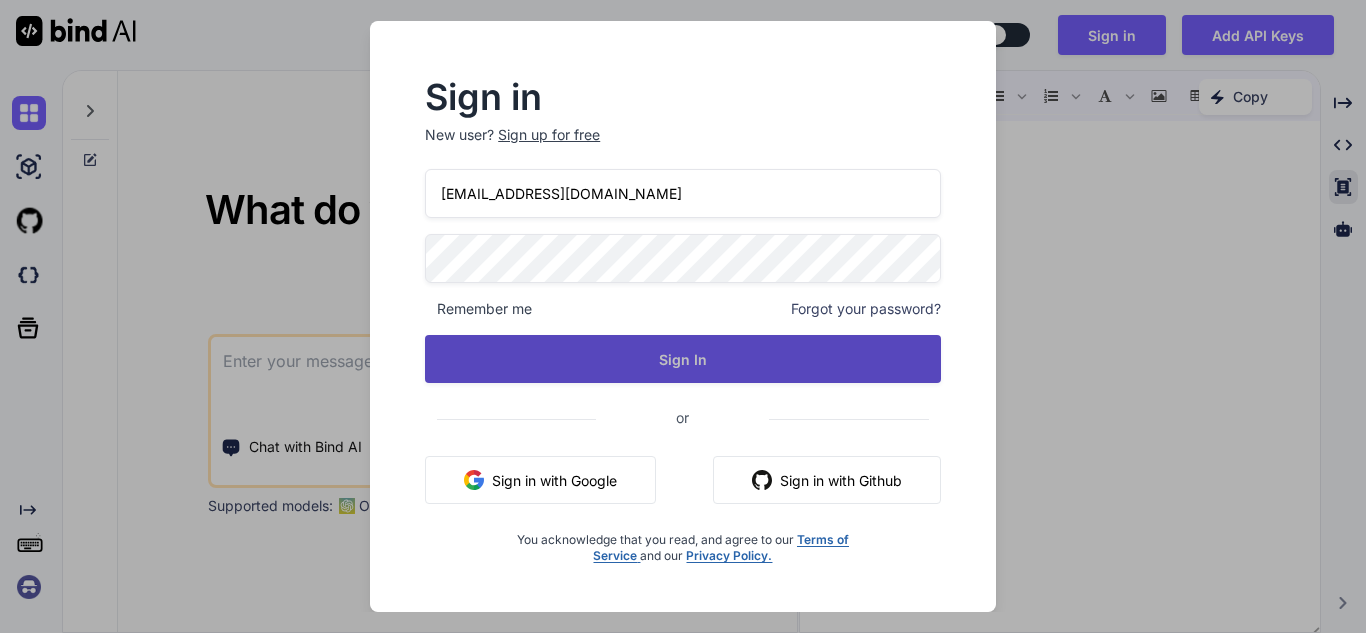 click on "Sign In" at bounding box center [683, 359] 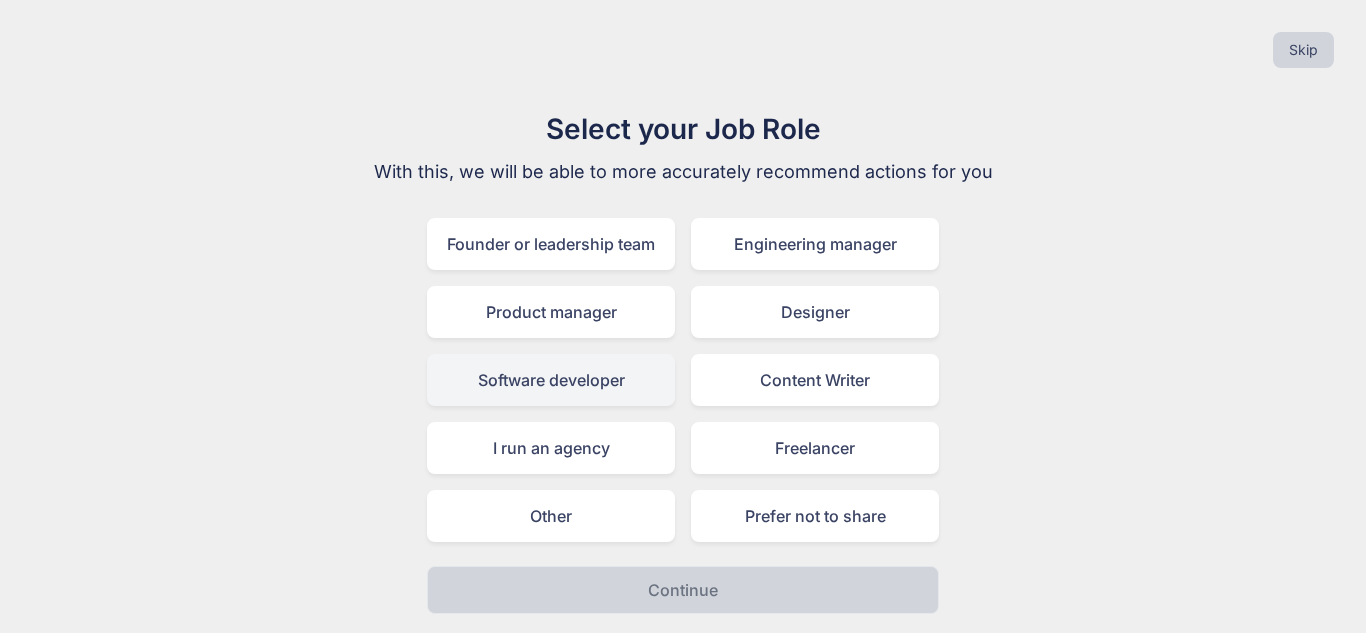 click on "Software developer" at bounding box center [551, 380] 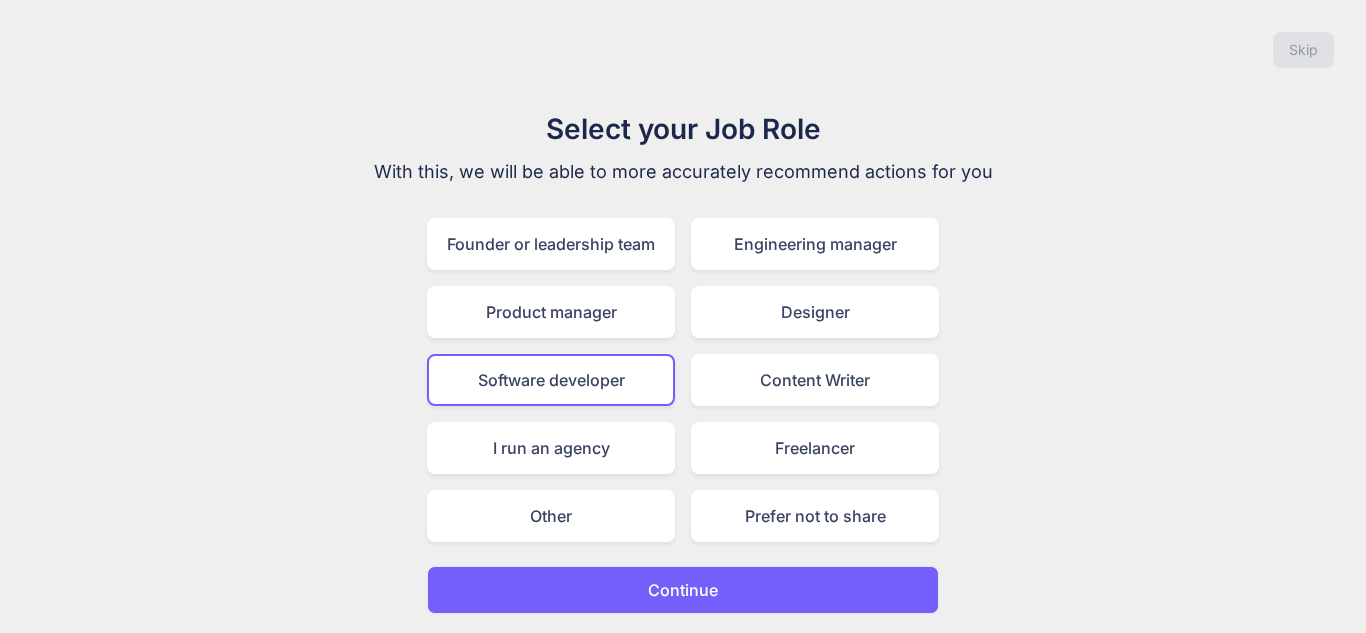 click on "Continue" at bounding box center (683, 590) 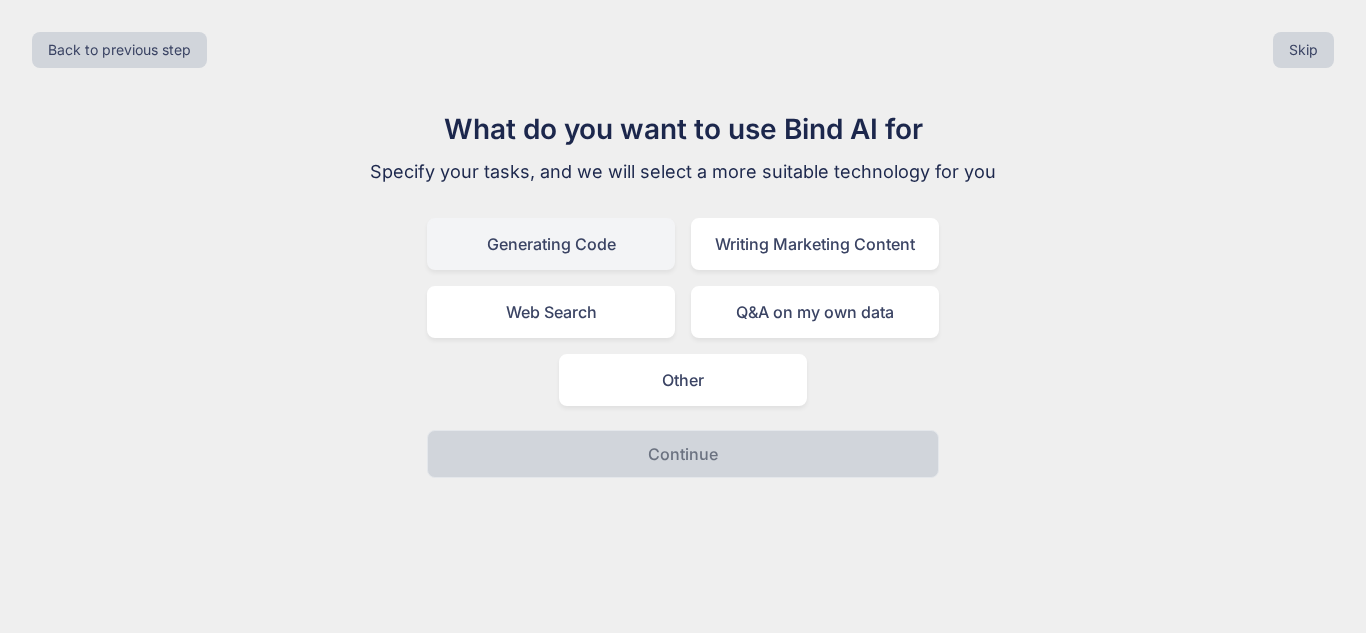 click on "Generating Code" at bounding box center [551, 244] 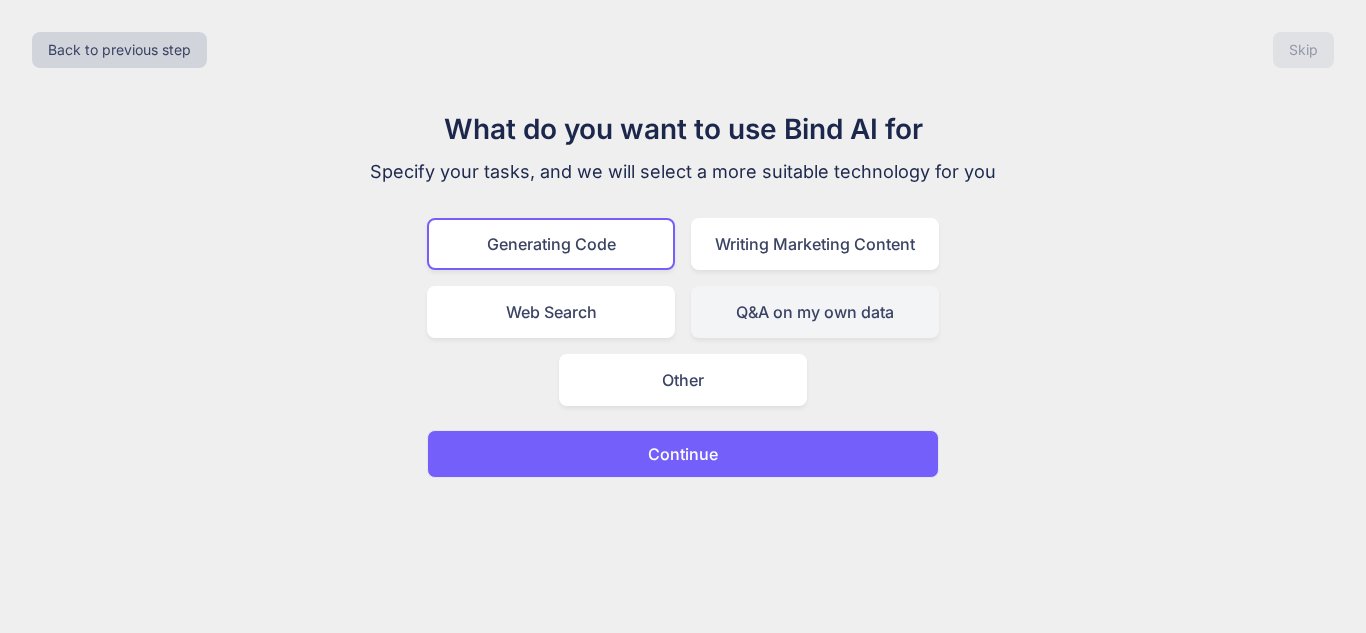 click on "Q&A on my own data" at bounding box center (815, 312) 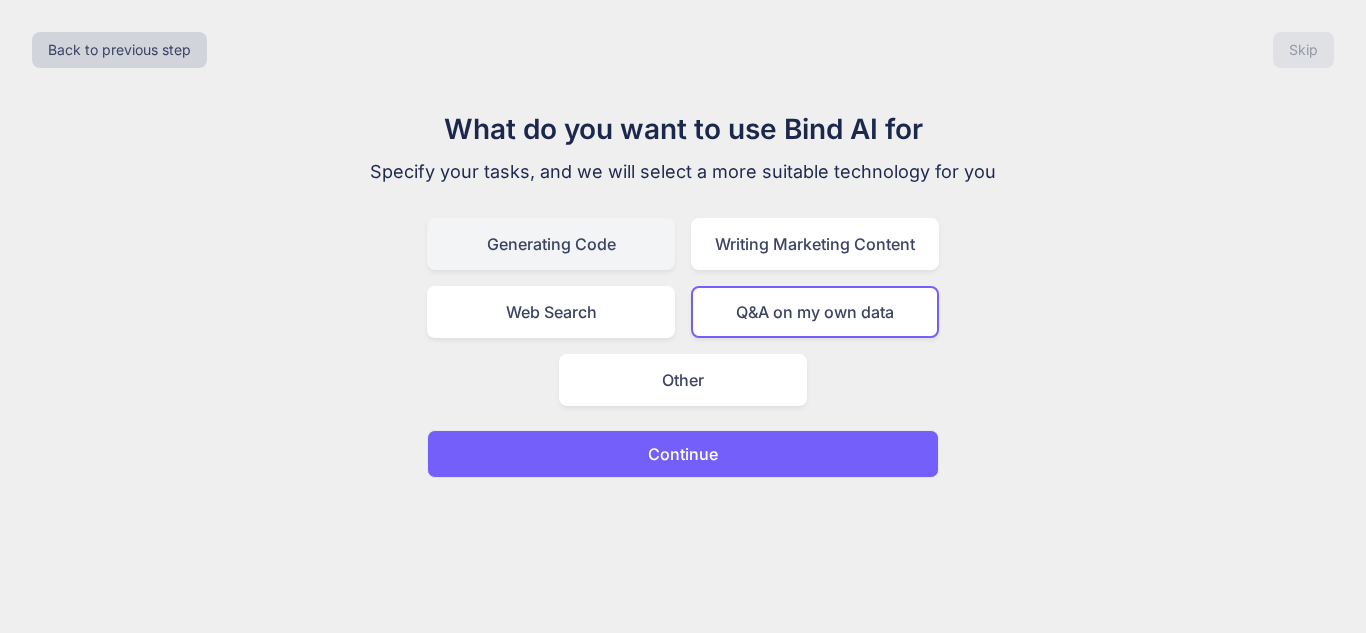 click on "Generating Code" at bounding box center [551, 244] 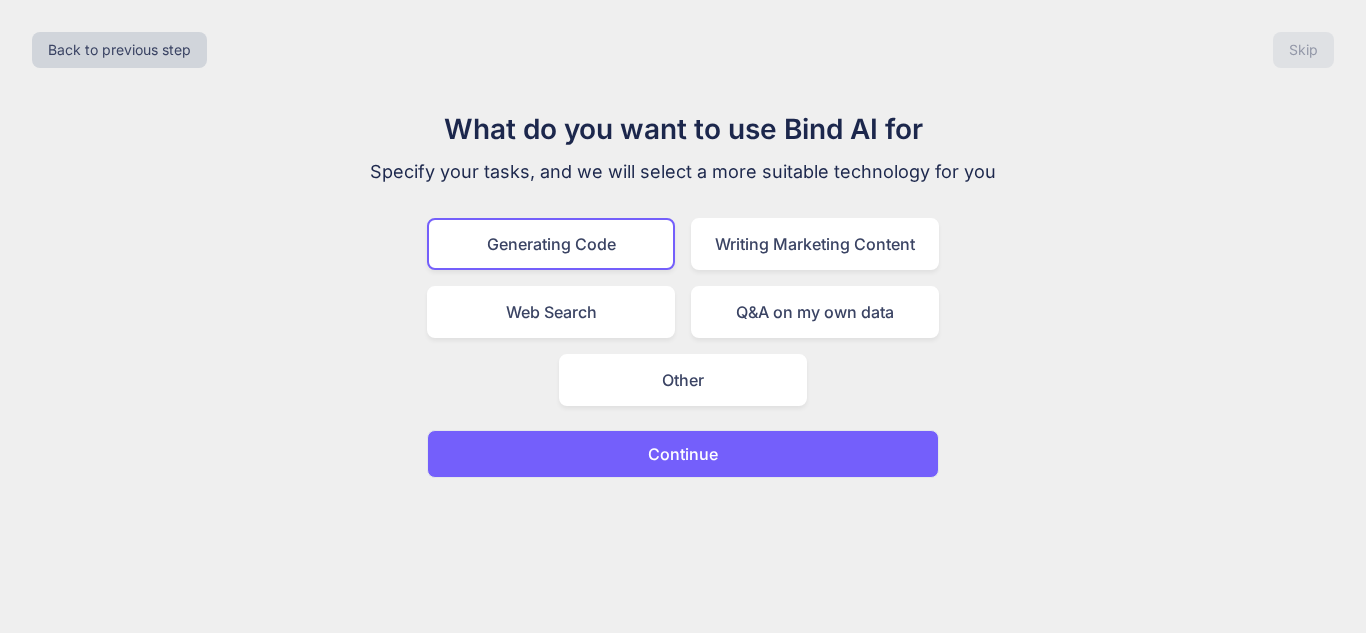 click on "Continue" at bounding box center [683, 454] 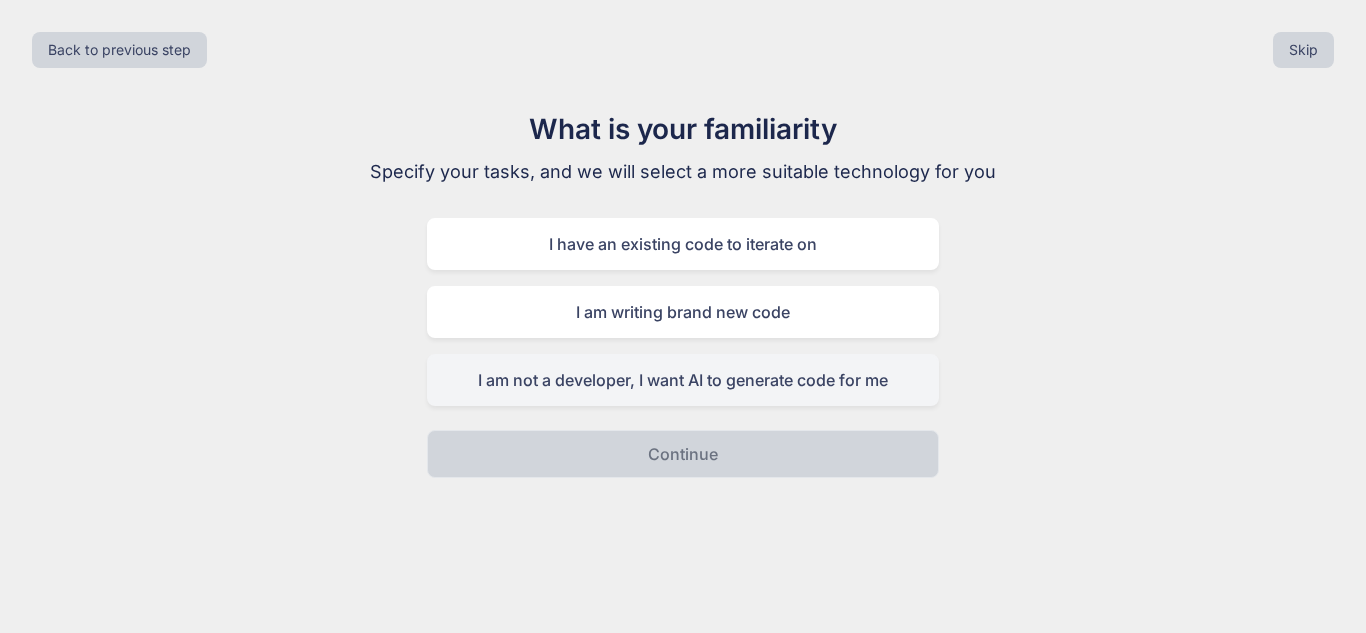 click on "I am not a developer, I want AI to generate code for me" at bounding box center [683, 380] 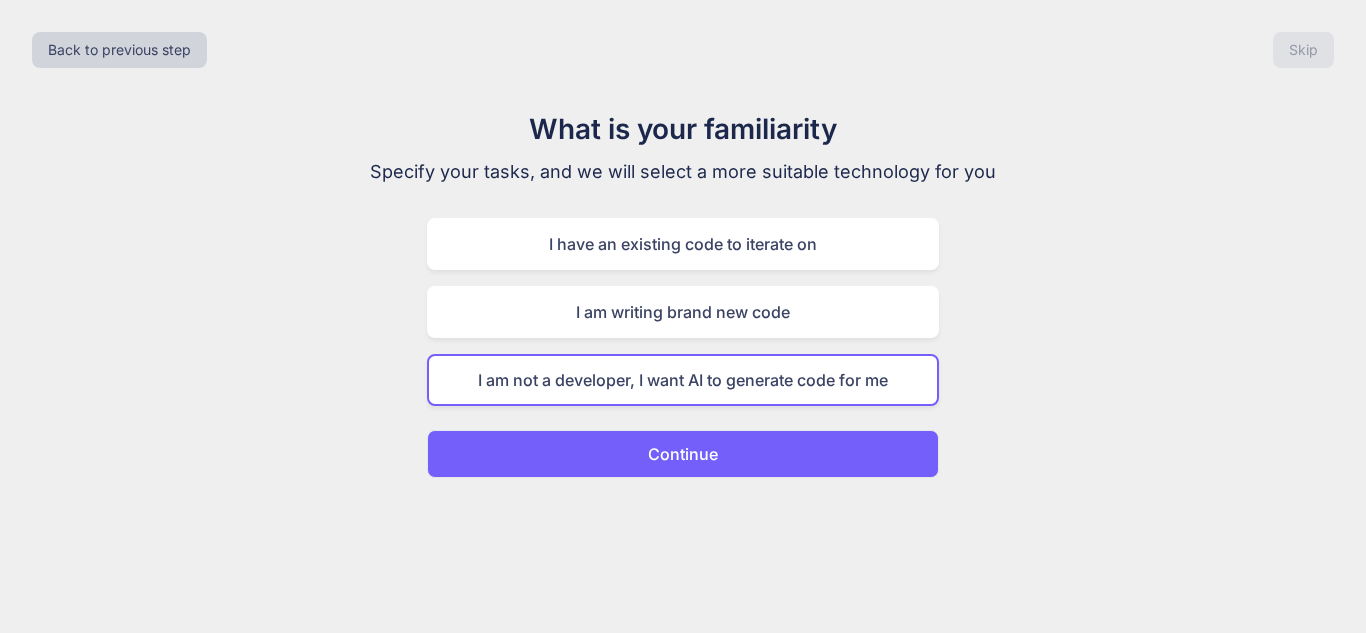 click on "Continue" at bounding box center [683, 454] 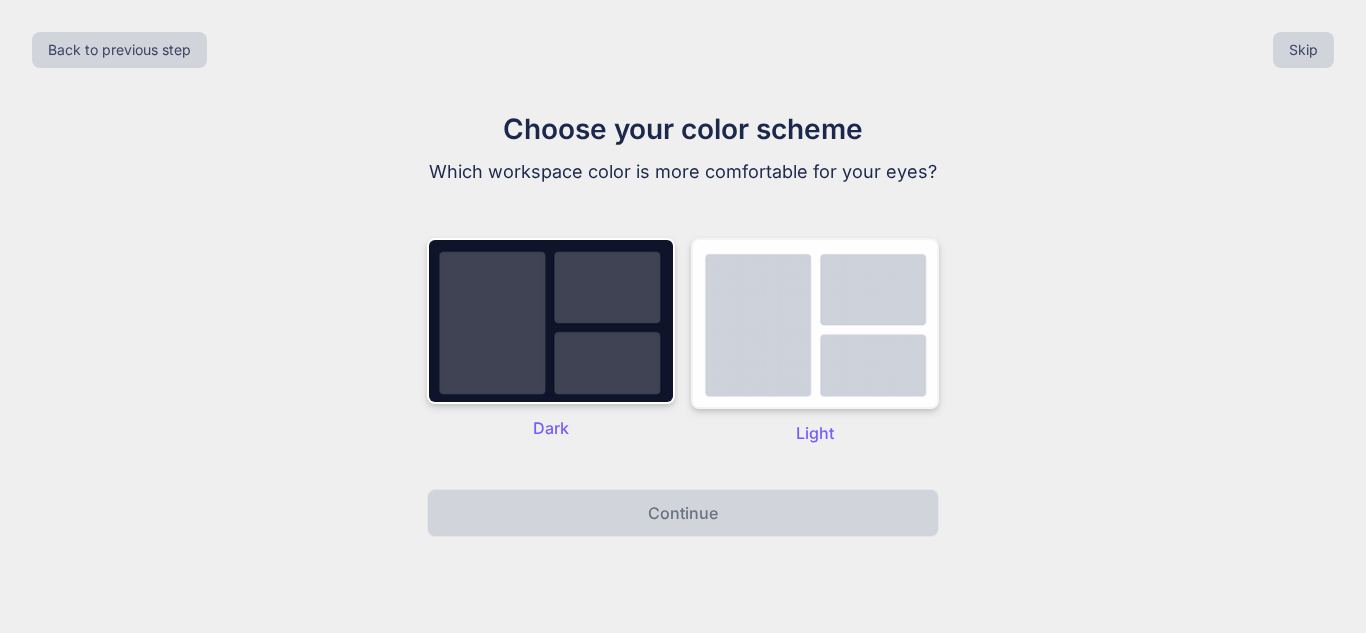 click at bounding box center [815, 323] 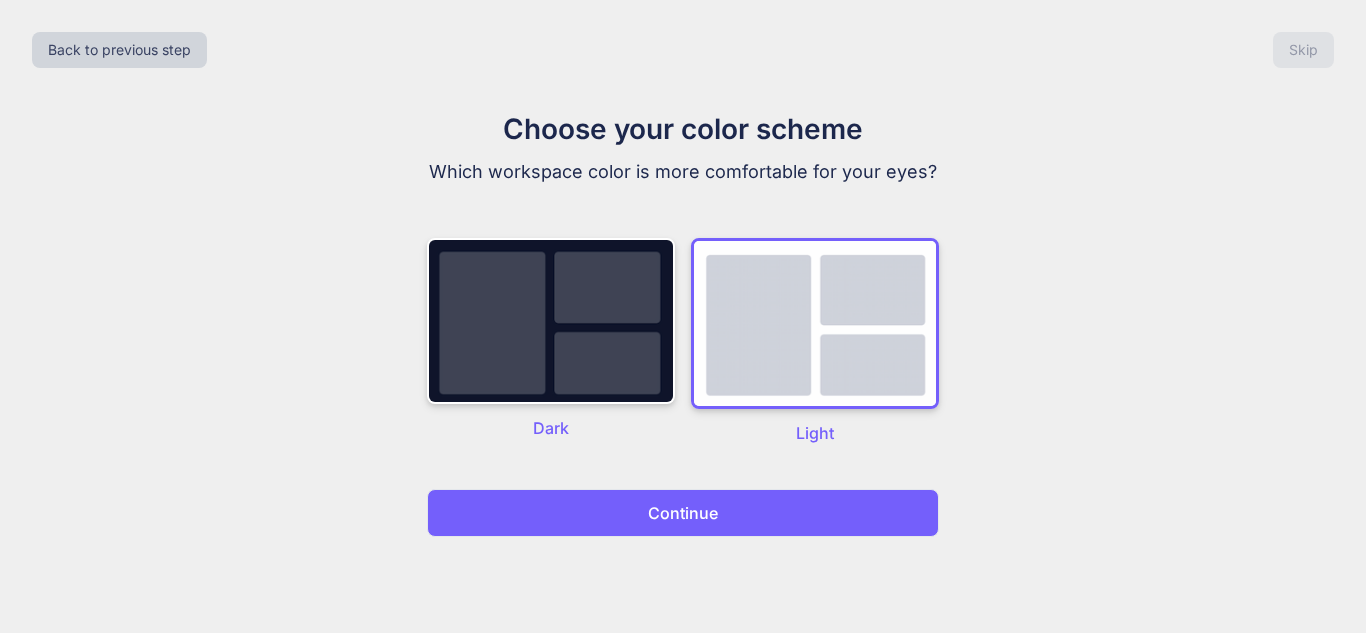 click on "Continue" at bounding box center (683, 513) 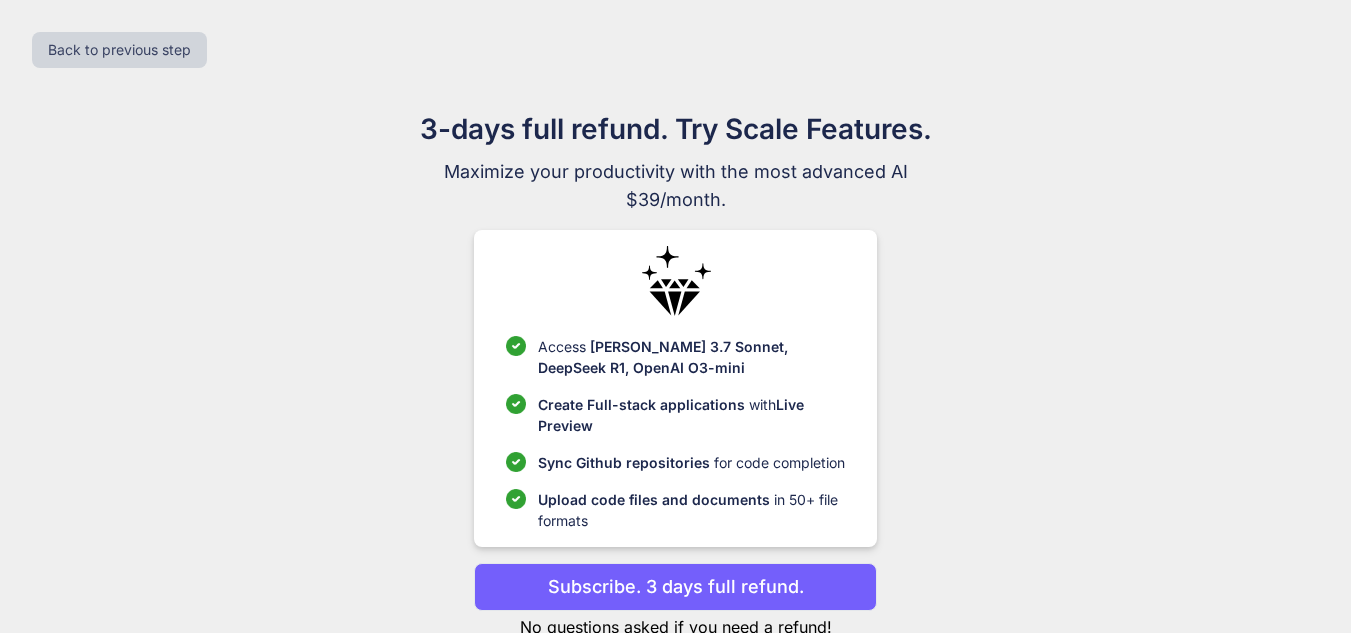 click on "Upload code files and documents   in 50+ file formats" at bounding box center [691, 510] 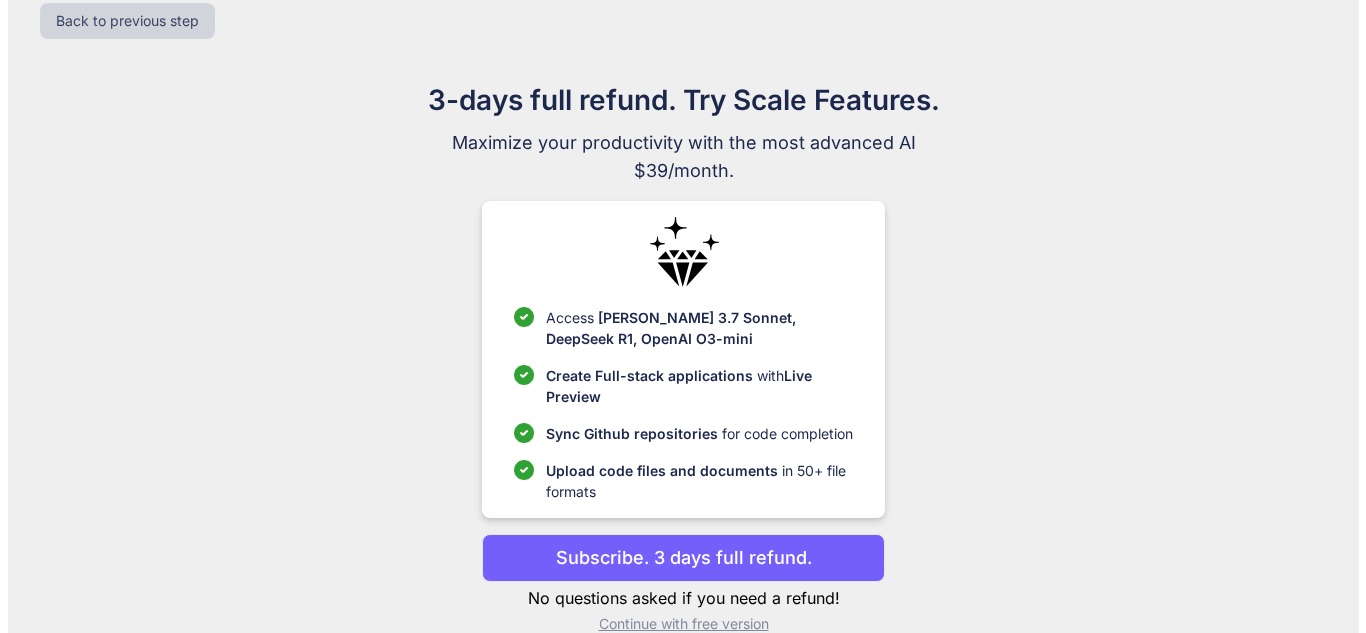 scroll, scrollTop: 0, scrollLeft: 0, axis: both 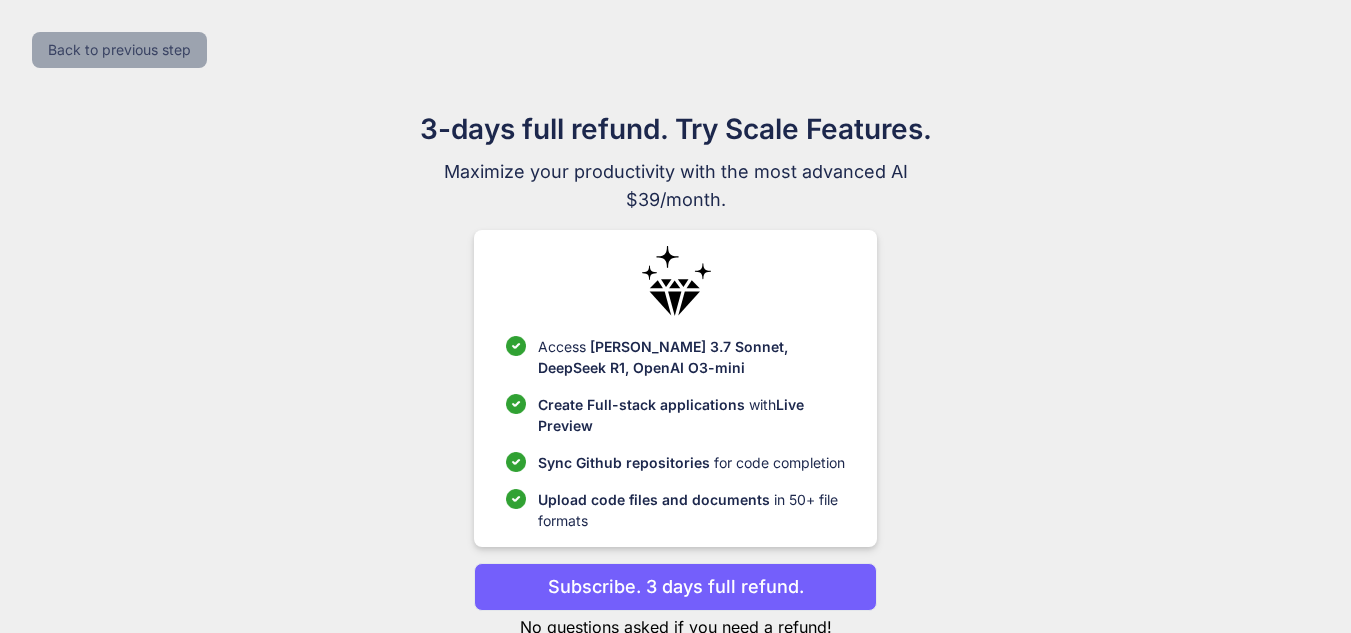 click on "Back to previous step" at bounding box center [119, 50] 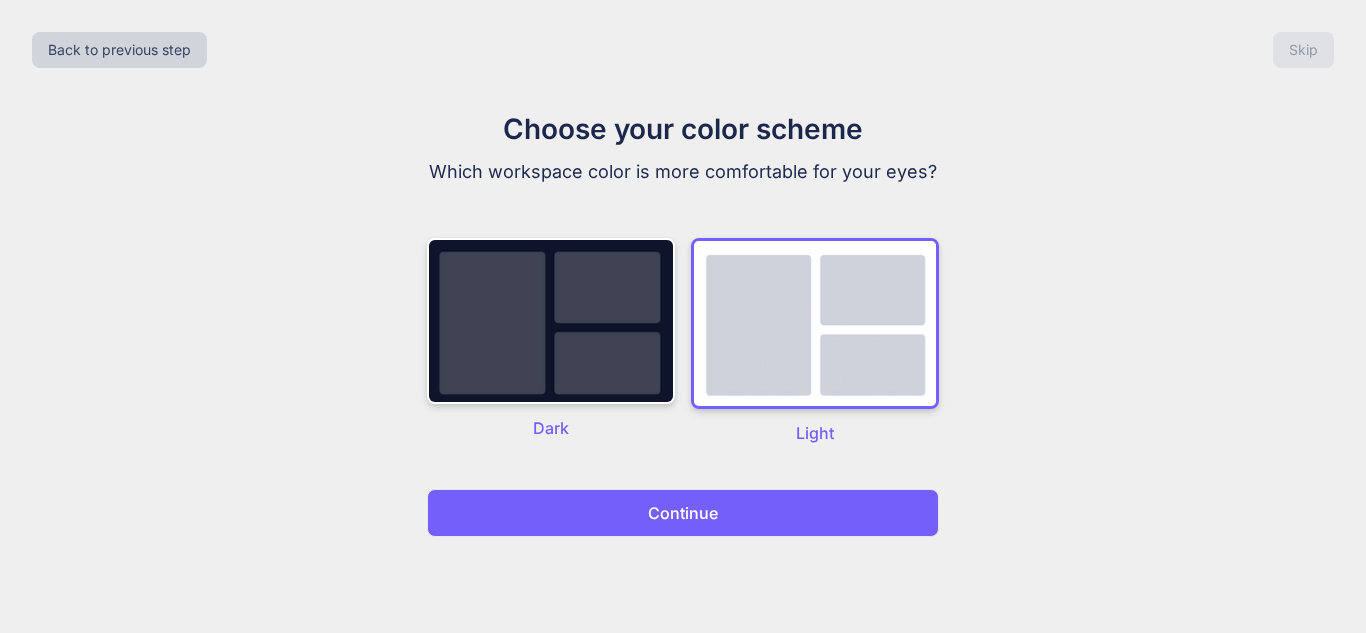 click on "Back to previous step Skip" at bounding box center (683, 50) 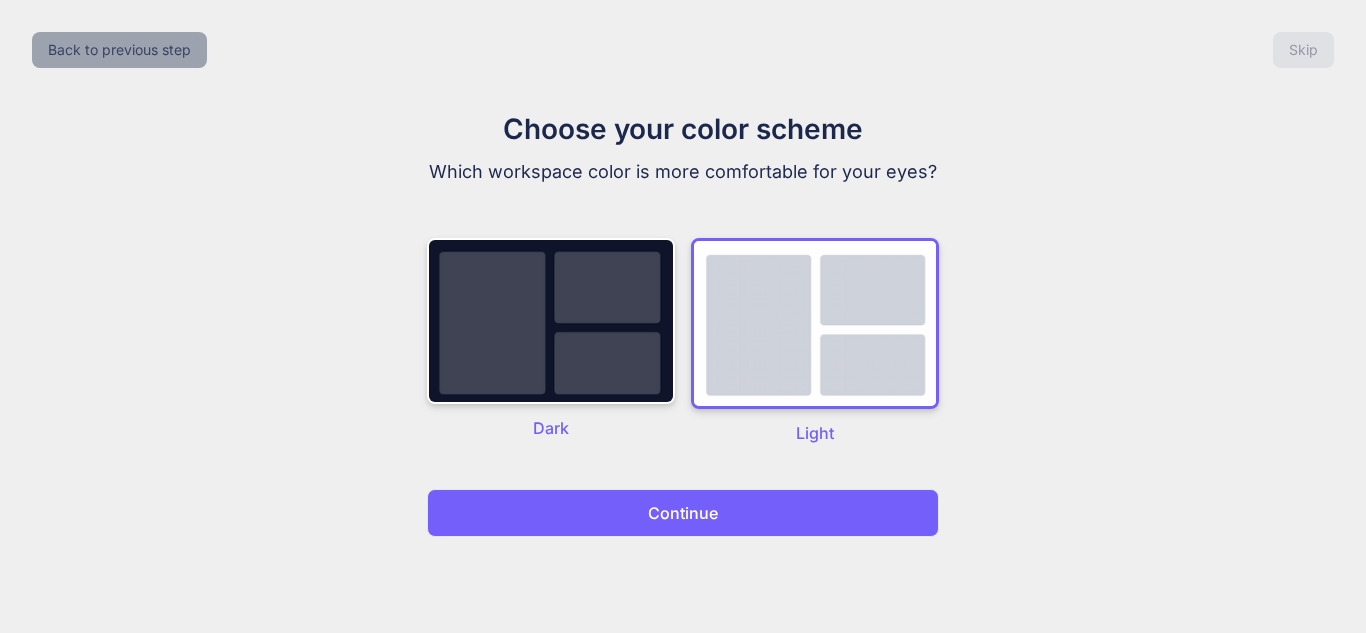 click on "Back to previous step" at bounding box center (119, 50) 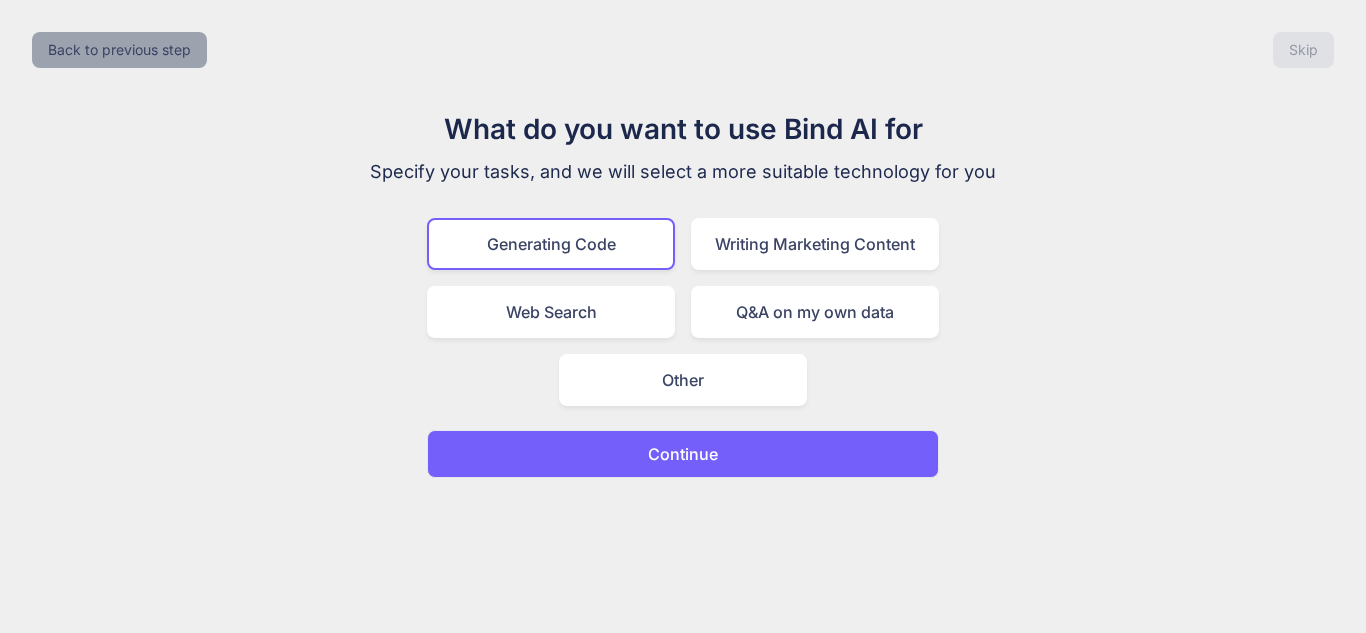 click on "Back to previous step" at bounding box center (119, 50) 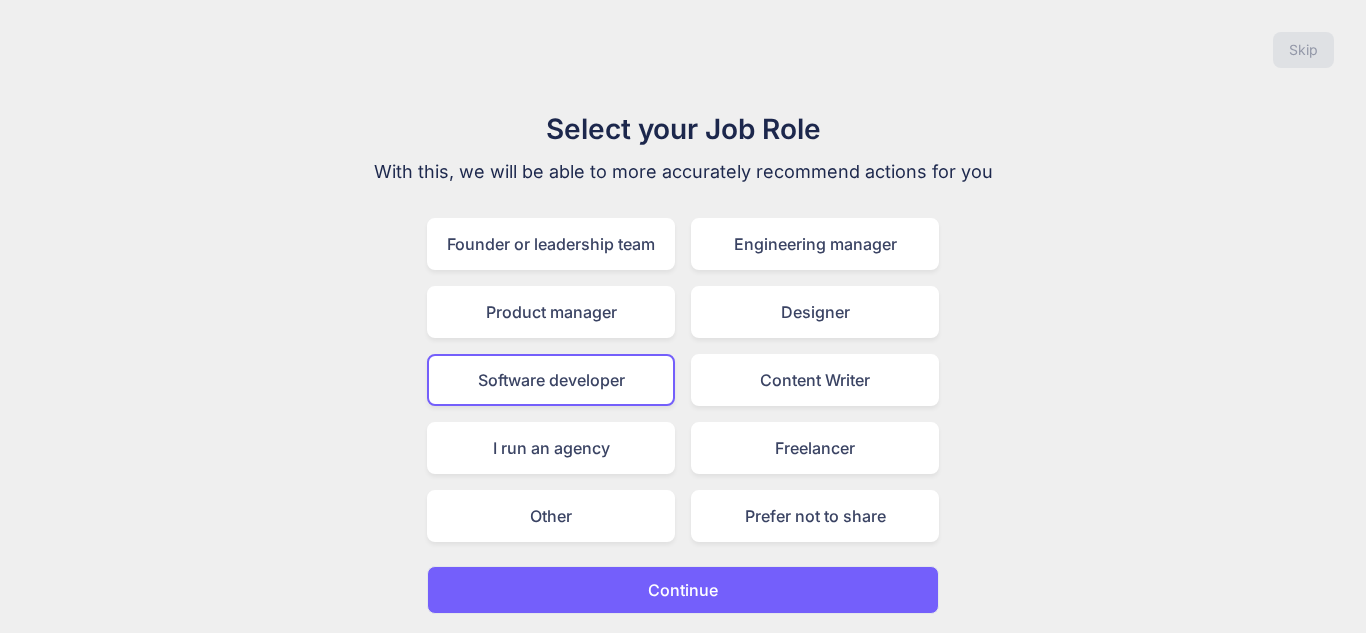 click on "Skip" at bounding box center (683, 50) 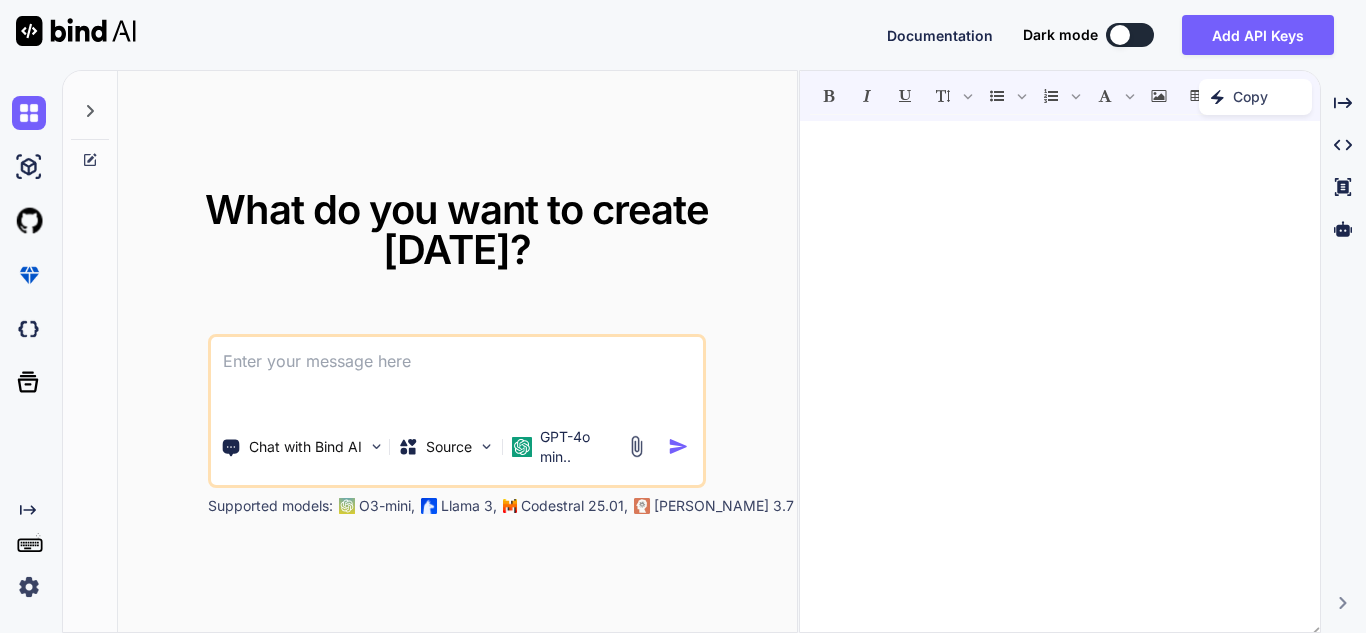 click on "What do you want to create [DATE]? Chat with Bind AI Source   GPT-4o min.. Supported models: O3-mini,   Llama 3, Codestral 25.01, [PERSON_NAME] 3.7 Sonnet, Deepseek R1" at bounding box center [457, 352] 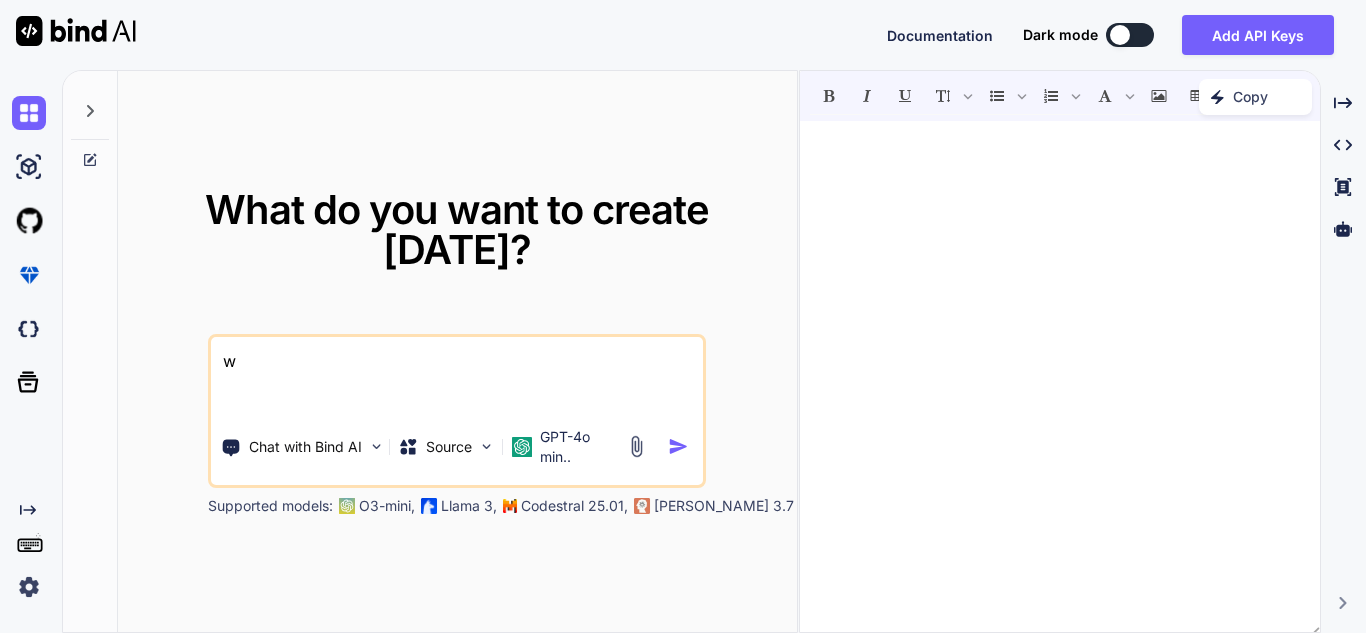 type on "x" 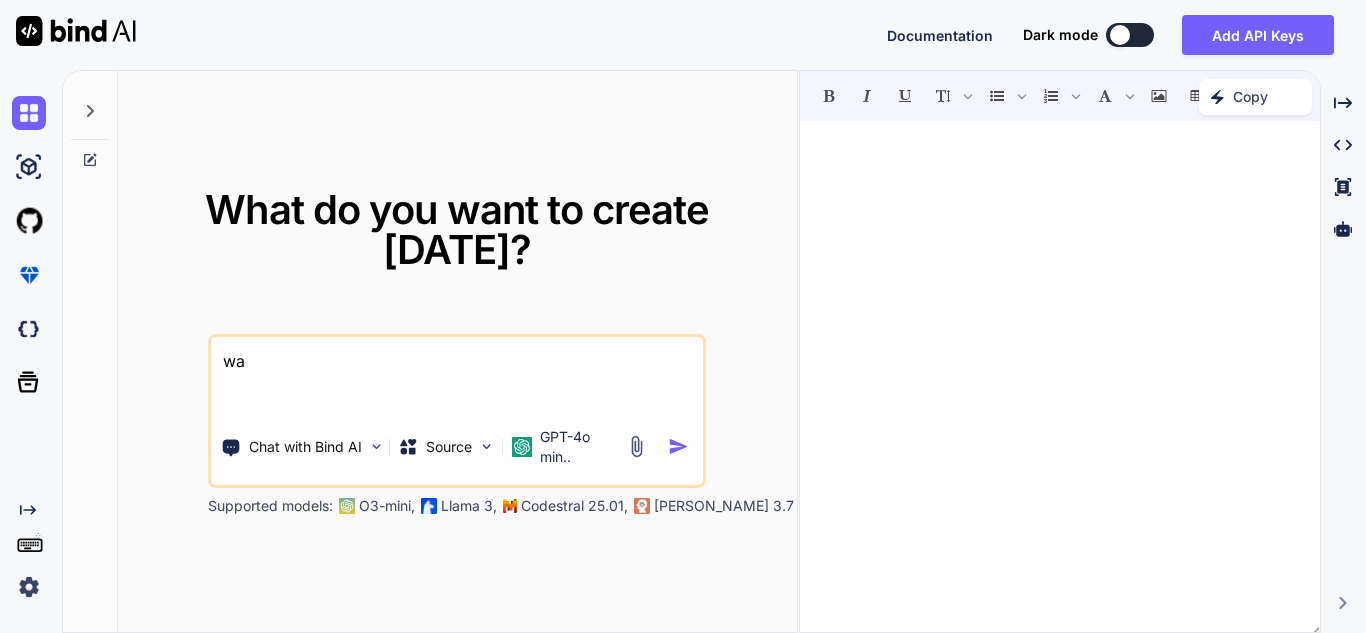 type on "x" 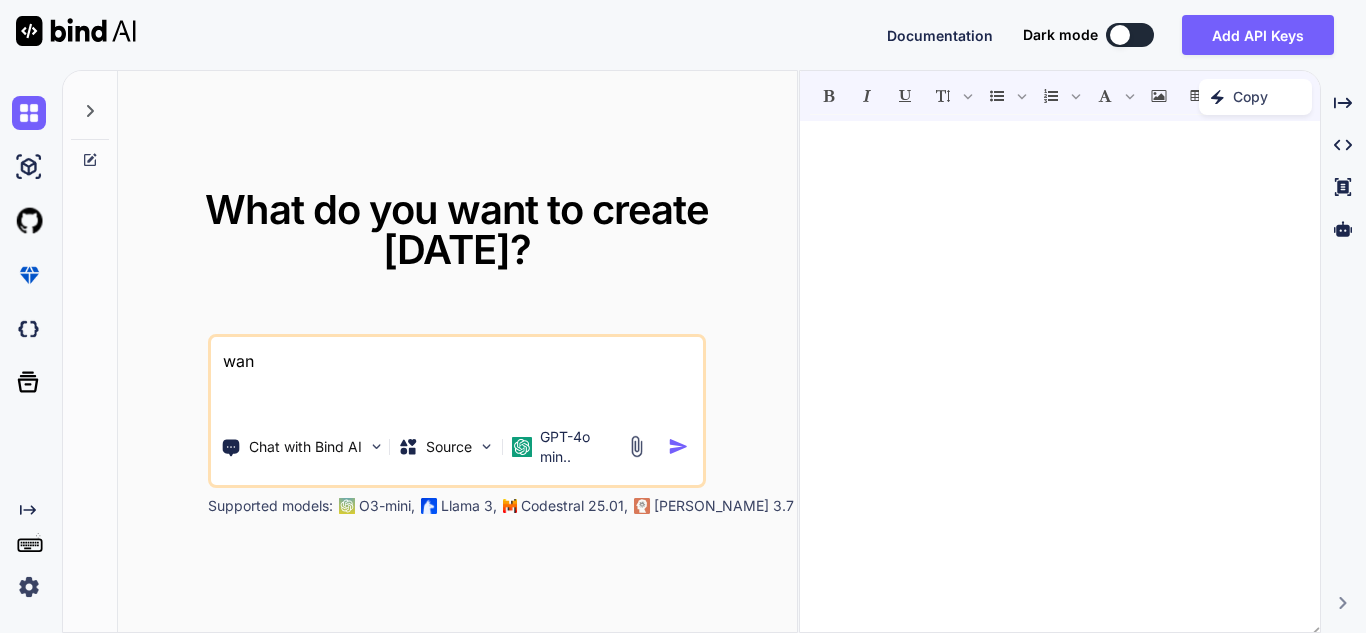 type on "x" 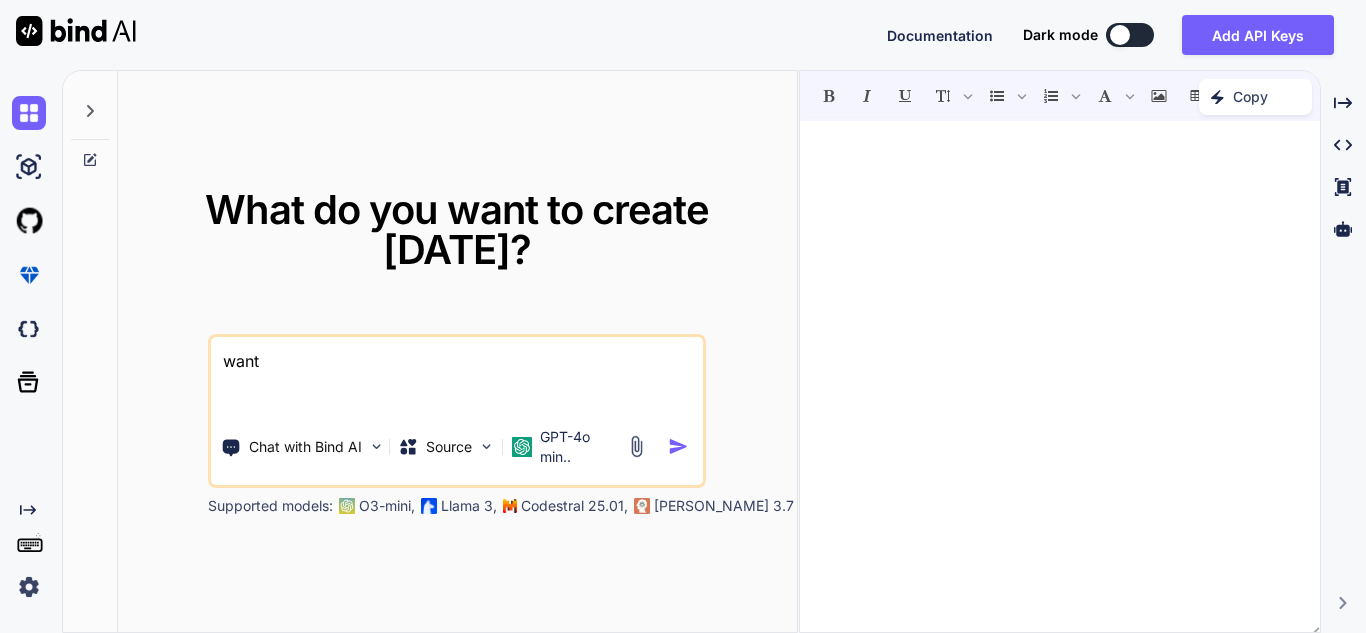 type on "x" 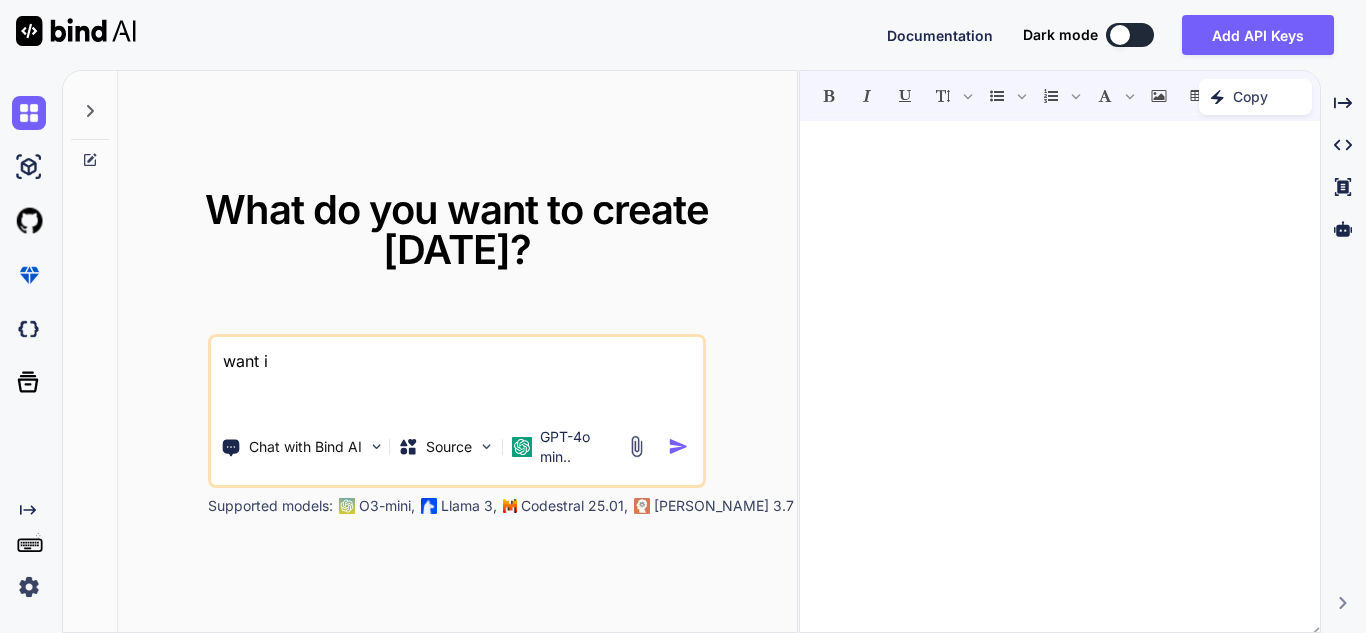 type on "x" 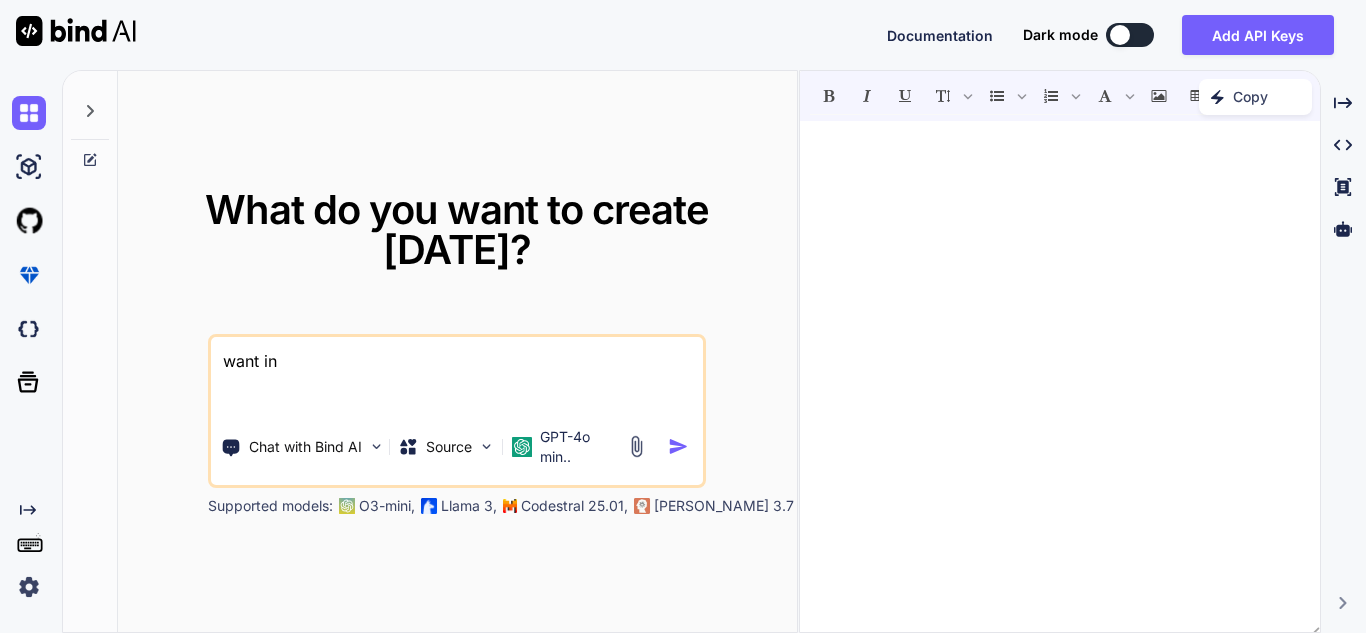 type on "x" 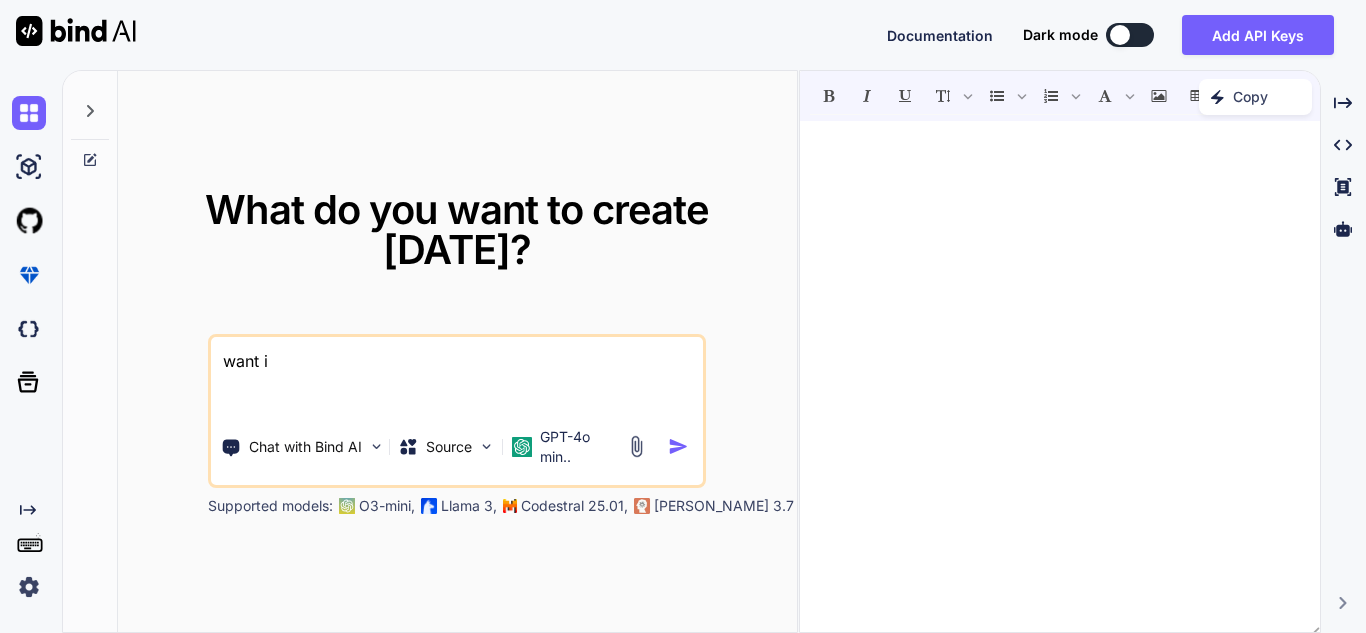type on "x" 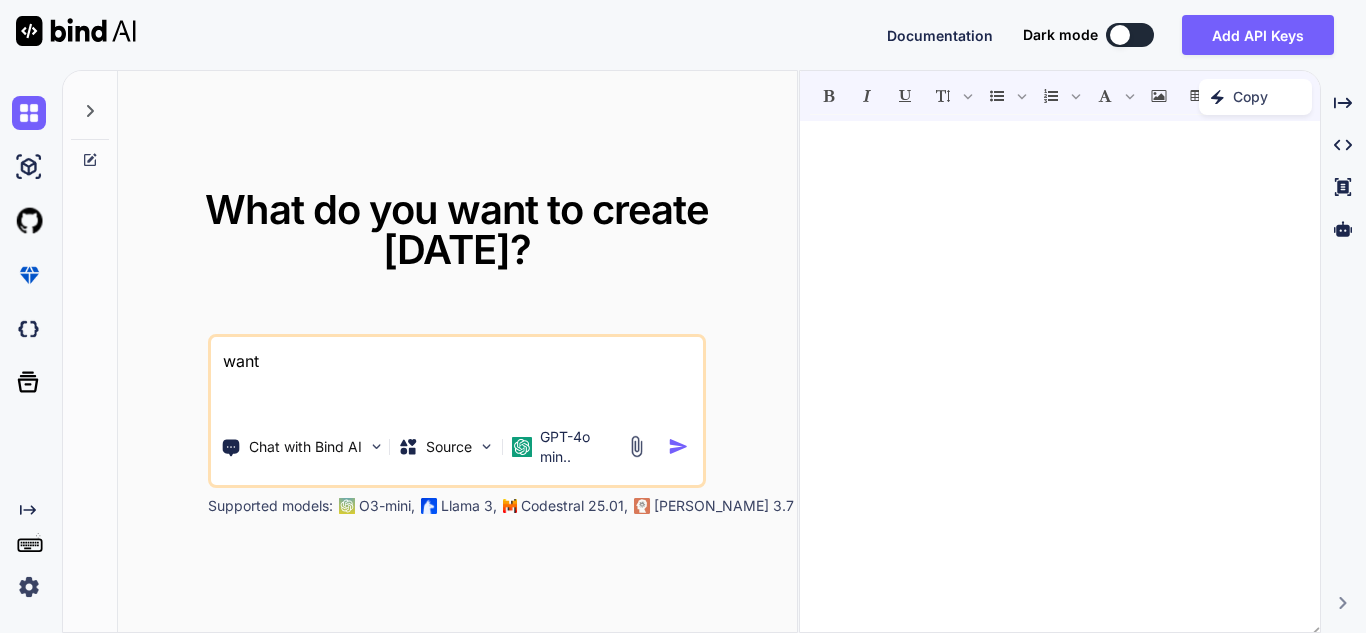 type on "x" 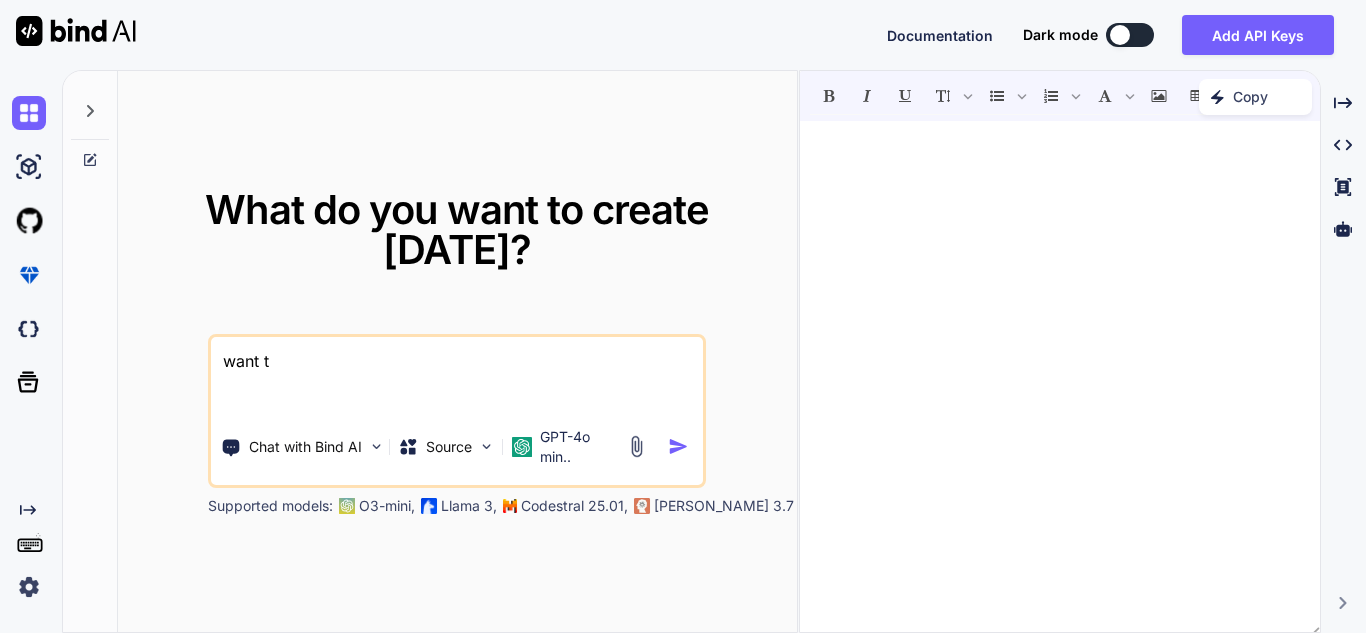 type on "x" 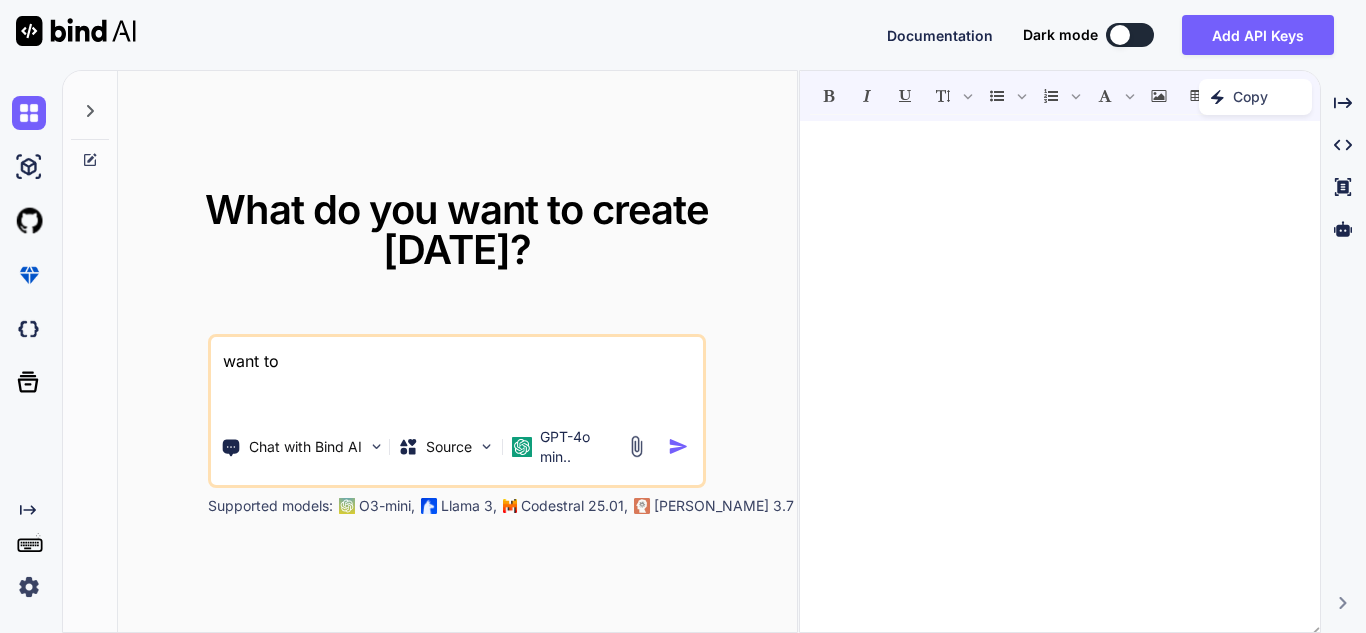 type on "x" 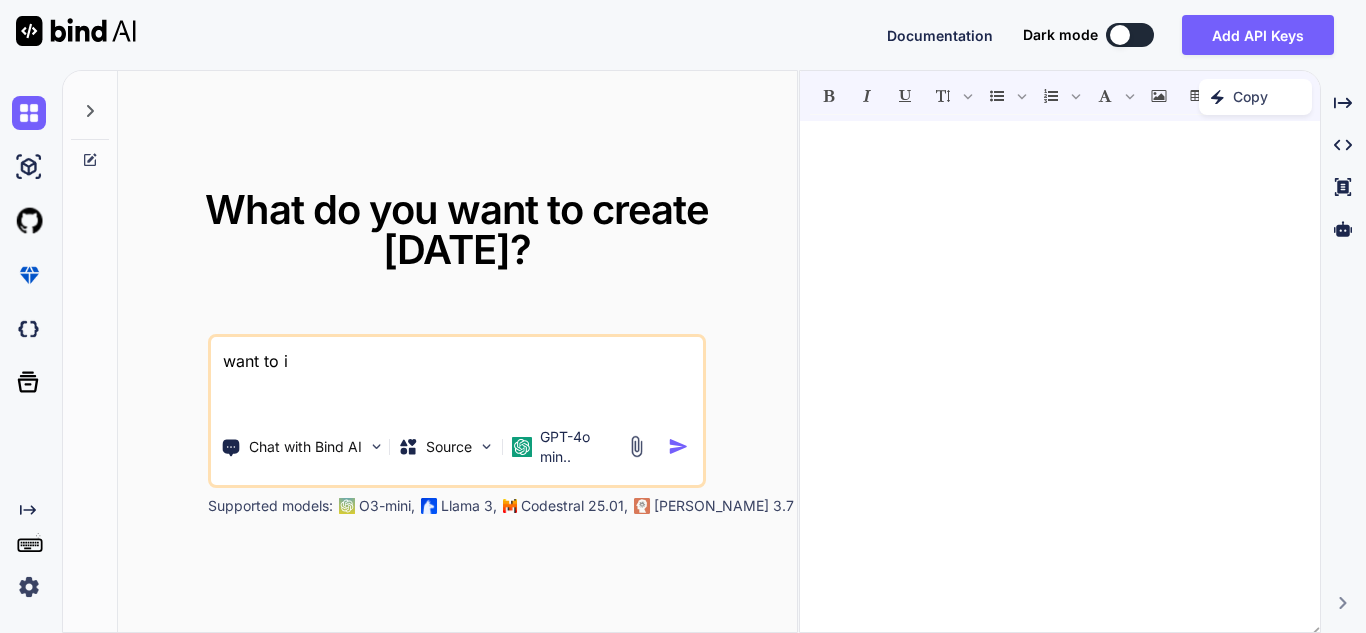type on "x" 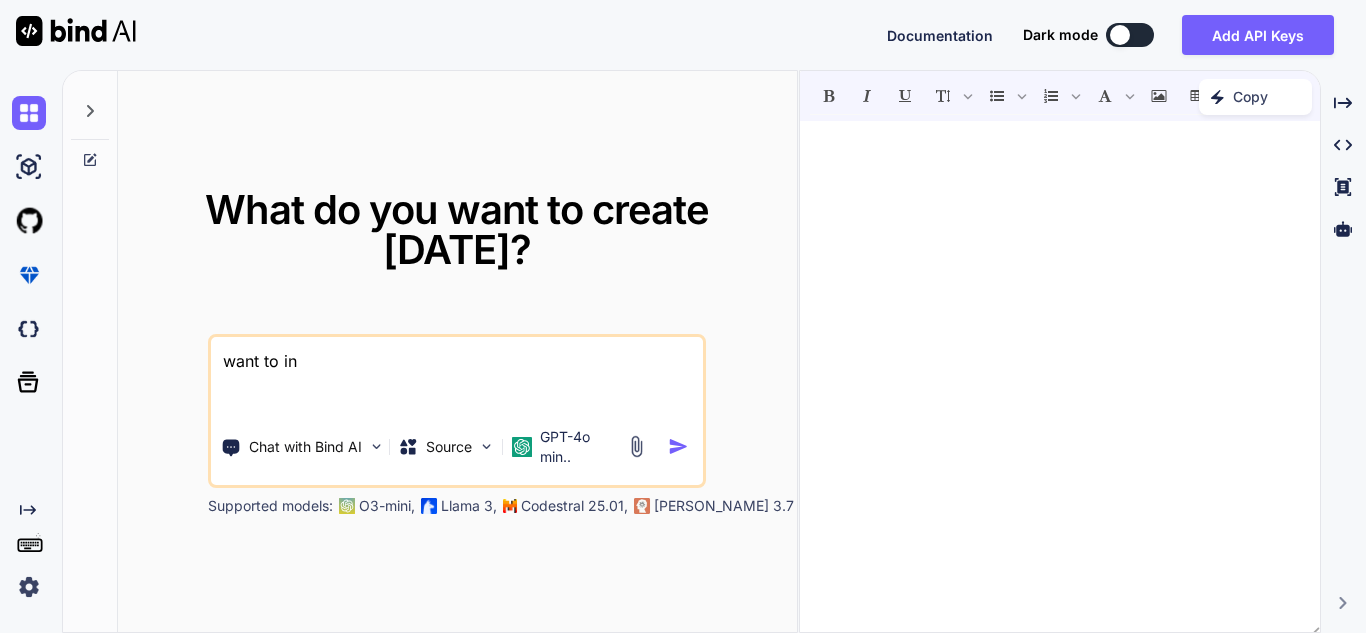 type on "x" 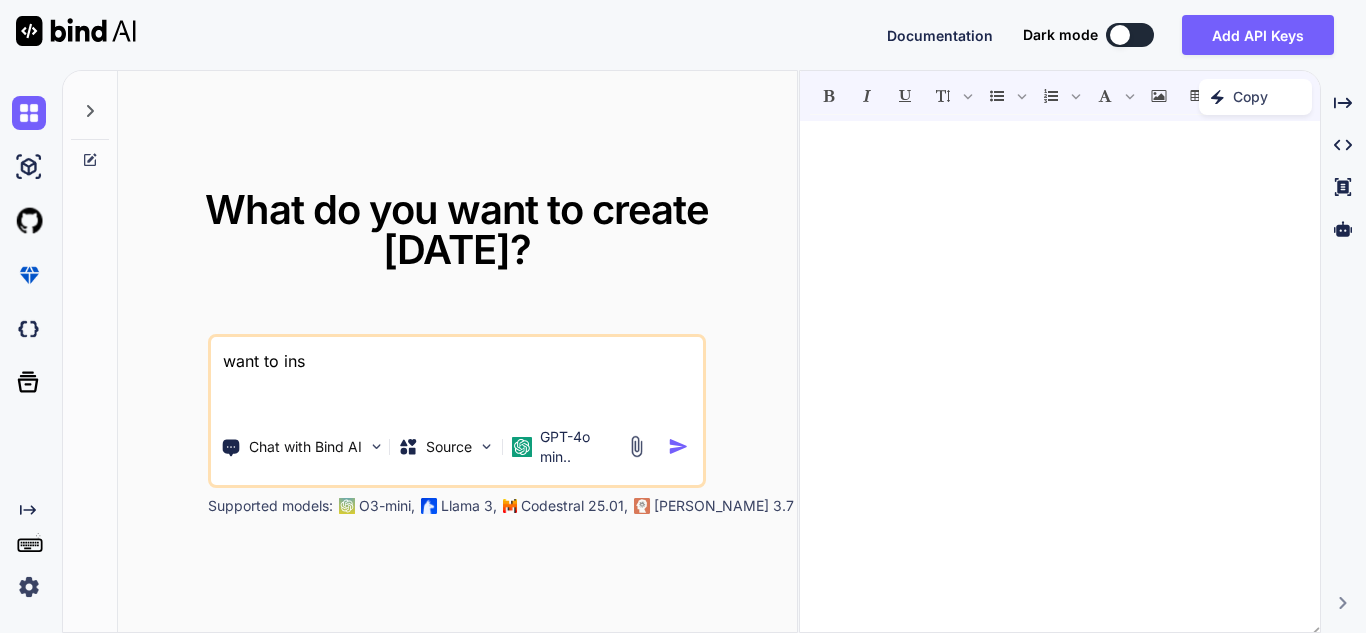 type on "x" 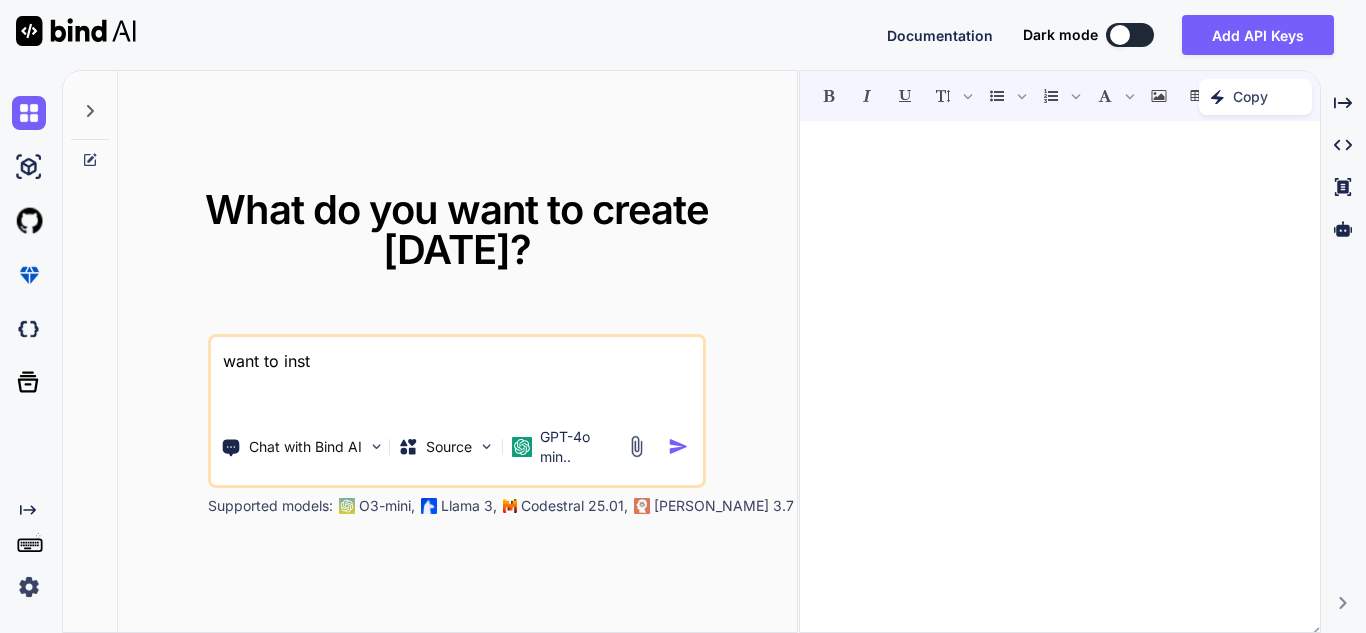 type on "x" 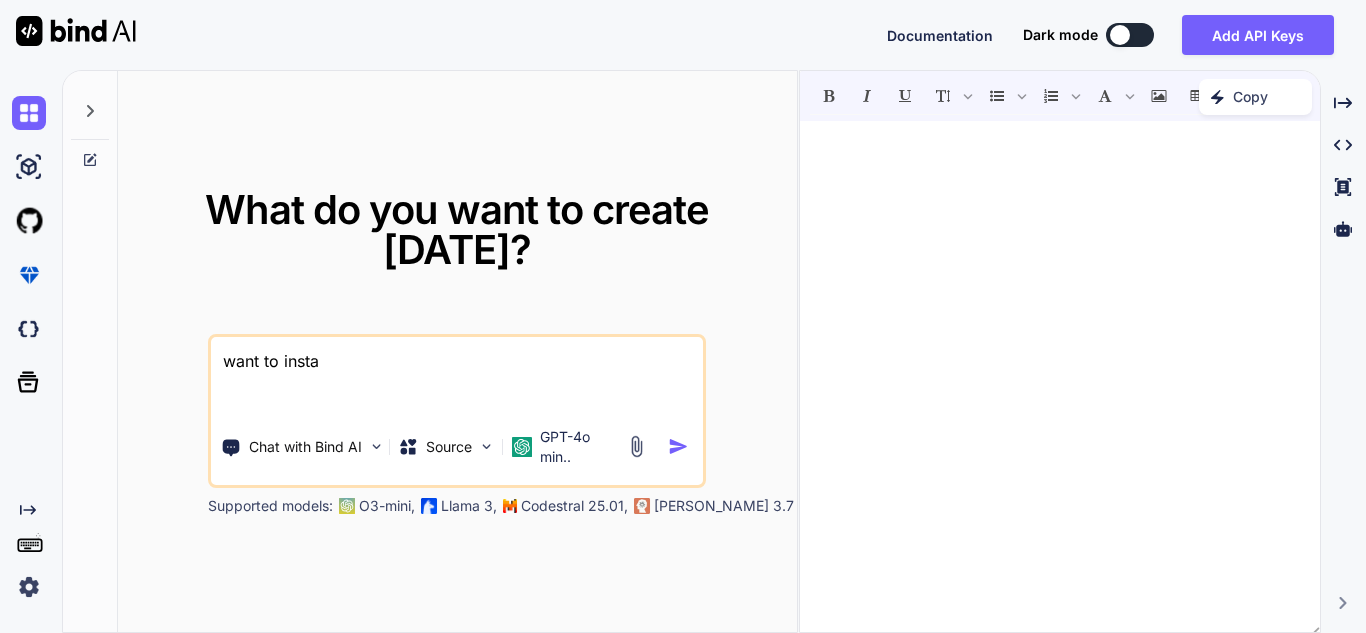 type on "x" 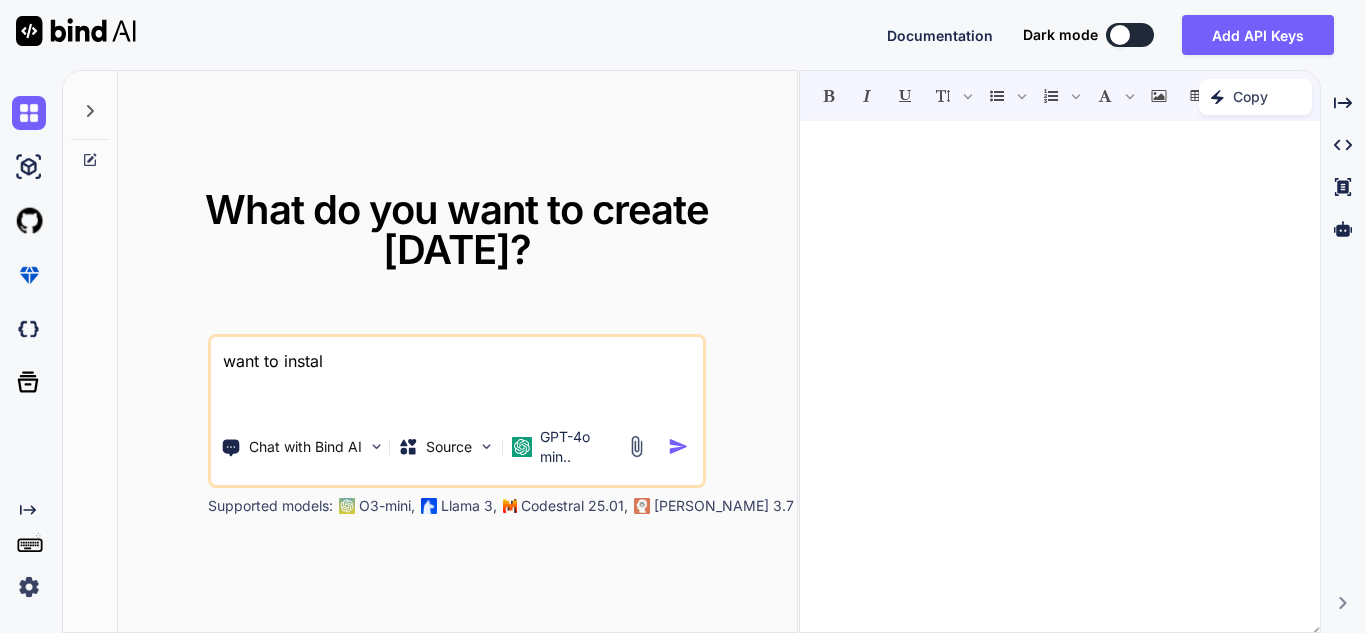 type on "x" 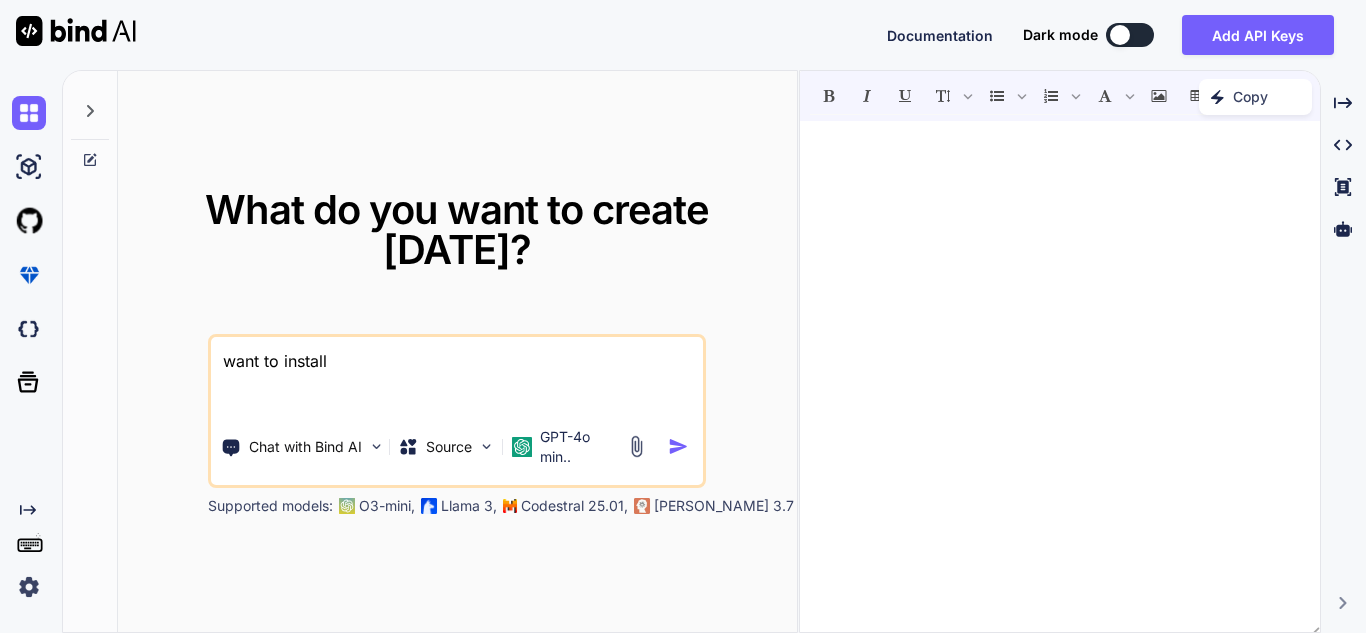 type on "x" 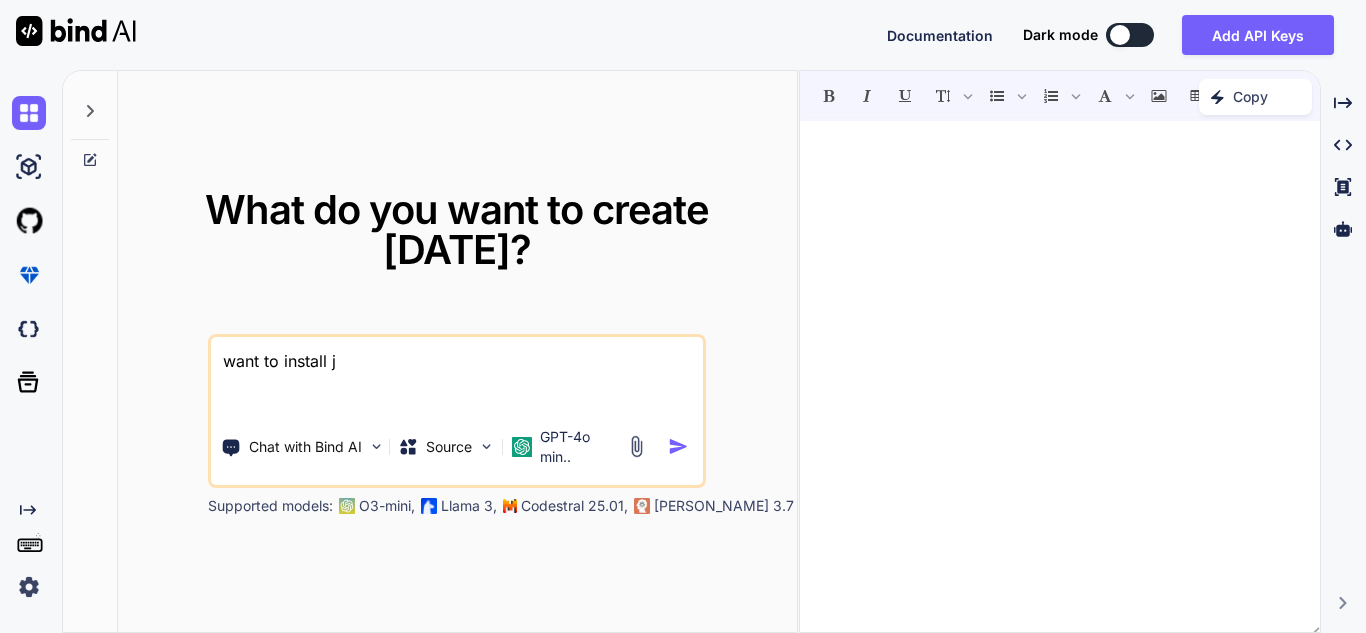 type on "x" 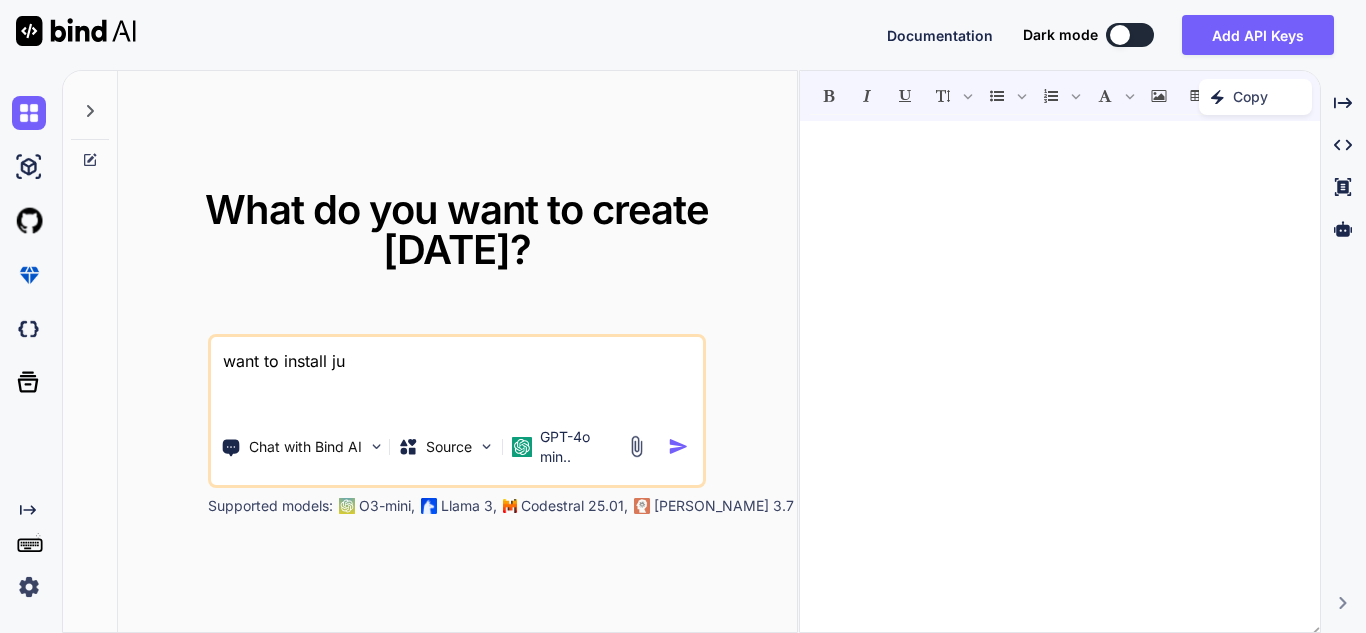 type on "x" 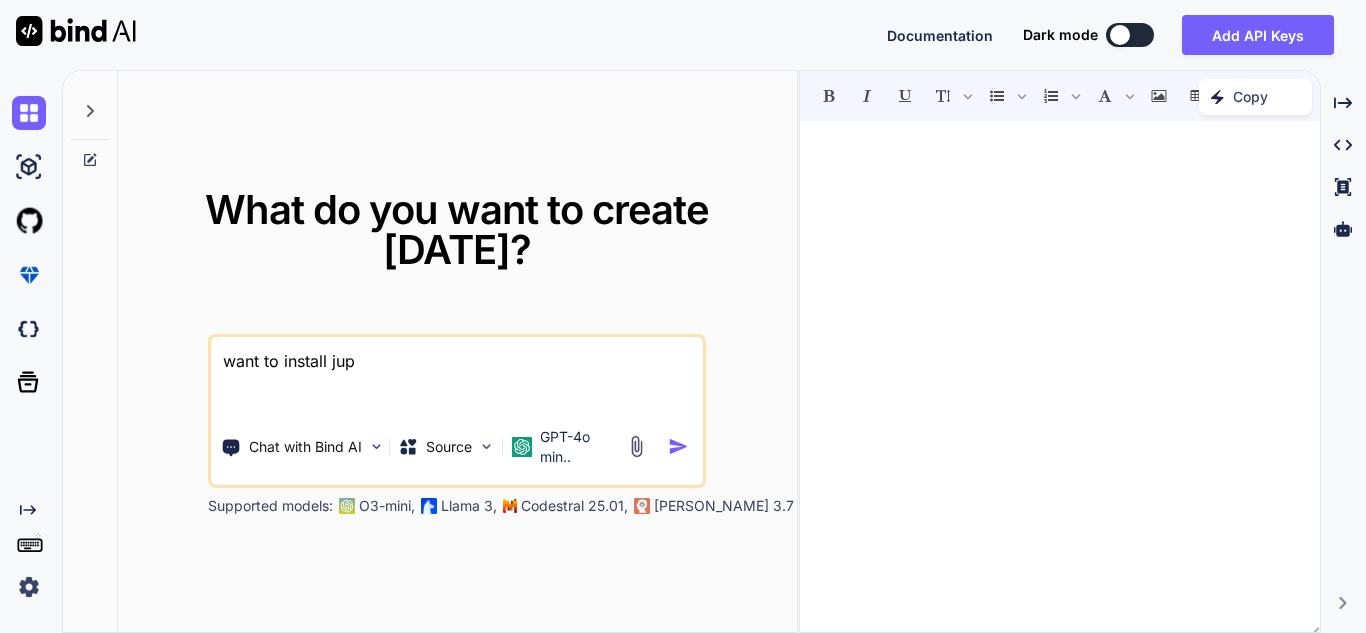 type on "x" 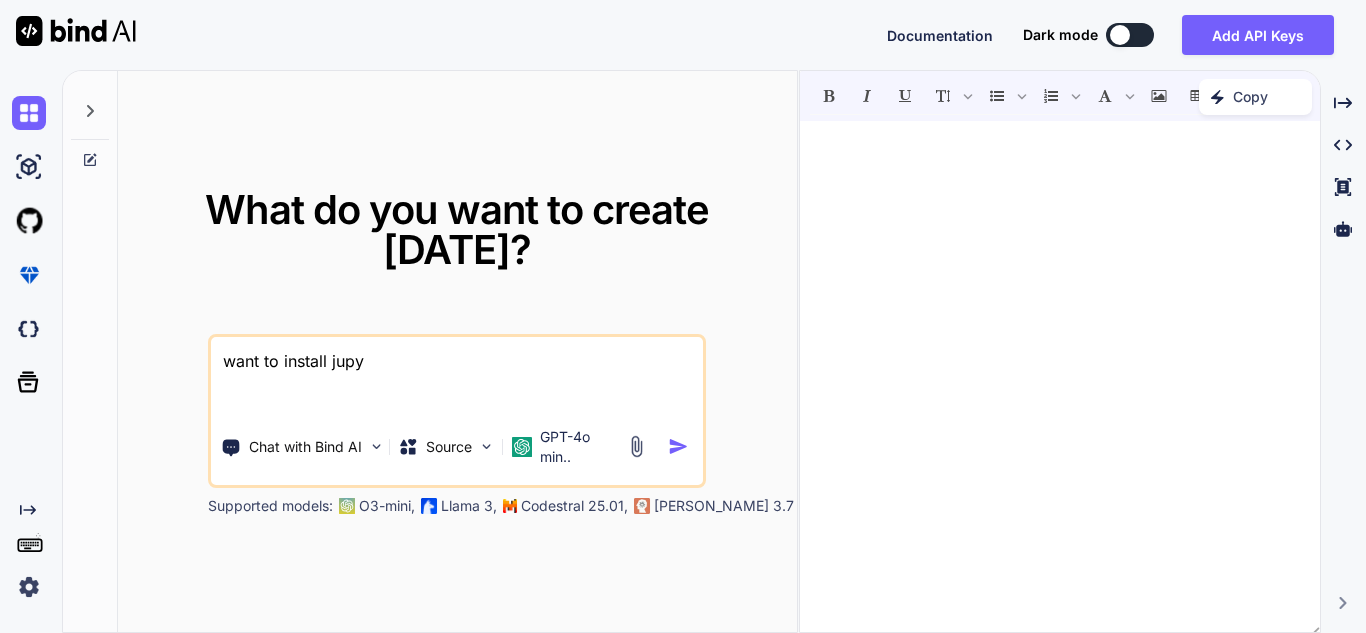 type on "x" 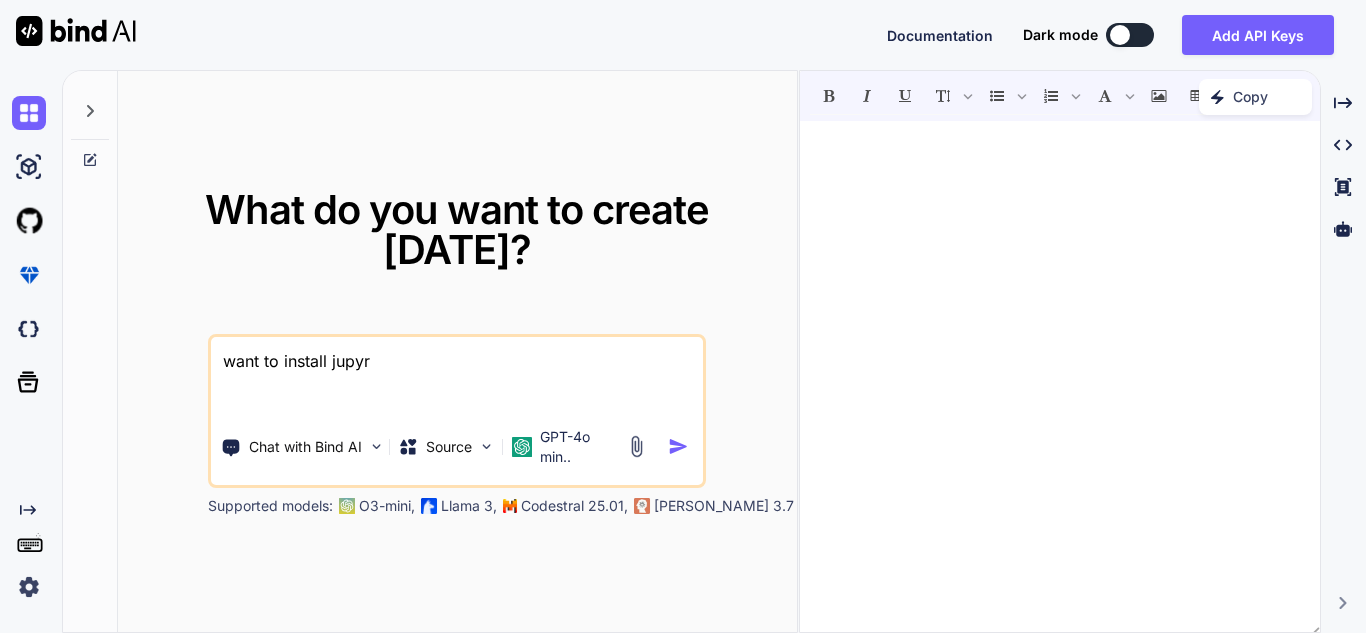 type on "x" 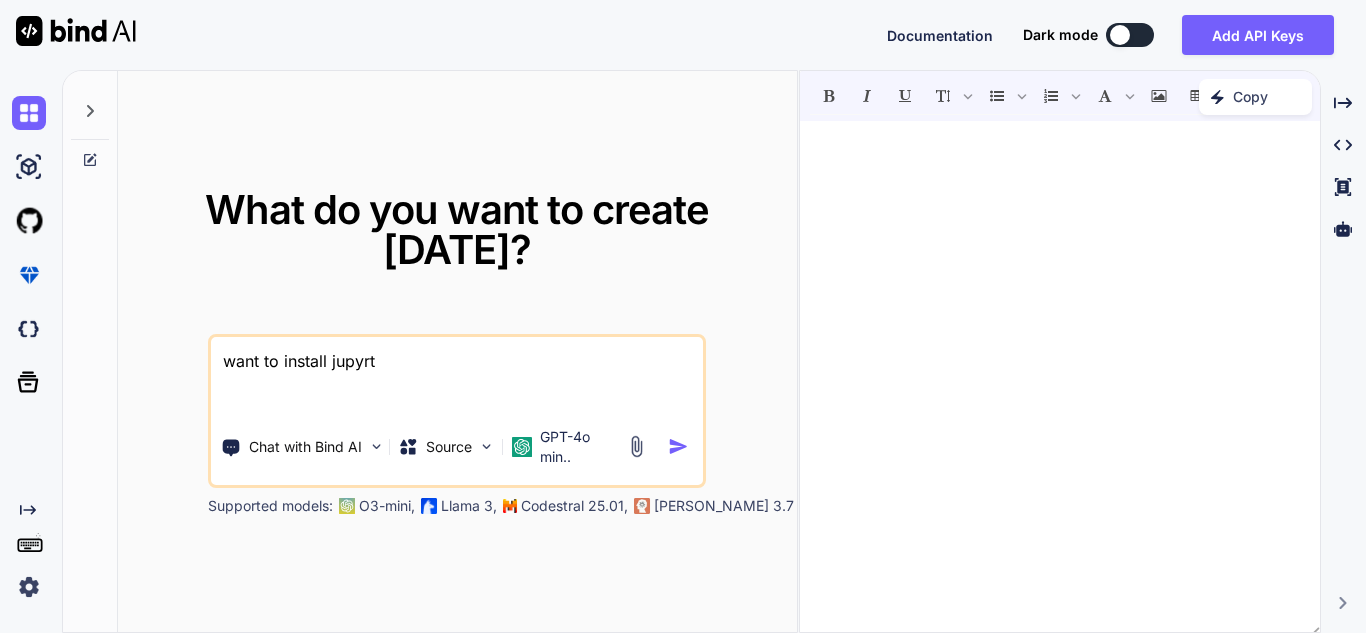 type on "x" 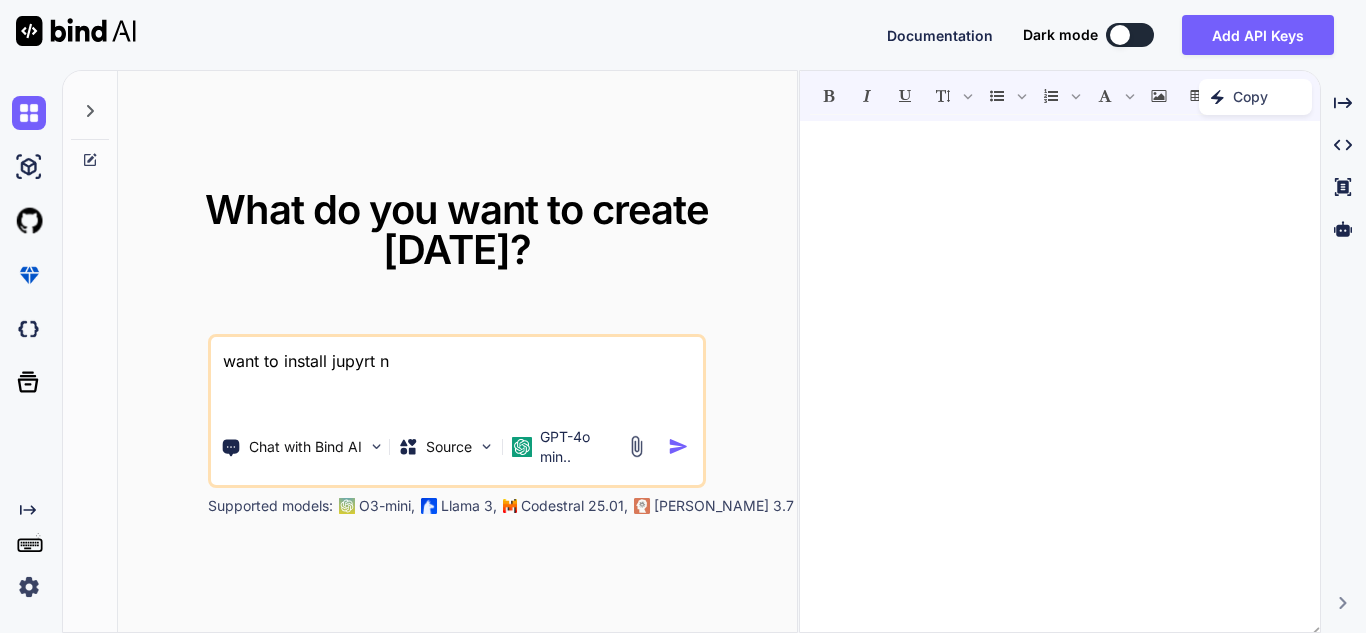 type on "x" 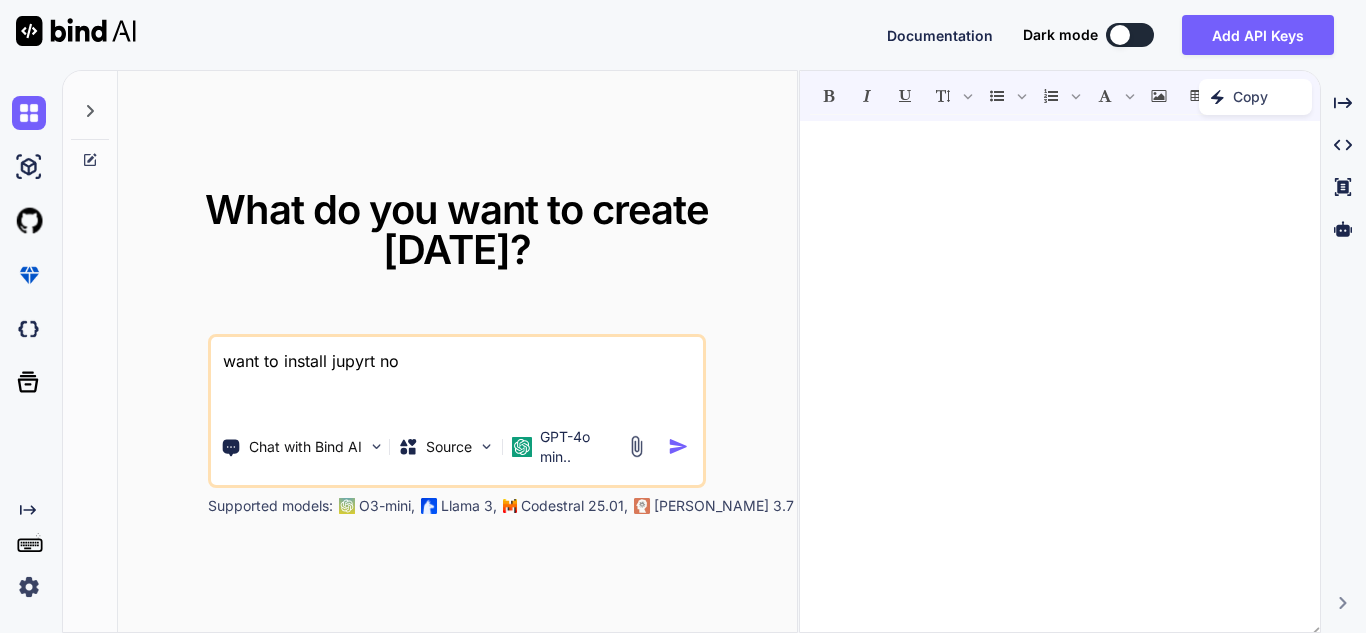 type on "x" 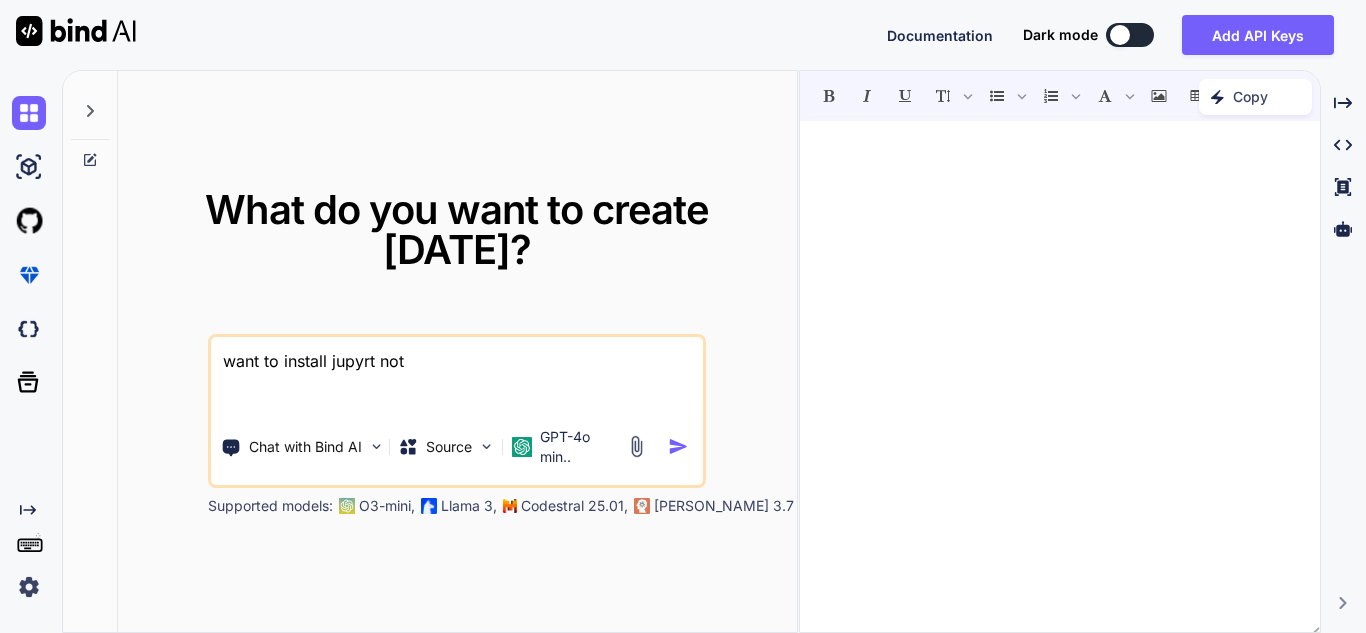 type on "x" 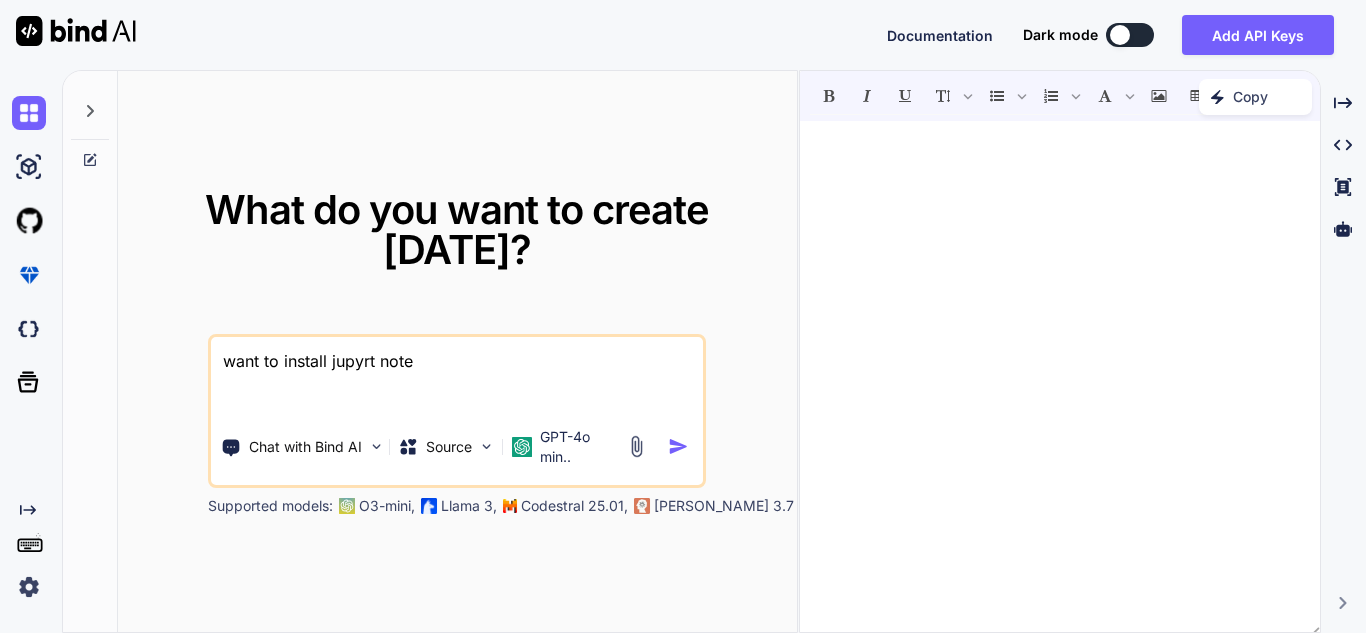 type on "x" 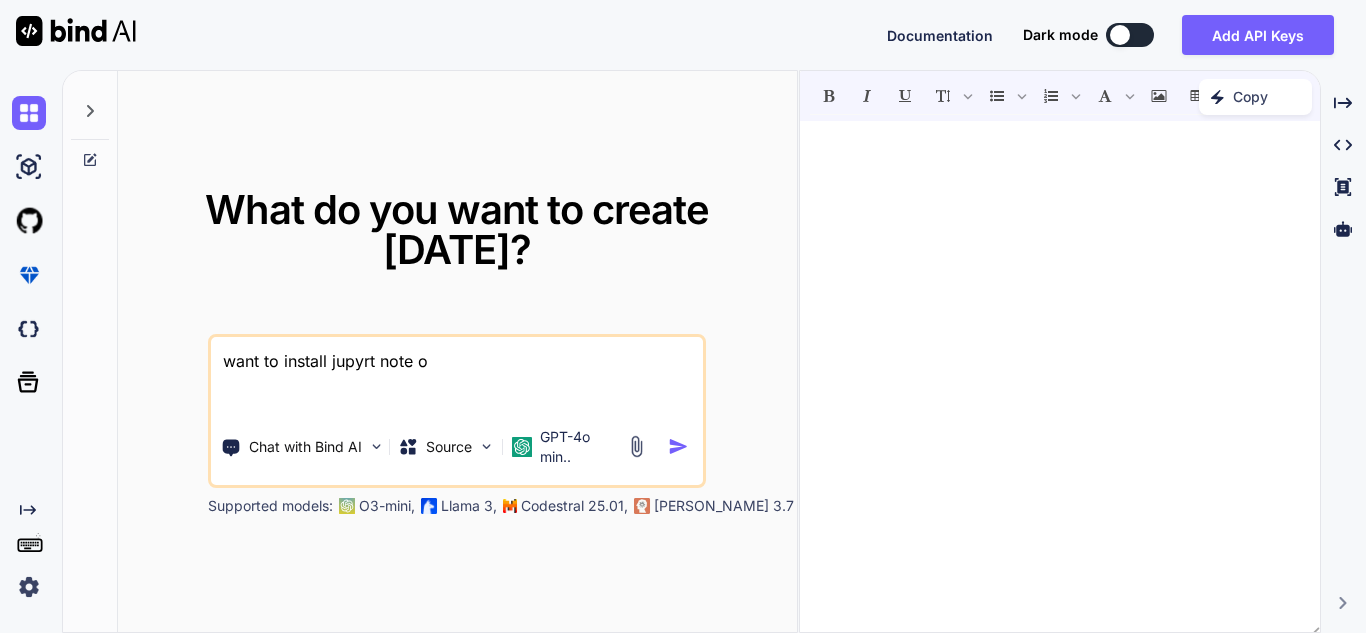 type on "x" 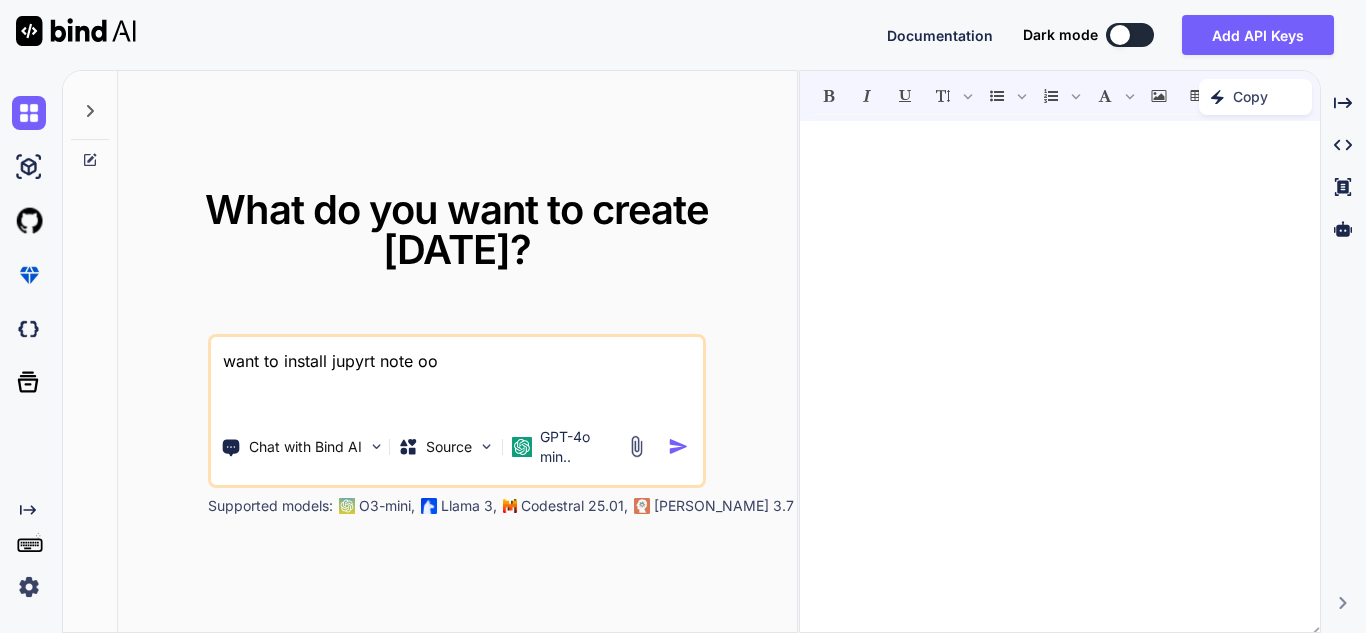 type on "x" 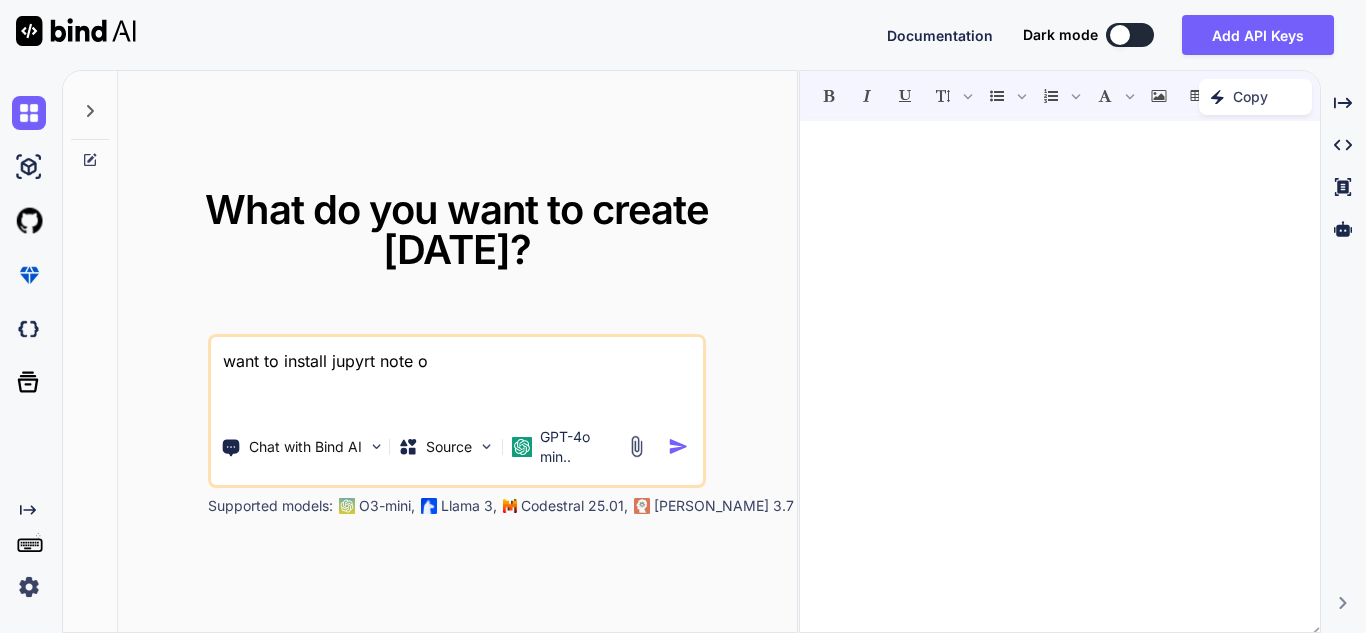 type on "x" 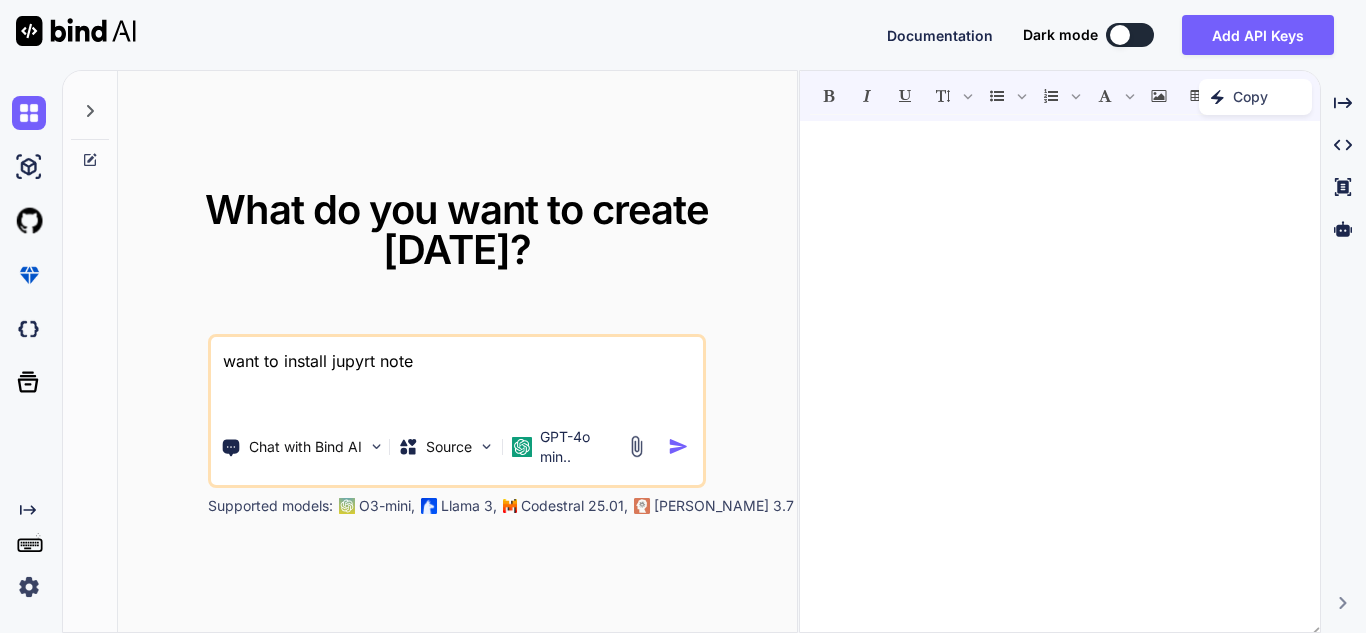 type on "x" 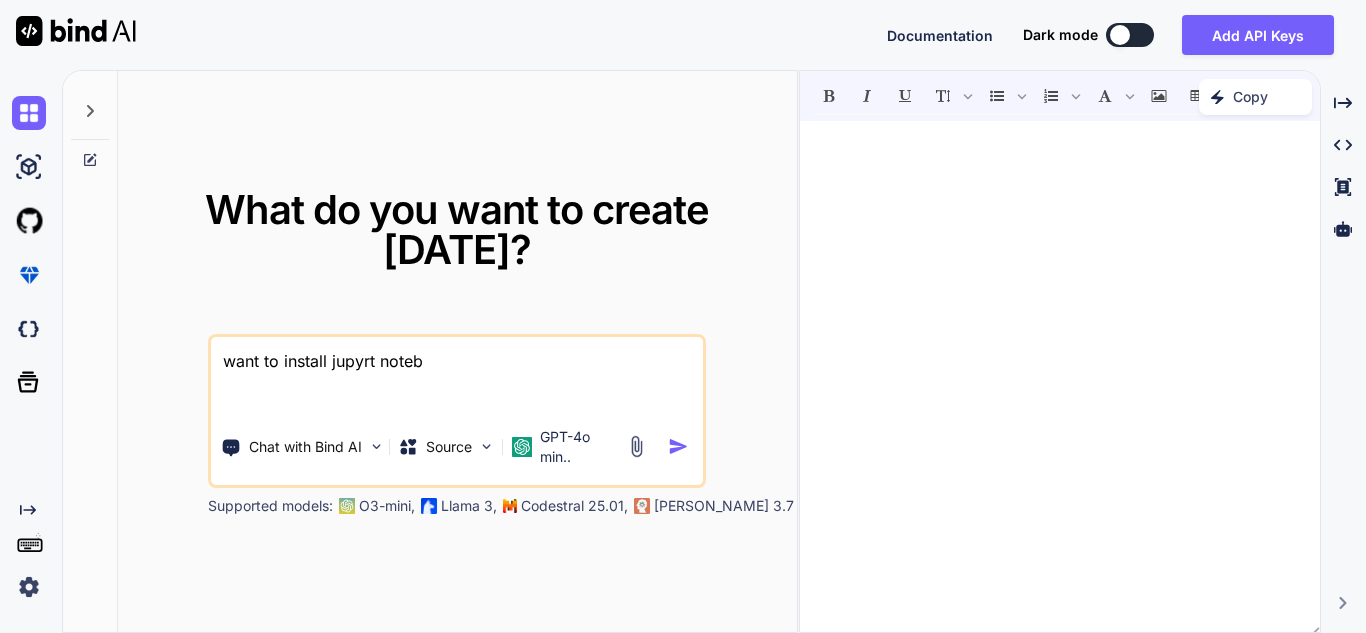 type on "x" 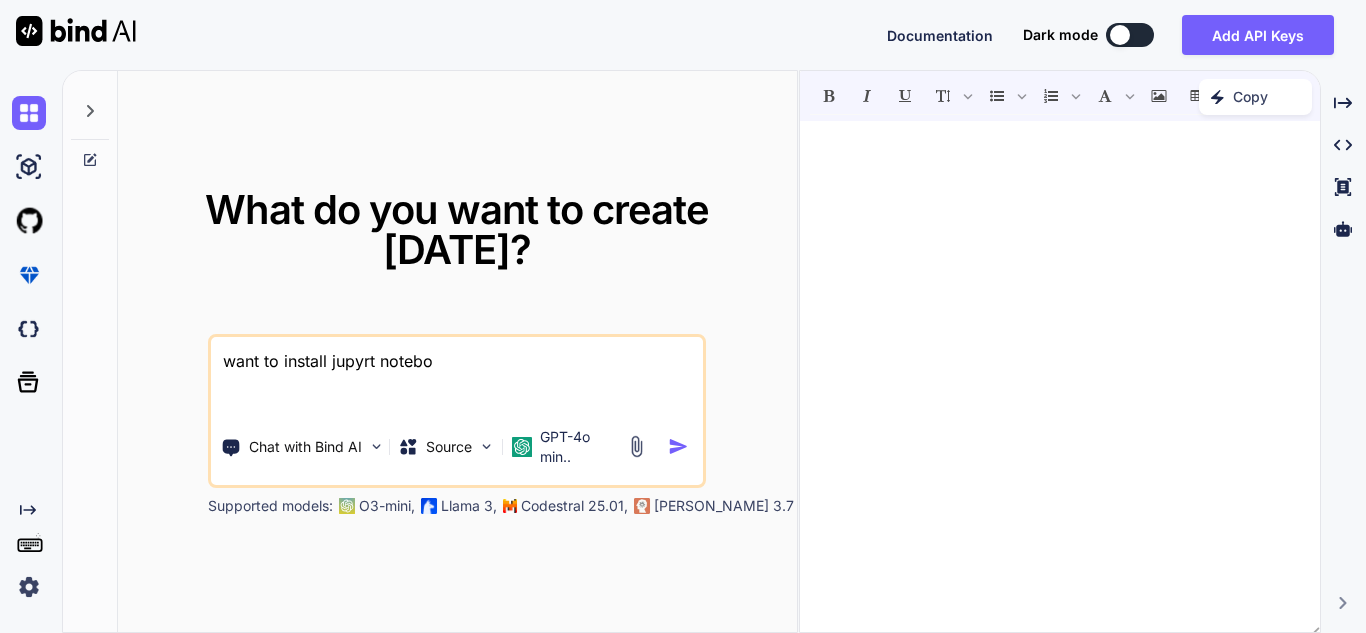 type on "x" 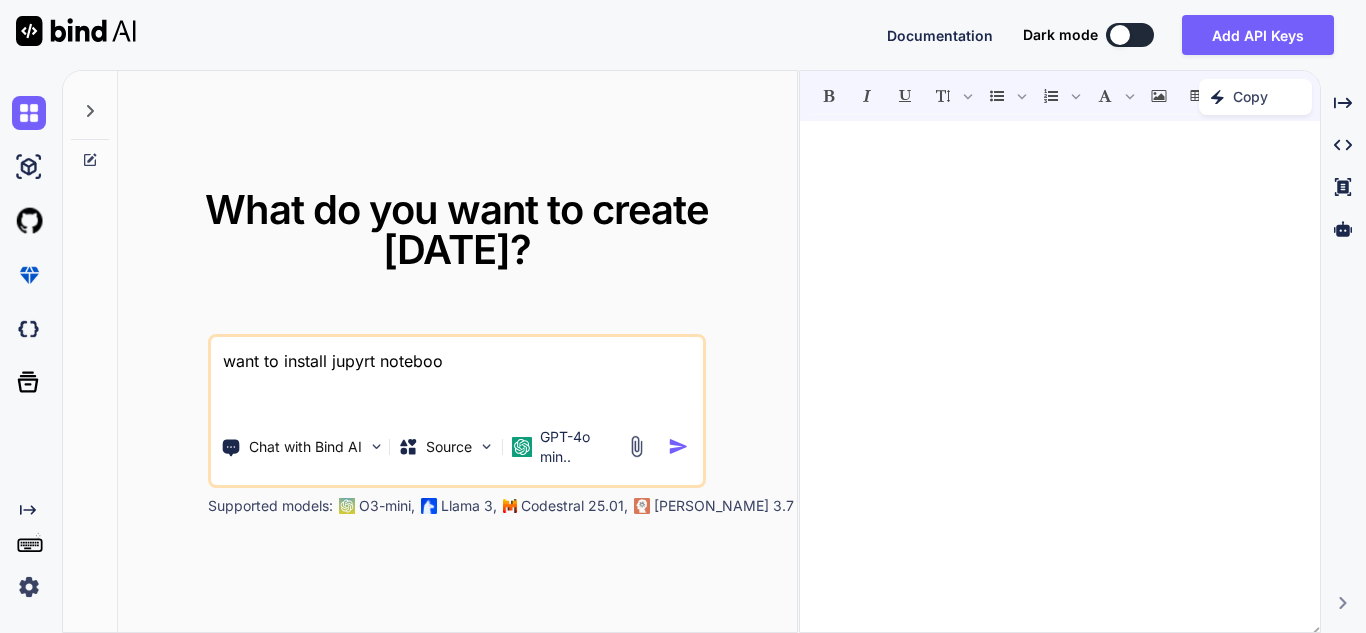 type on "x" 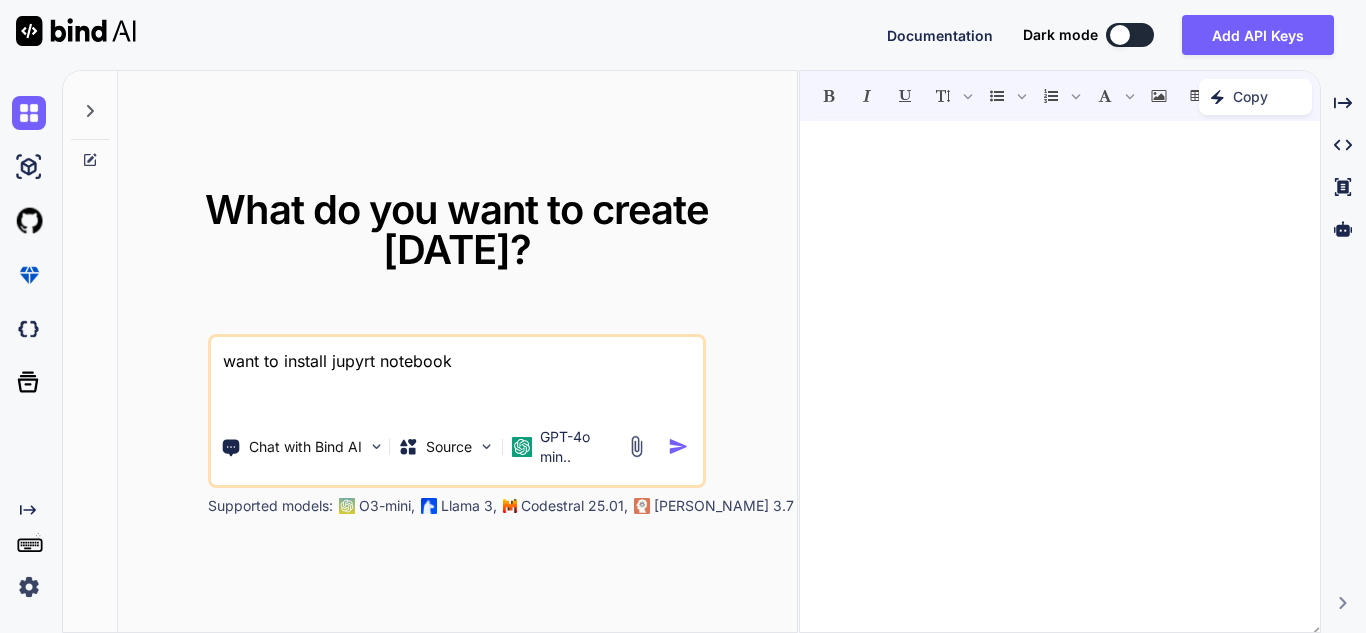type on "x" 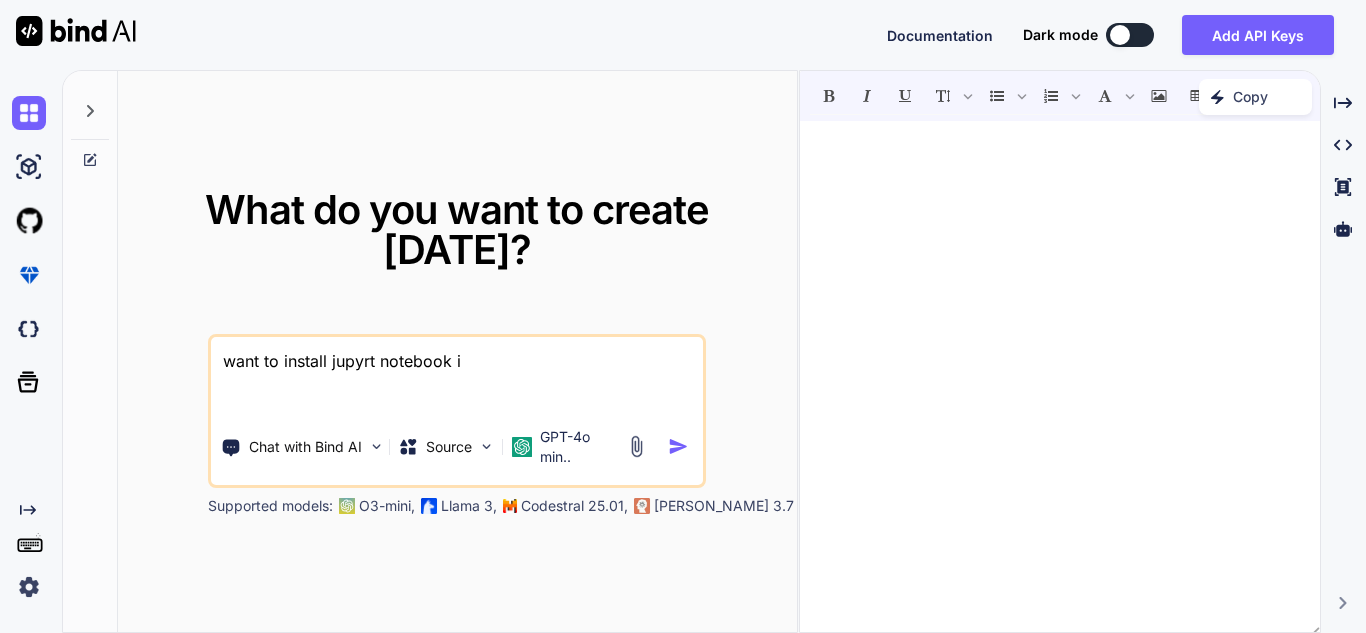 type on "x" 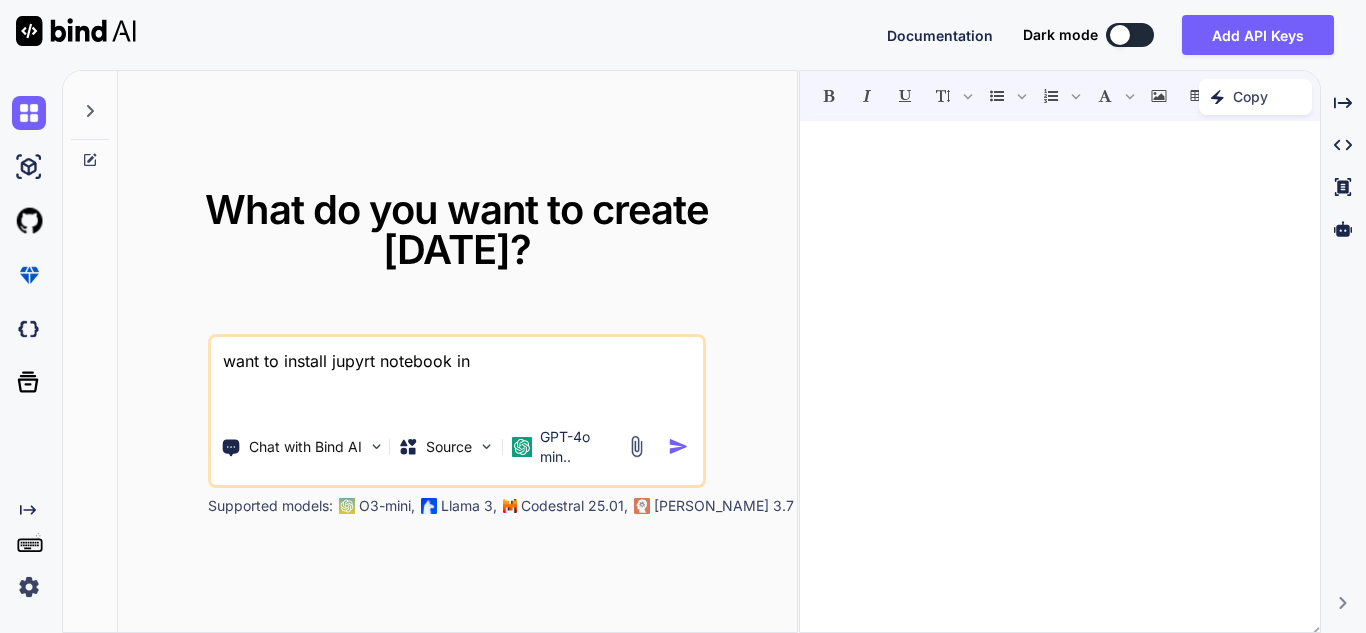 type on "x" 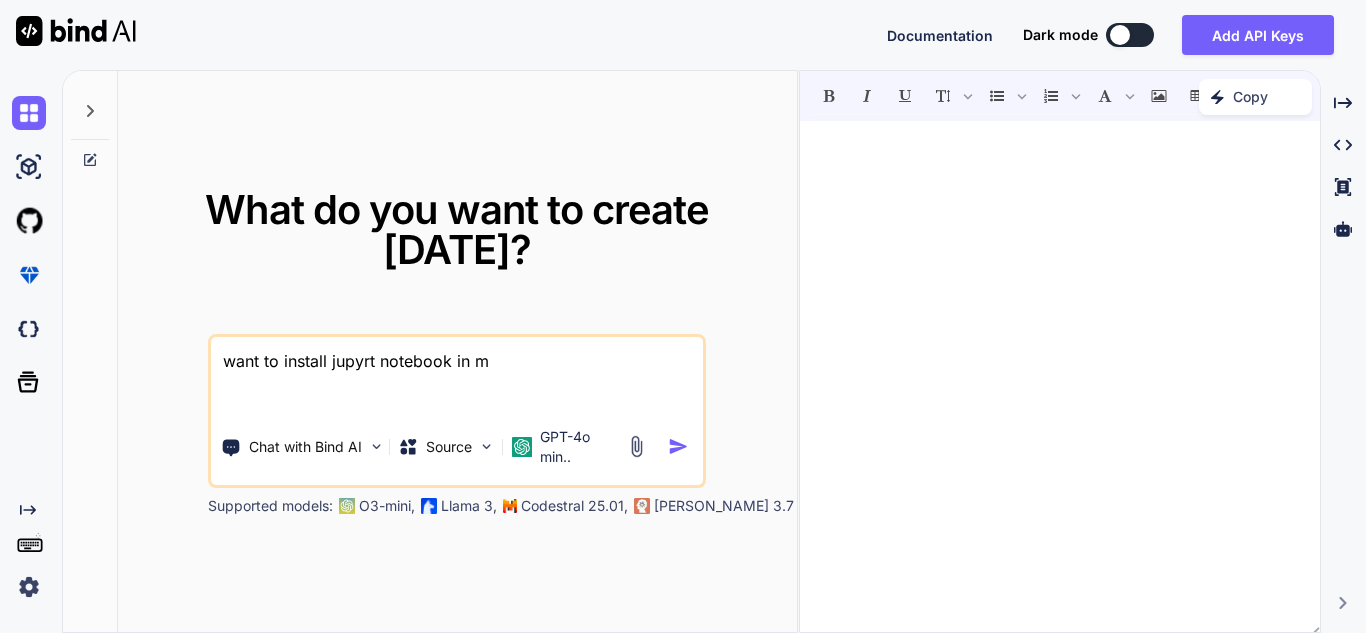 type on "x" 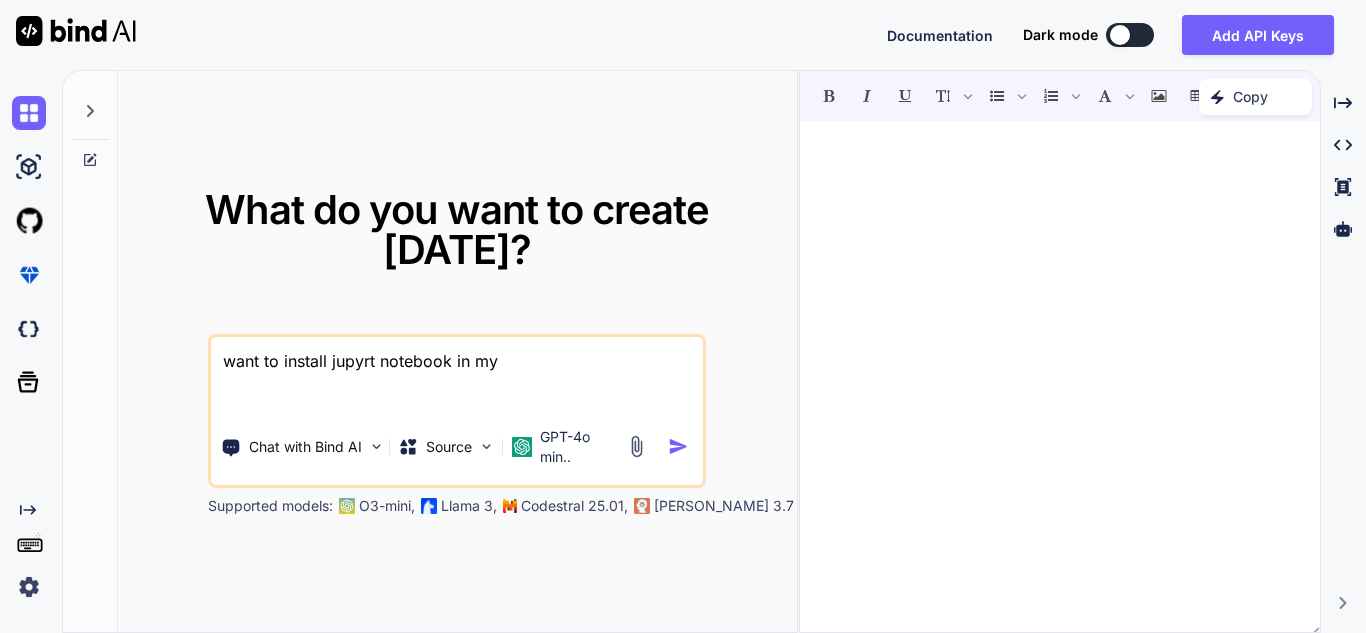 type on "x" 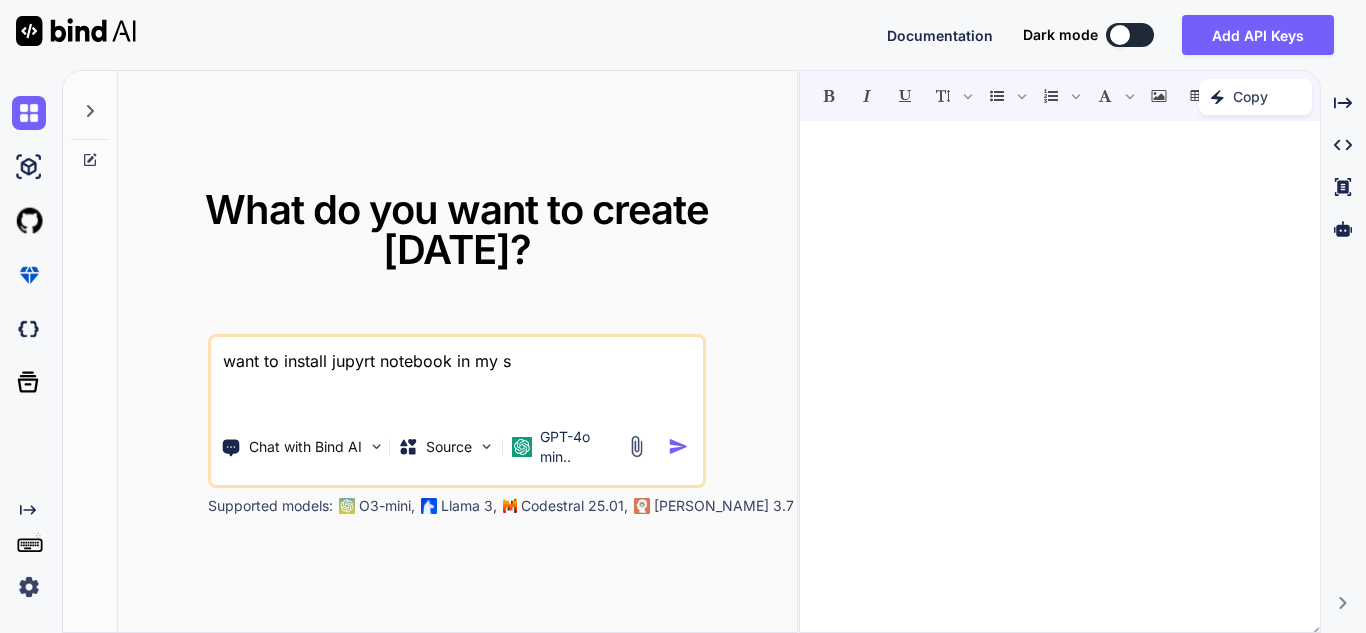 type on "x" 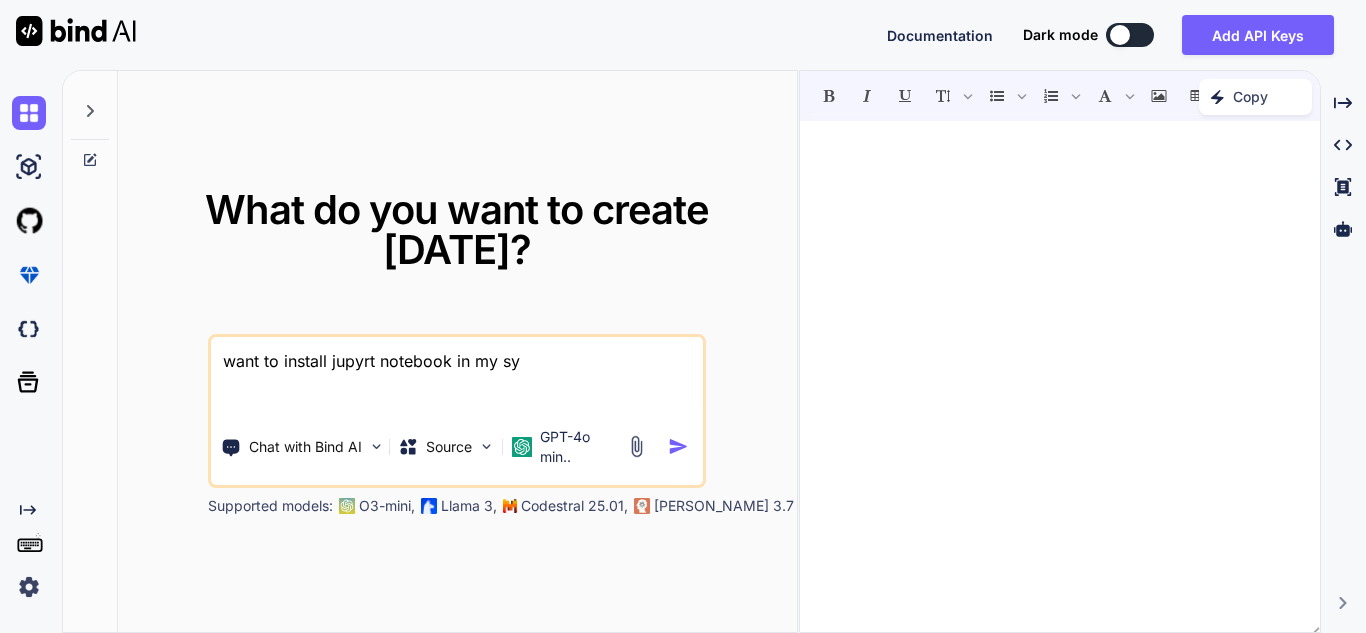 type on "x" 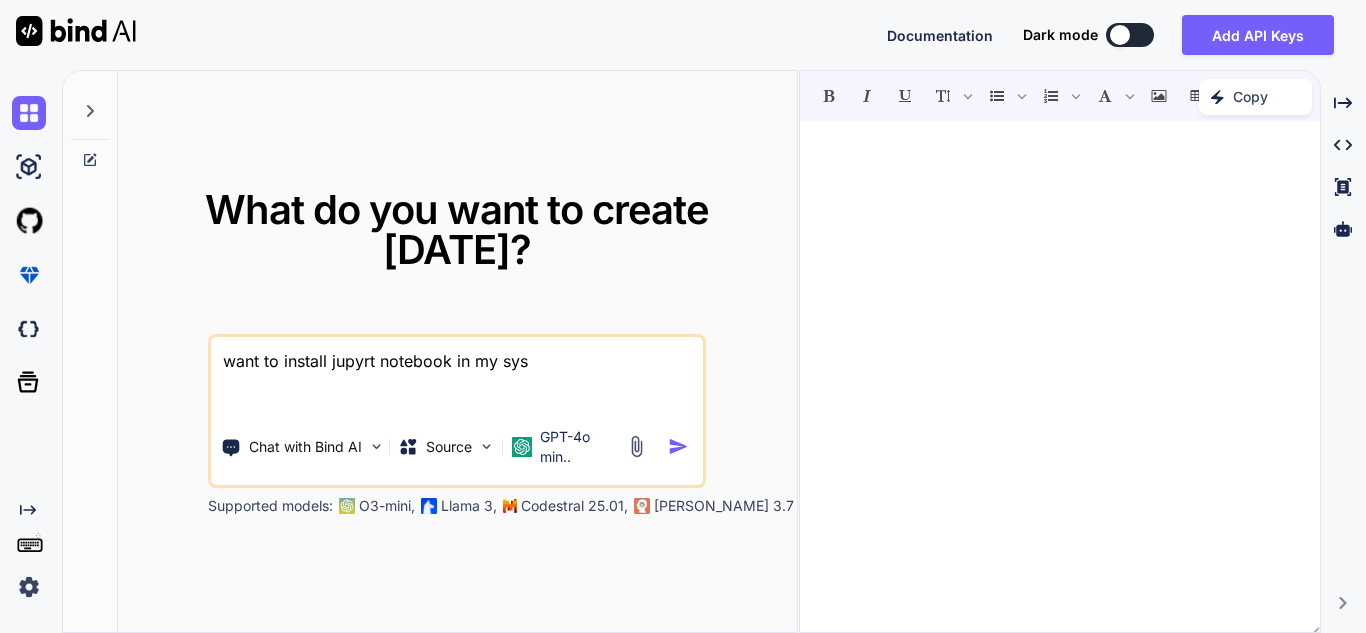 type on "x" 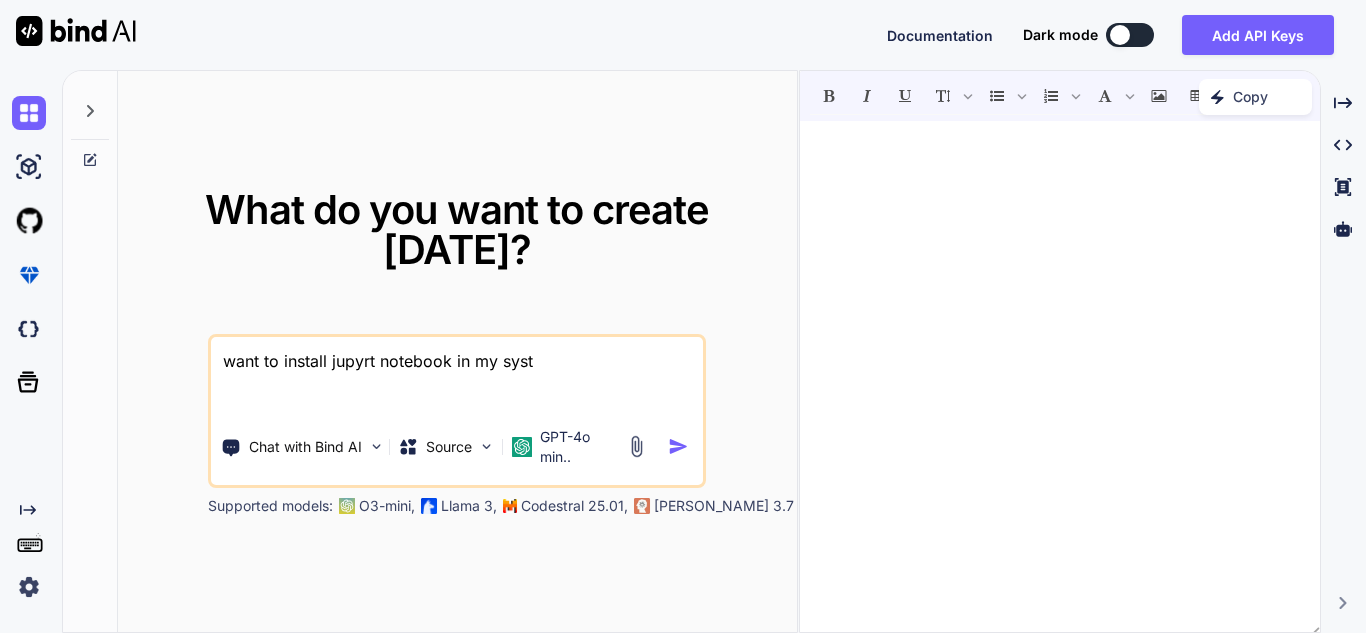 type on "x" 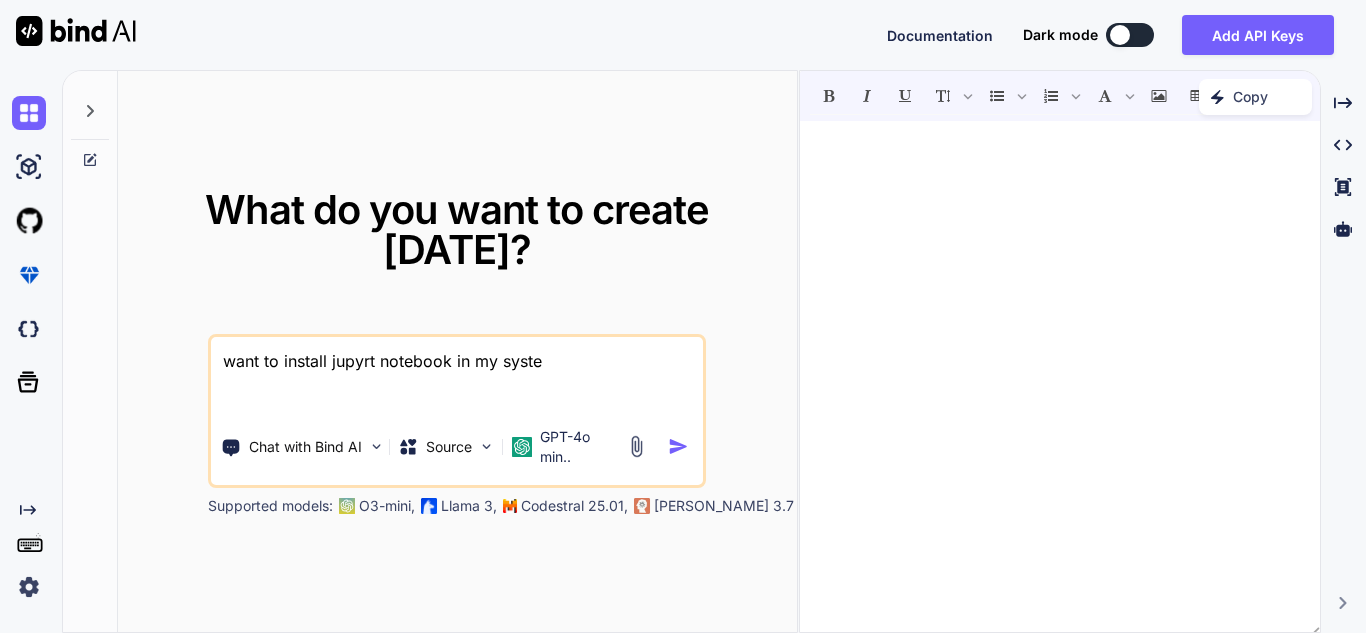 type on "x" 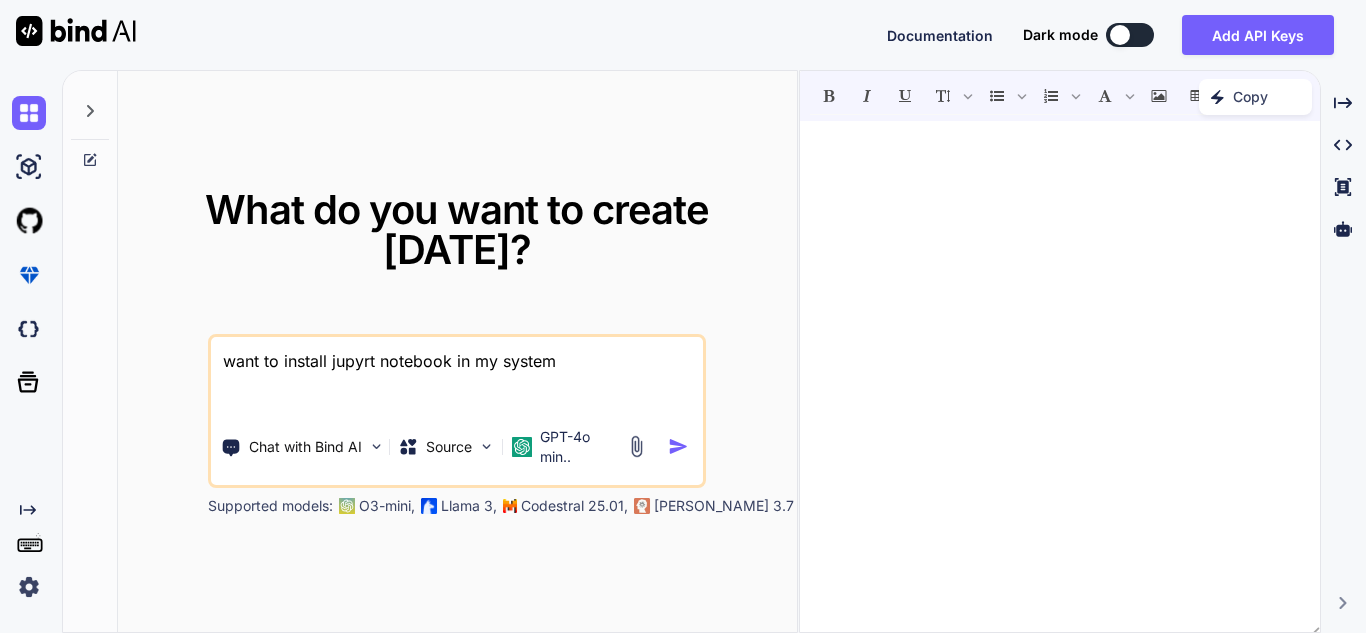 type on "x" 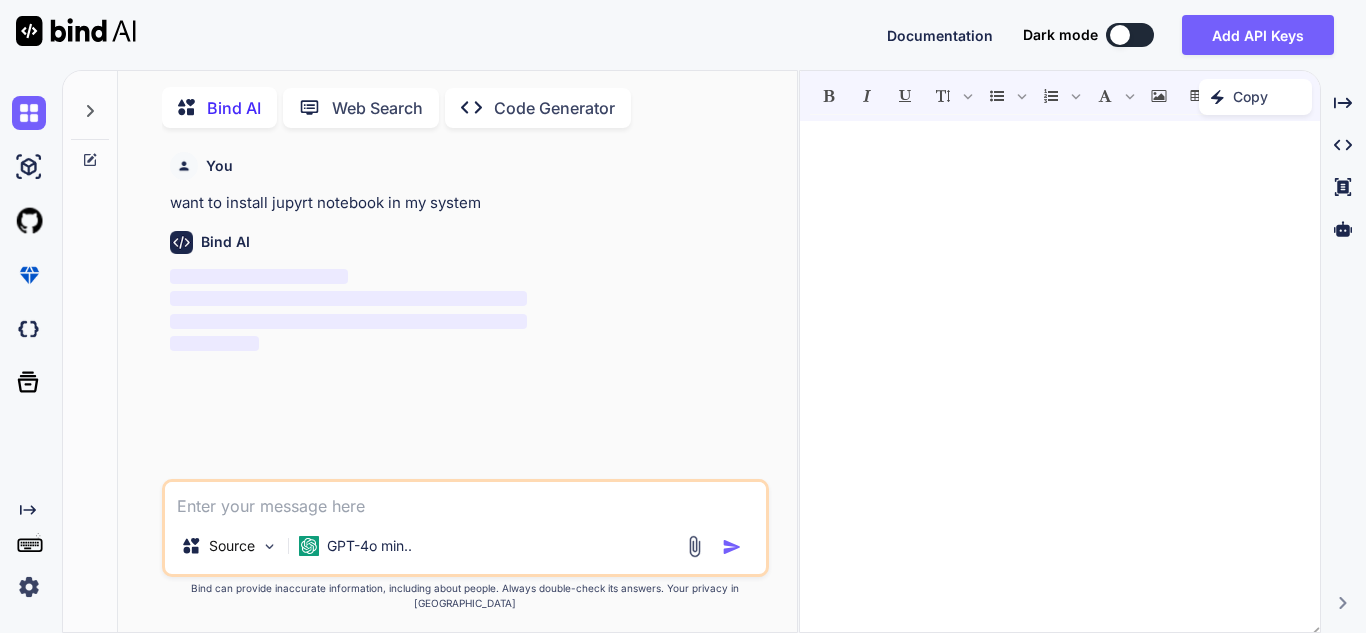 scroll, scrollTop: 8, scrollLeft: 0, axis: vertical 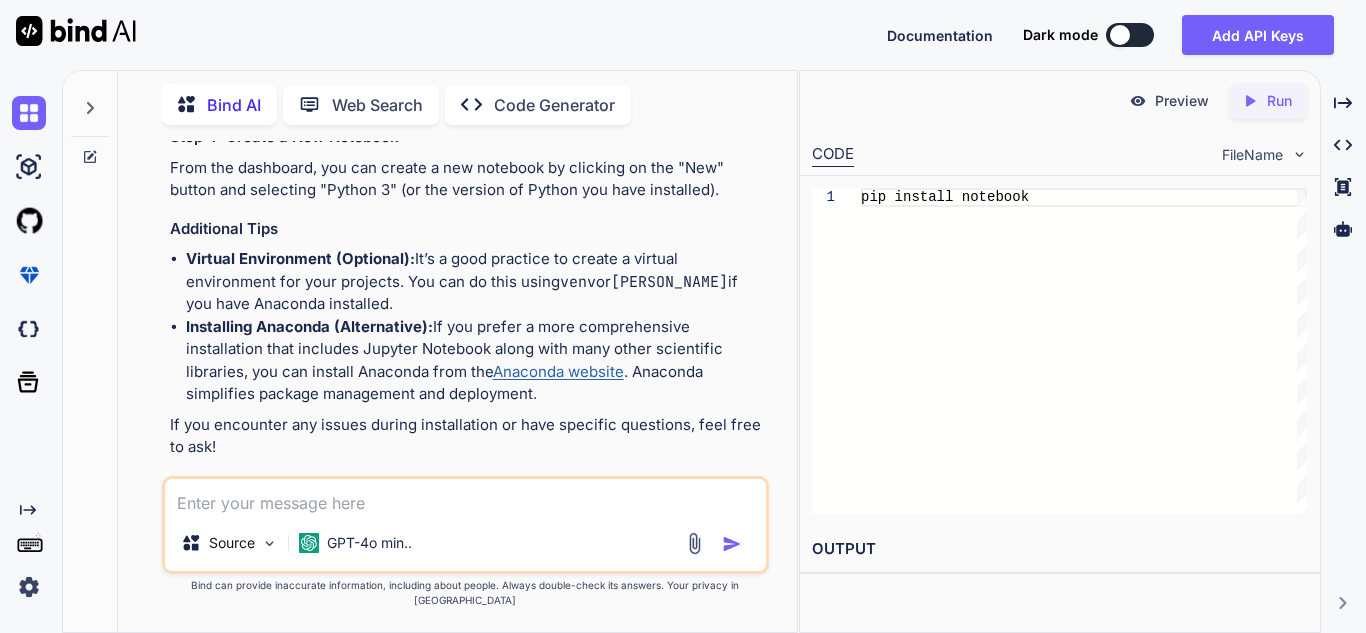 click on "Anaconda website" at bounding box center (558, 371) 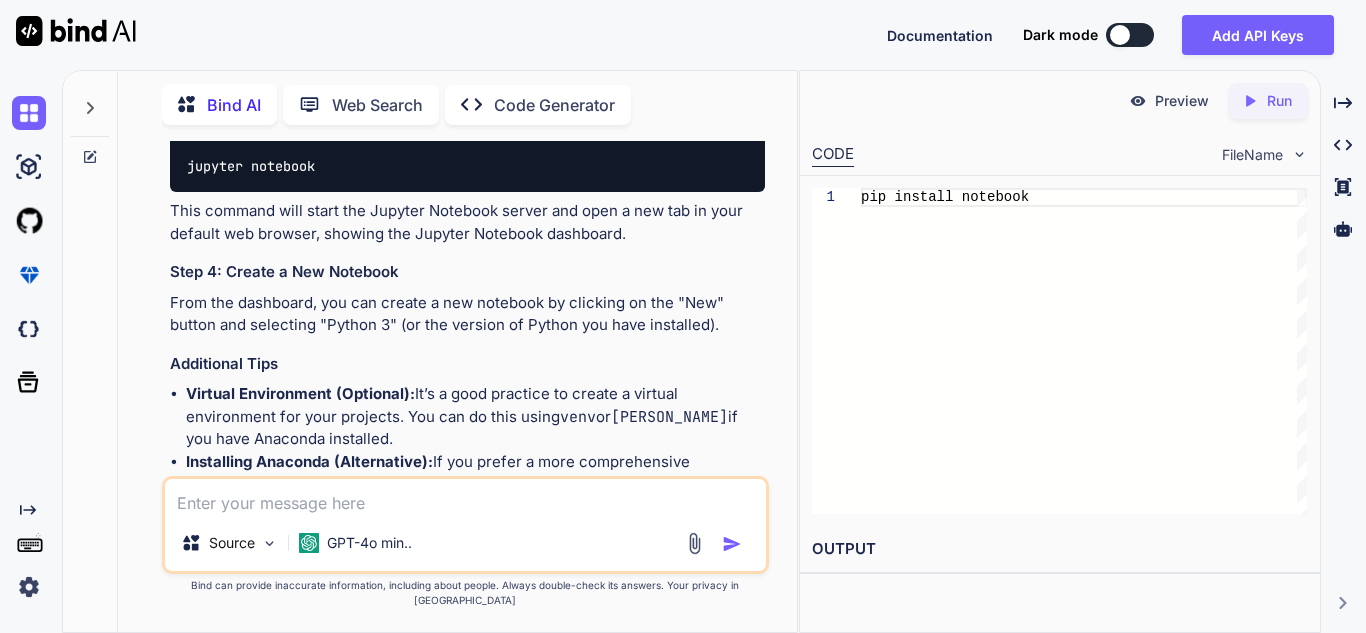 scroll, scrollTop: 773, scrollLeft: 0, axis: vertical 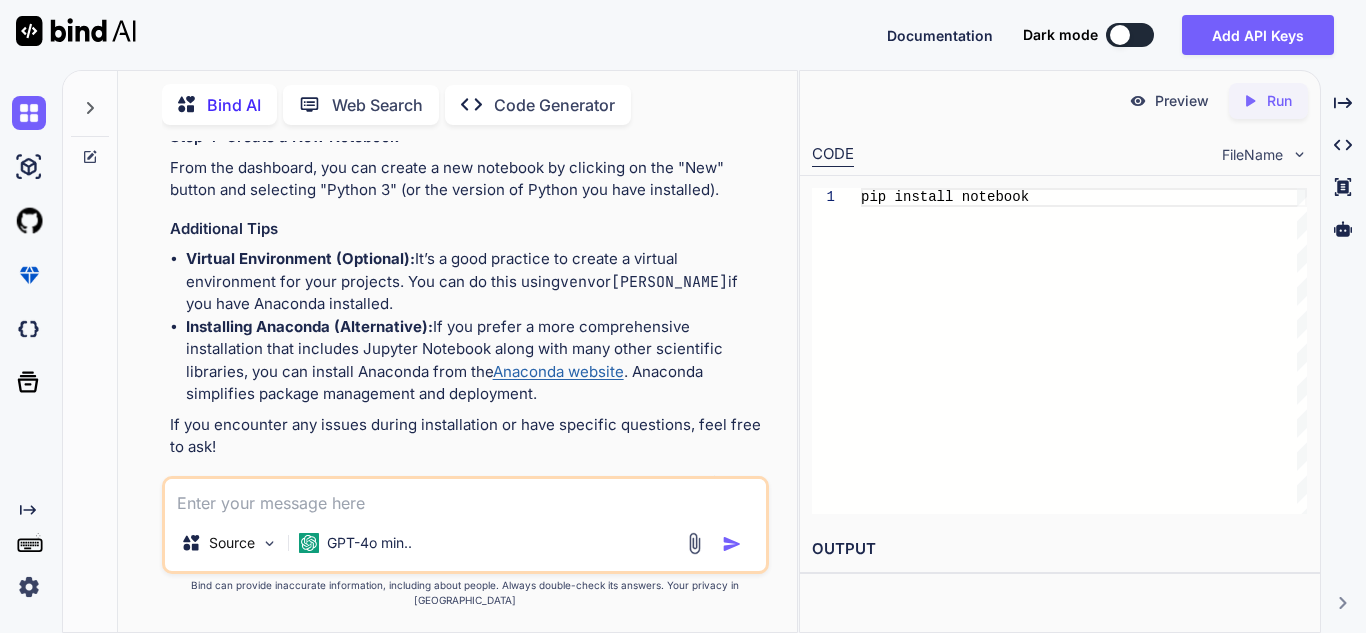 click at bounding box center [465, 497] 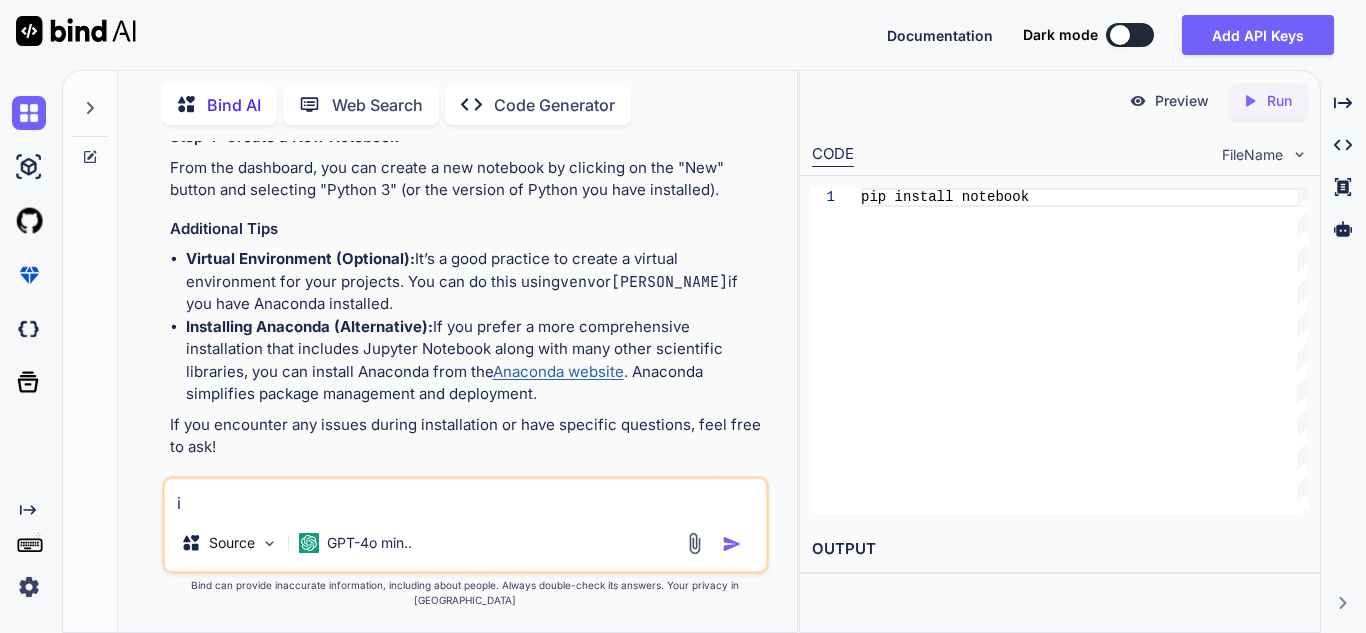 type on "x" 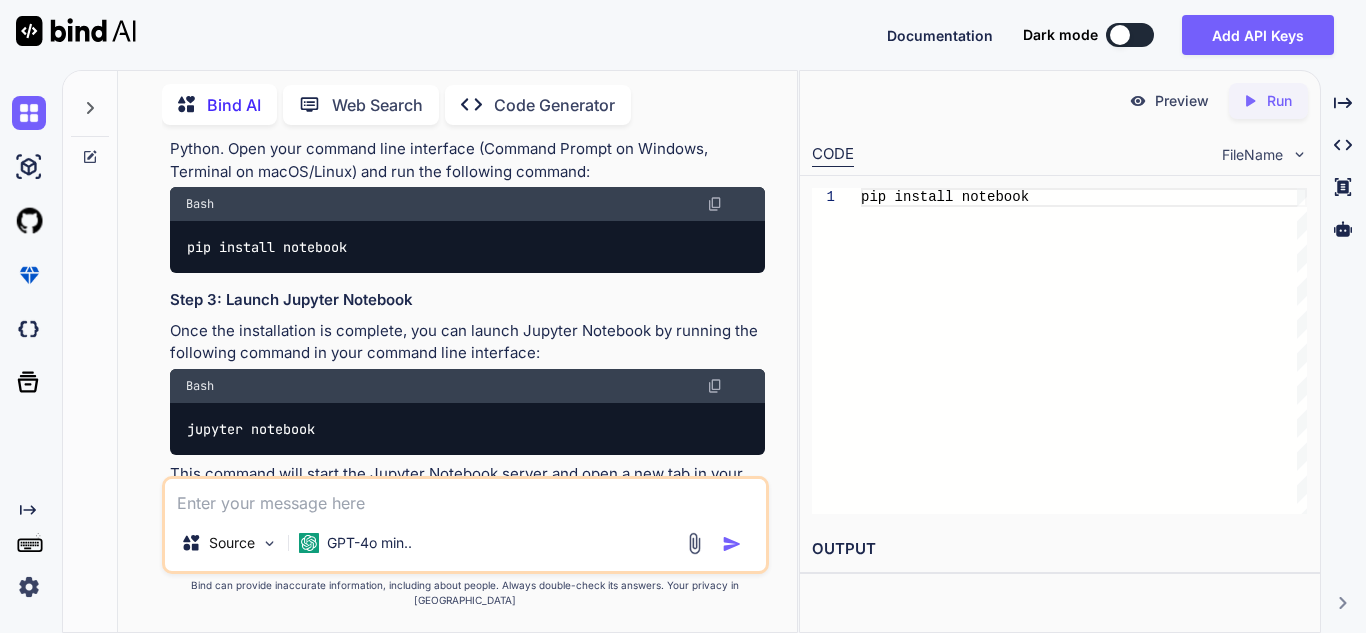 scroll, scrollTop: 473, scrollLeft: 0, axis: vertical 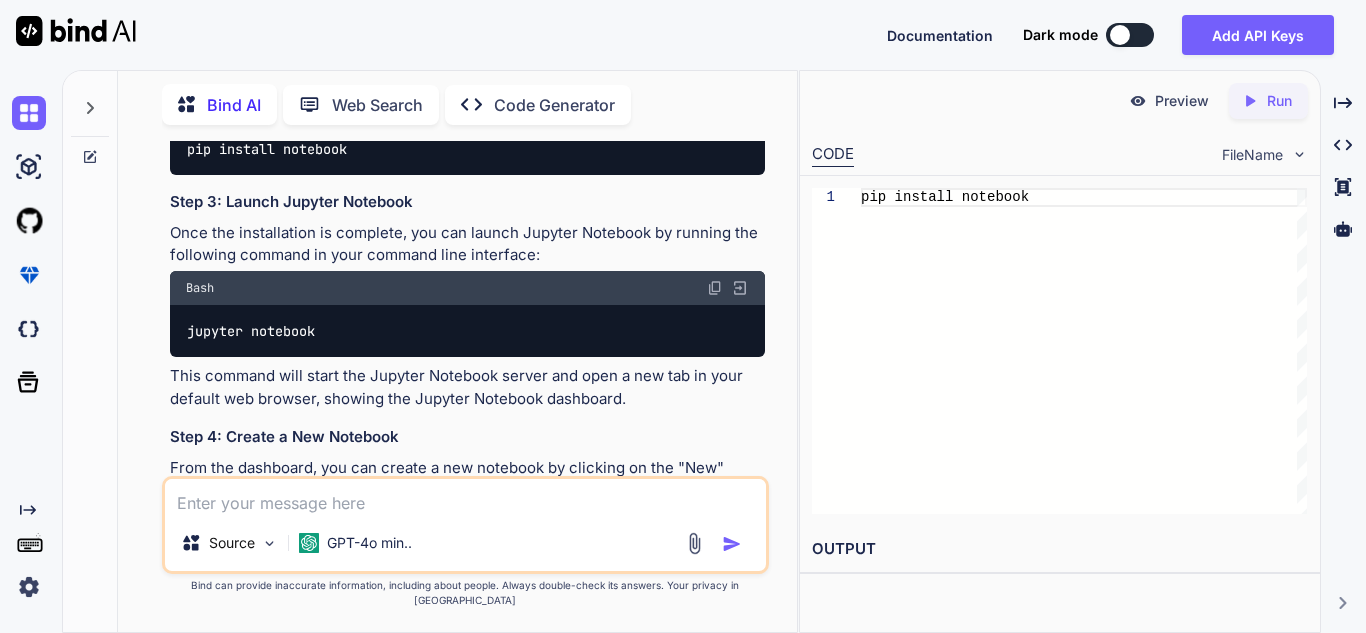 click at bounding box center (715, 288) 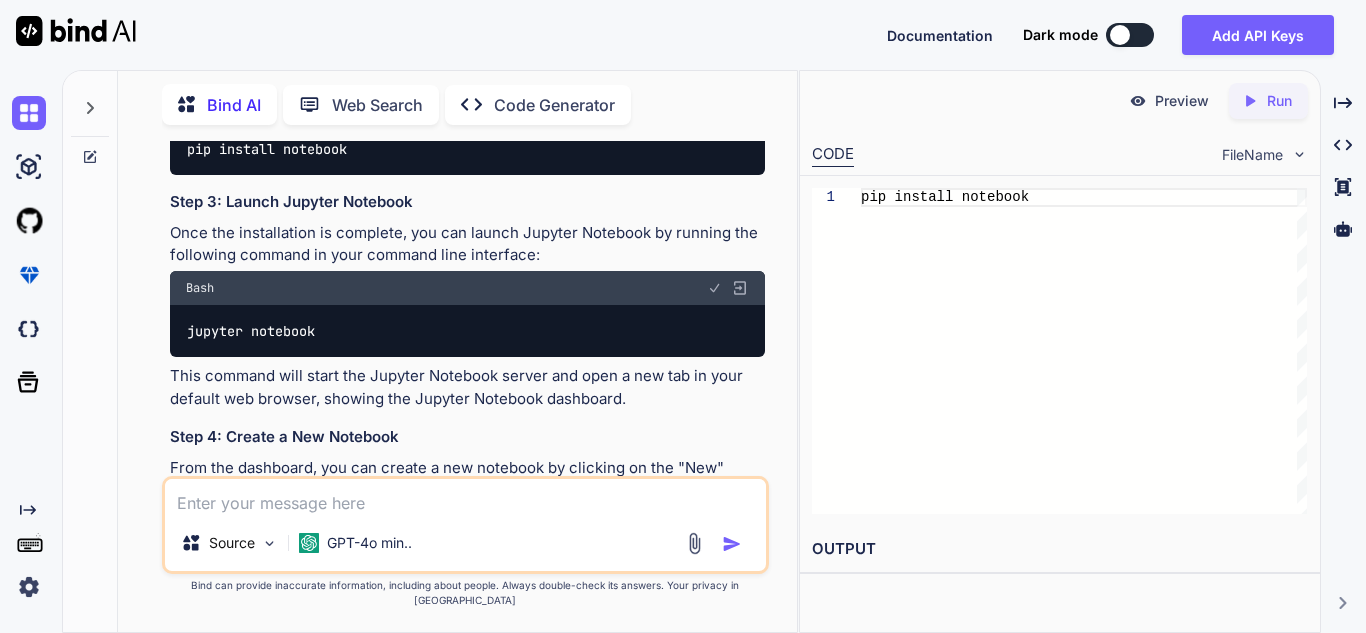 click at bounding box center (465, 497) 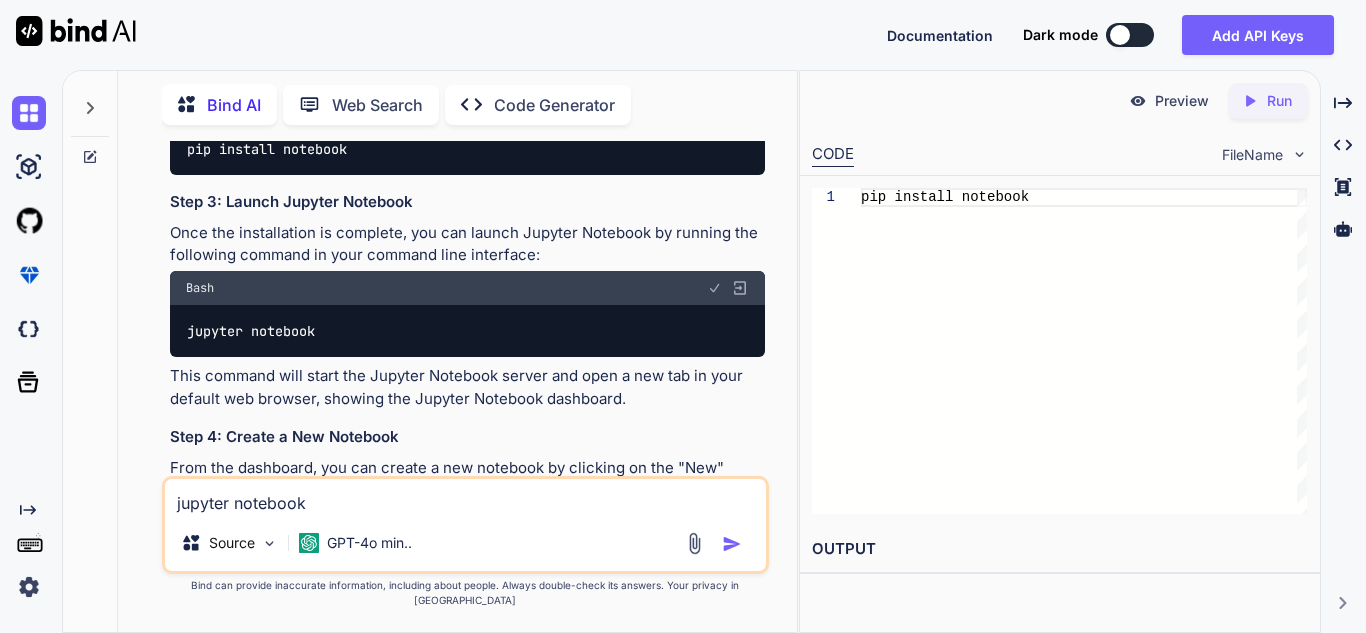 type on "x" 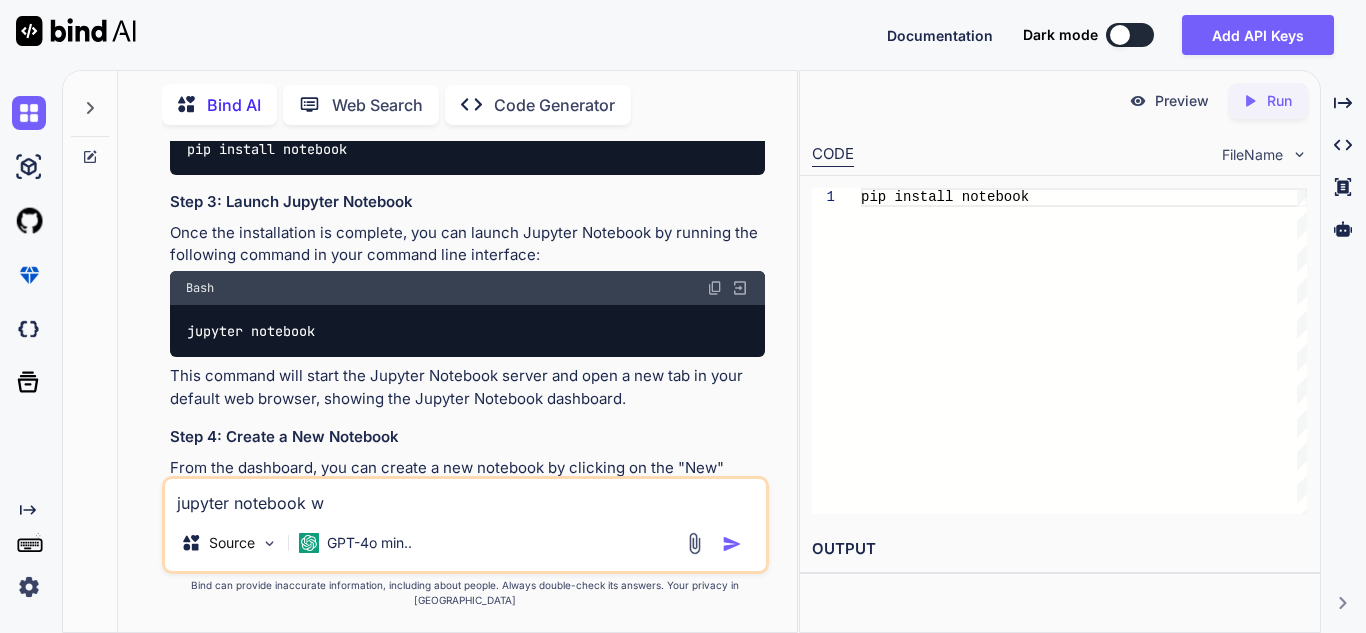 type on "x" 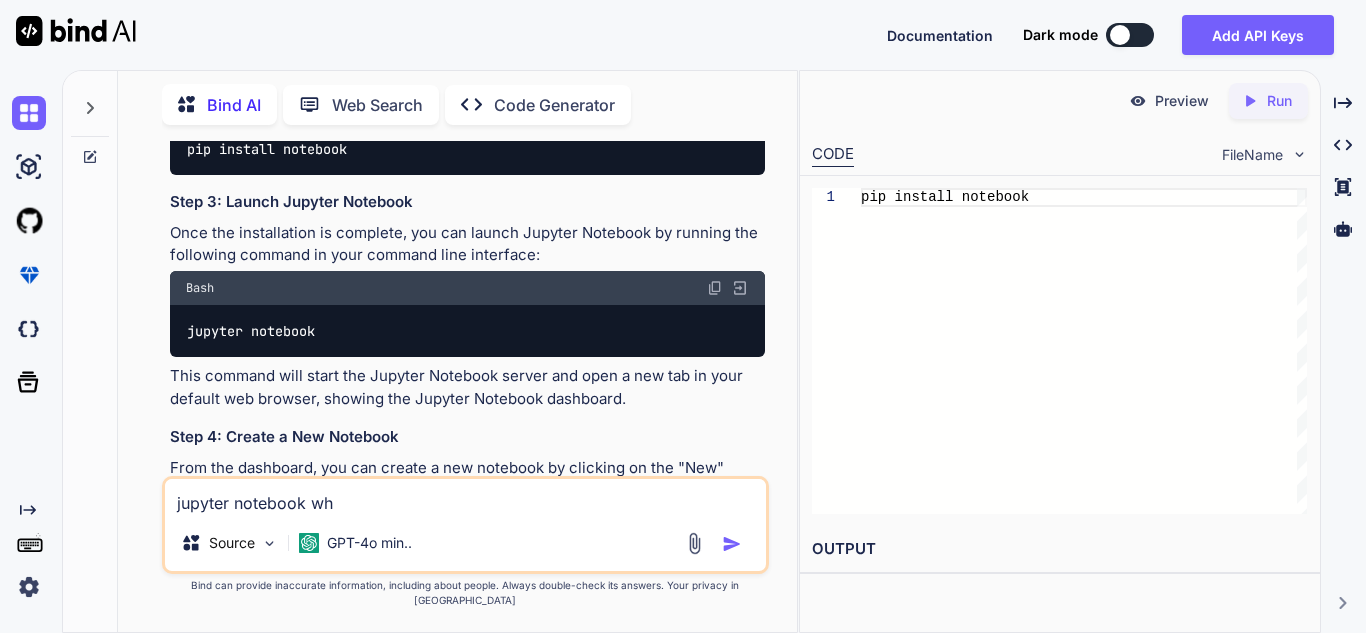 type on "x" 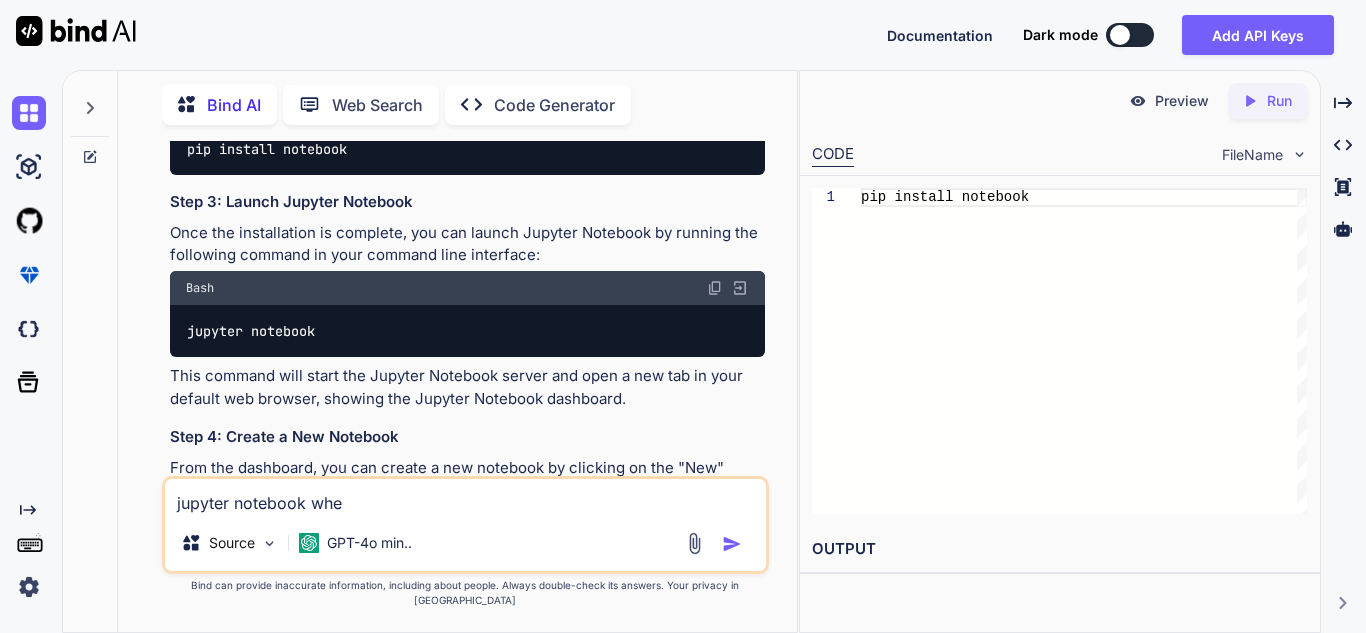 type on "x" 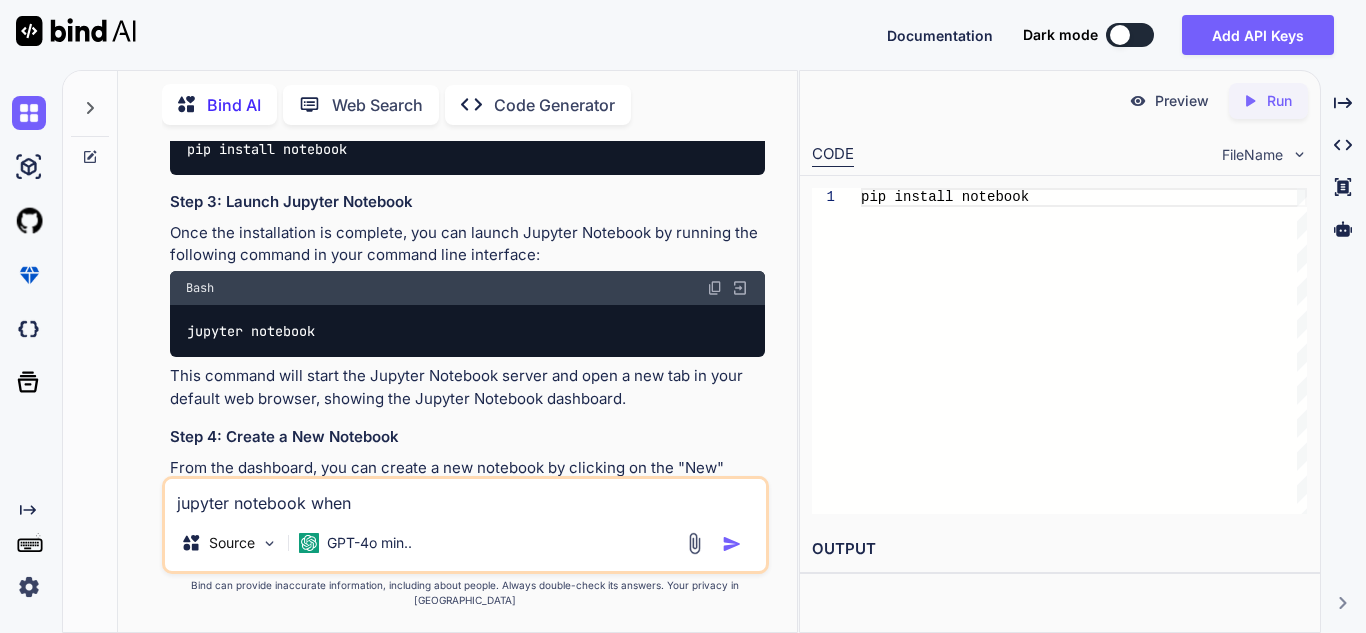 type on "x" 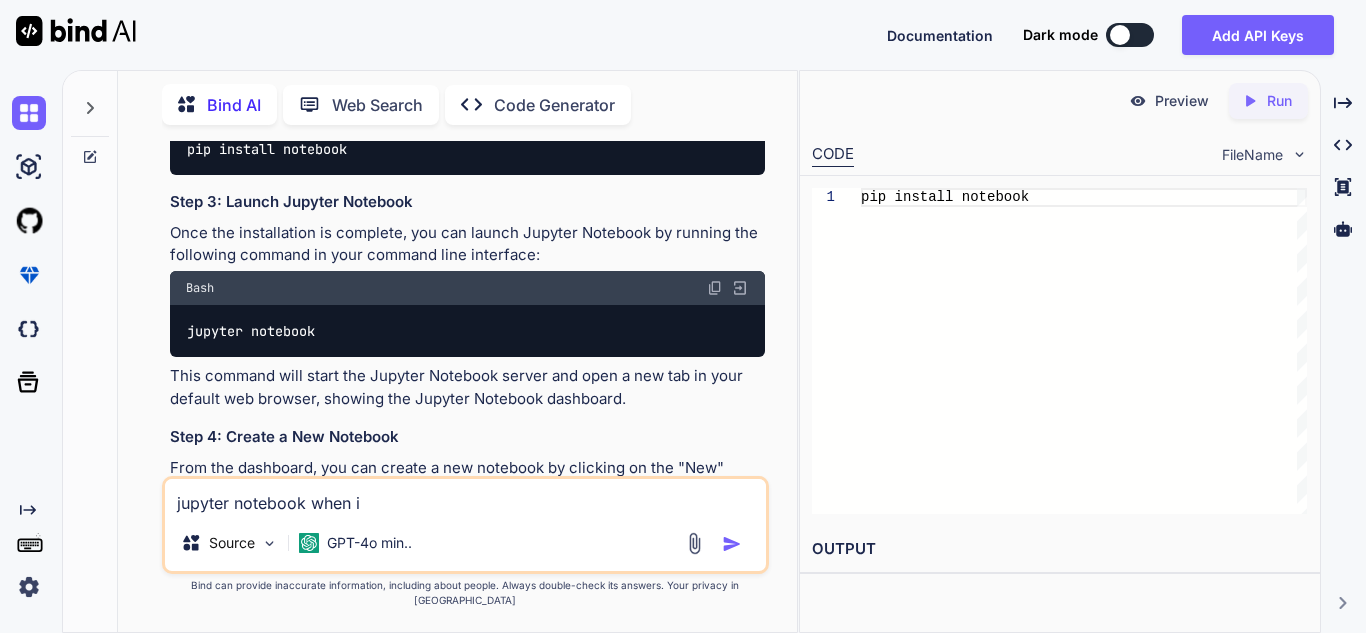 type on "x" 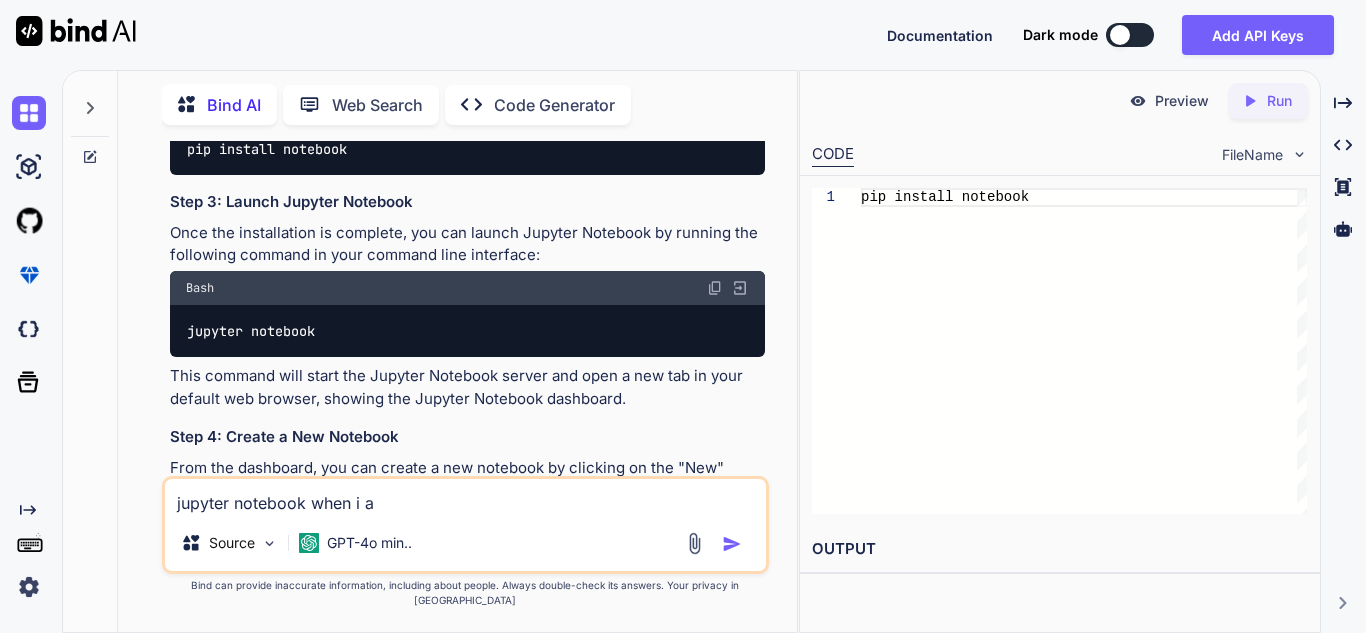 type on "x" 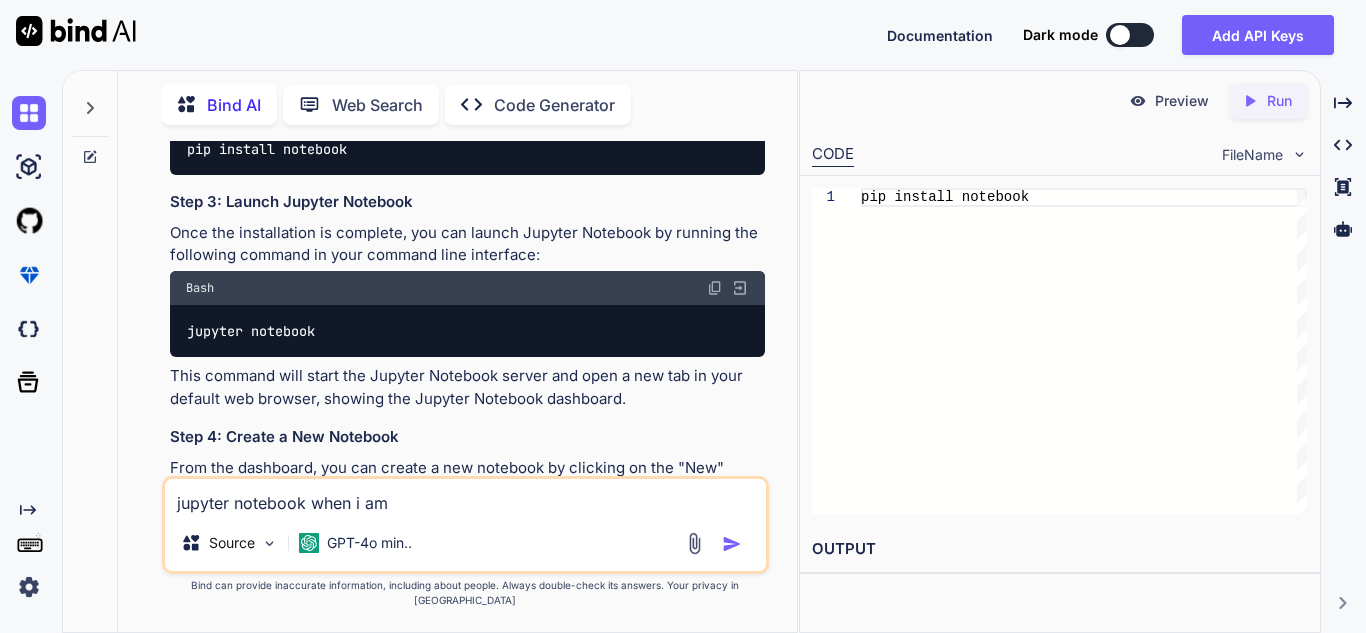 type on "x" 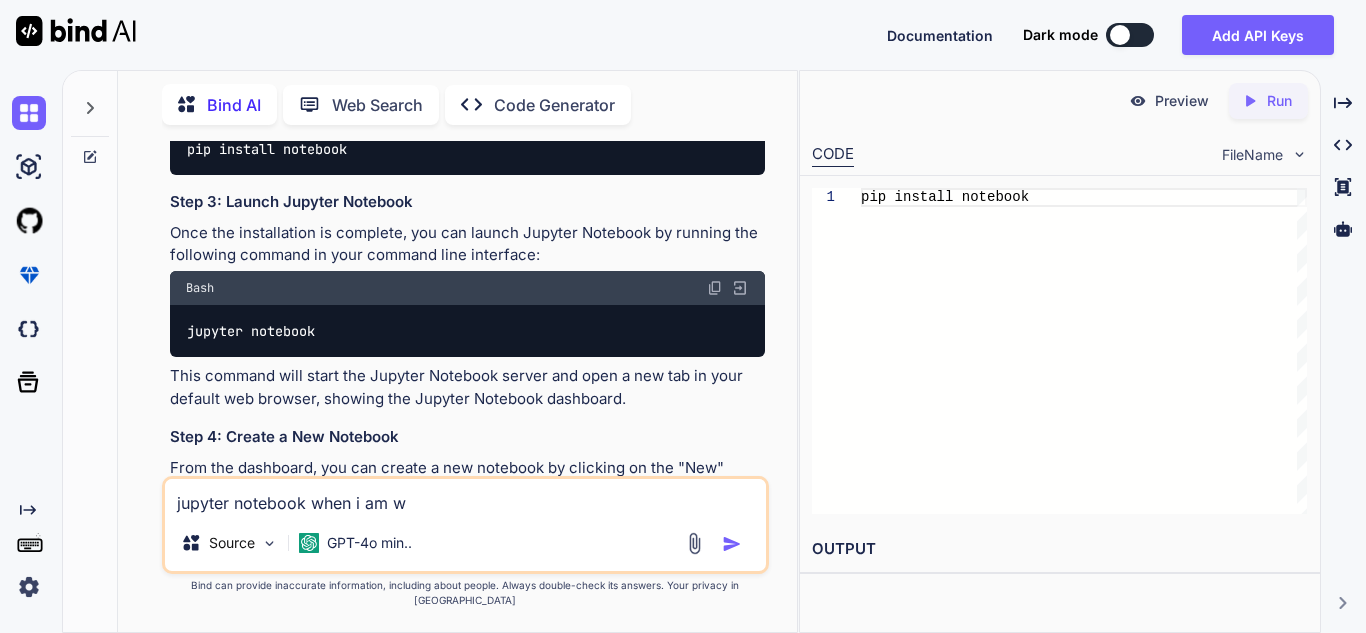 type on "x" 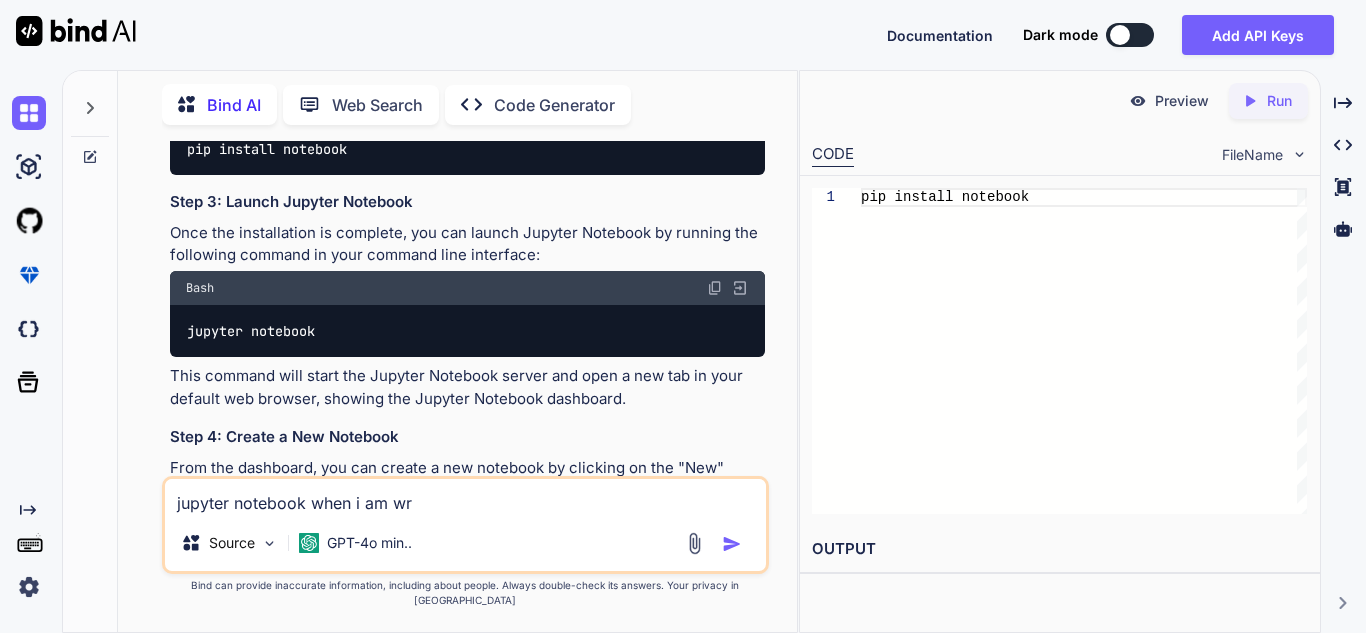 type on "x" 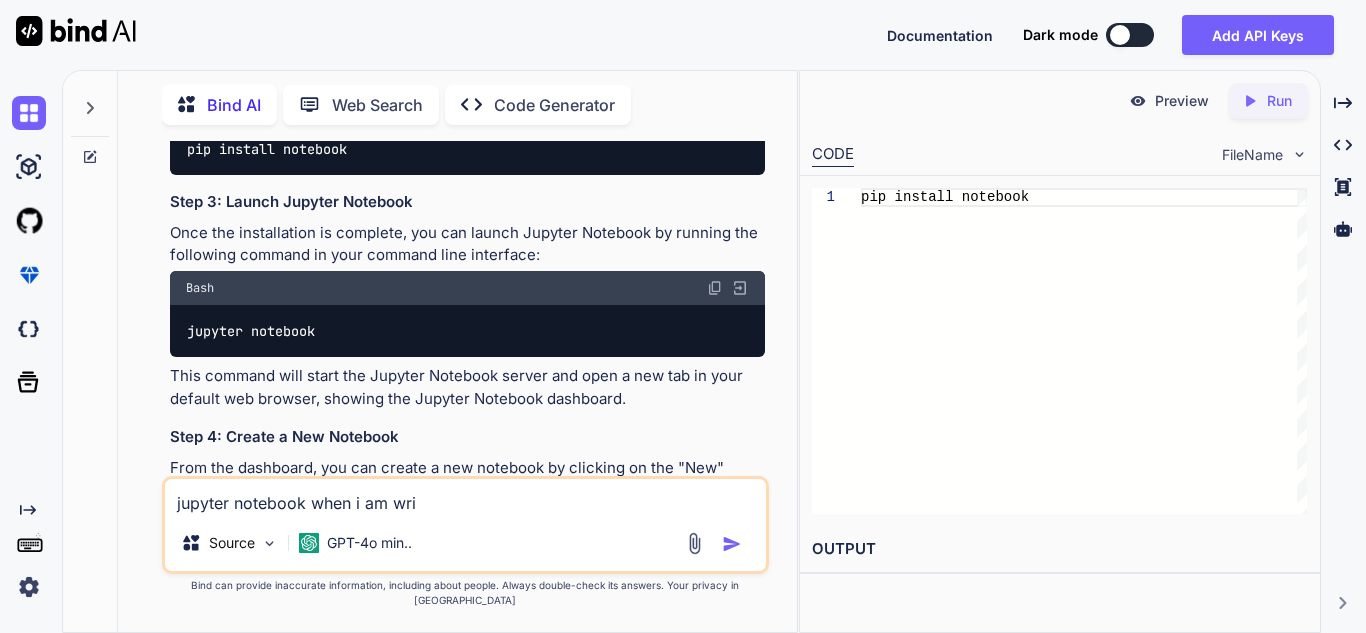 type on "x" 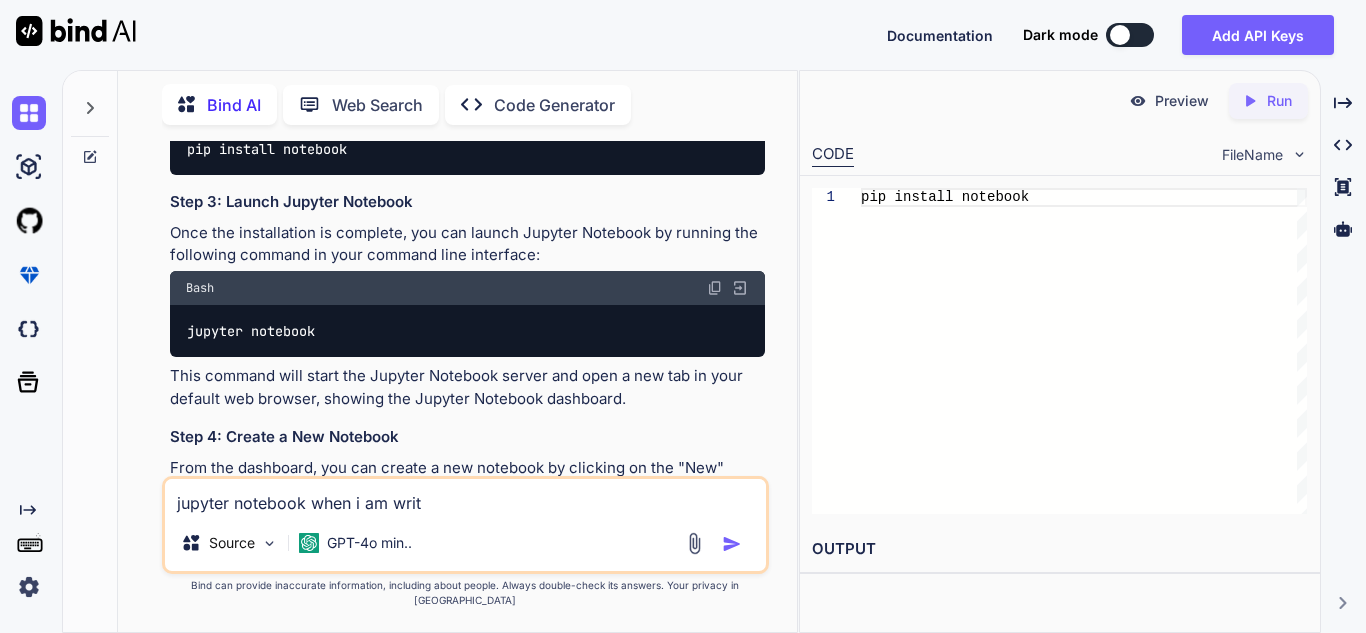type on "x" 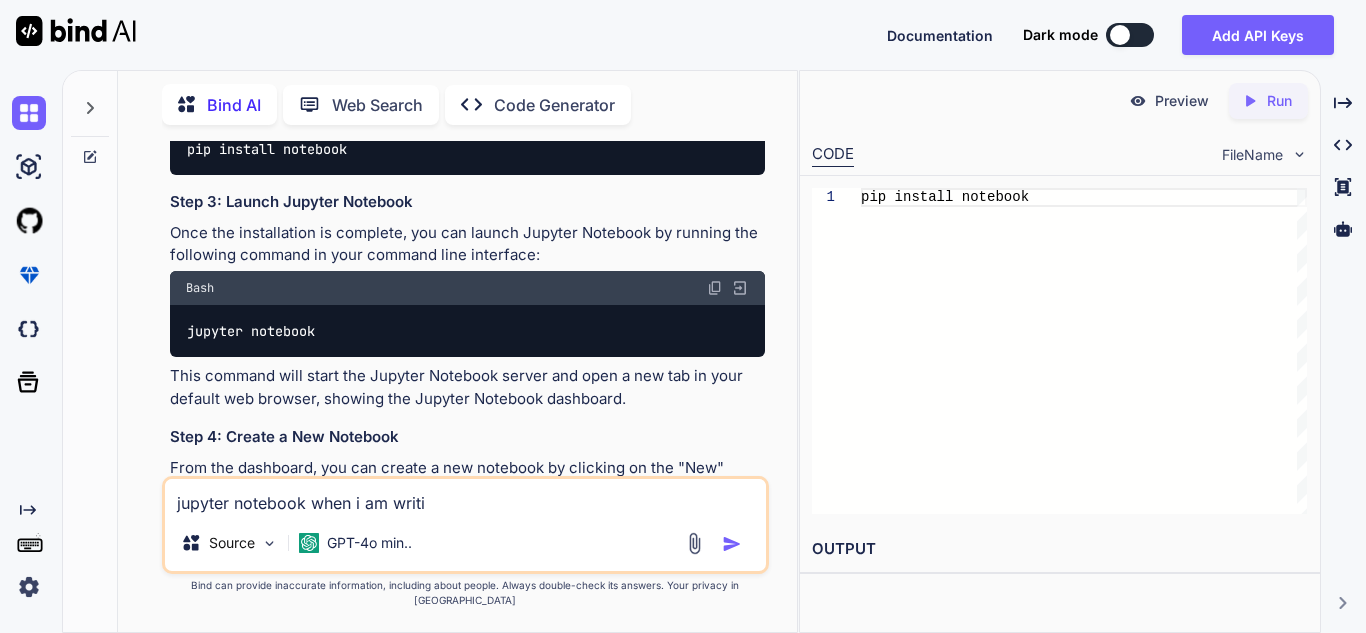 type on "x" 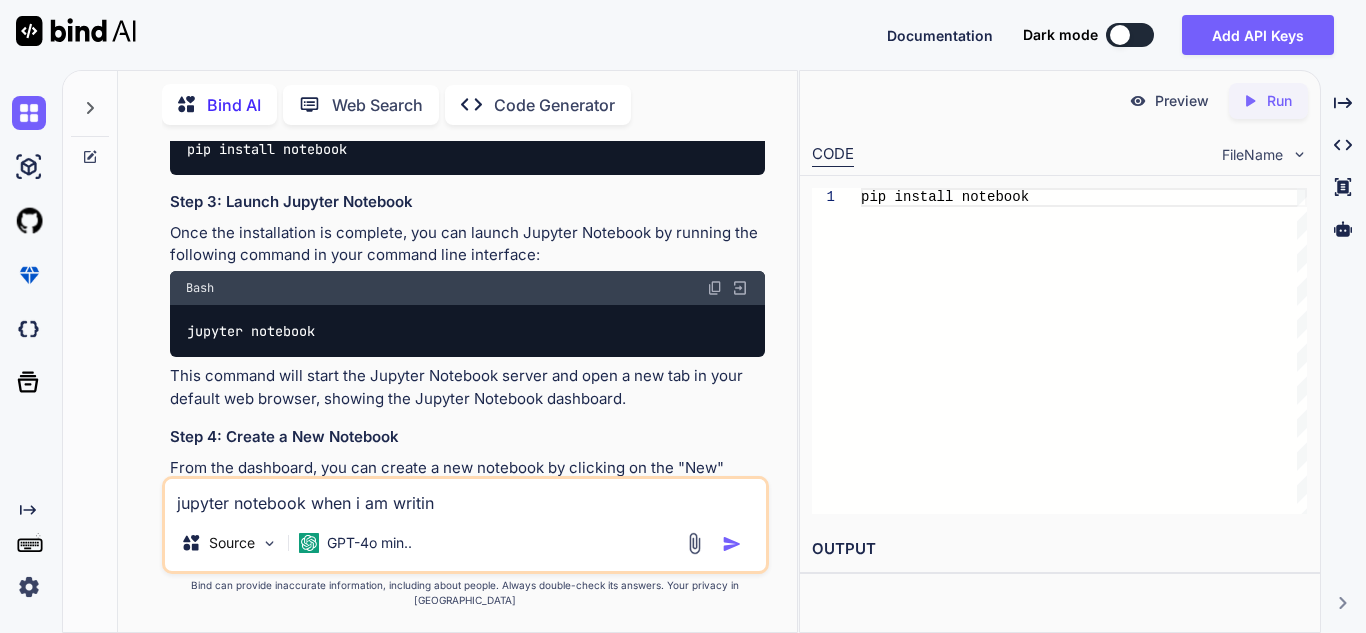 type on "x" 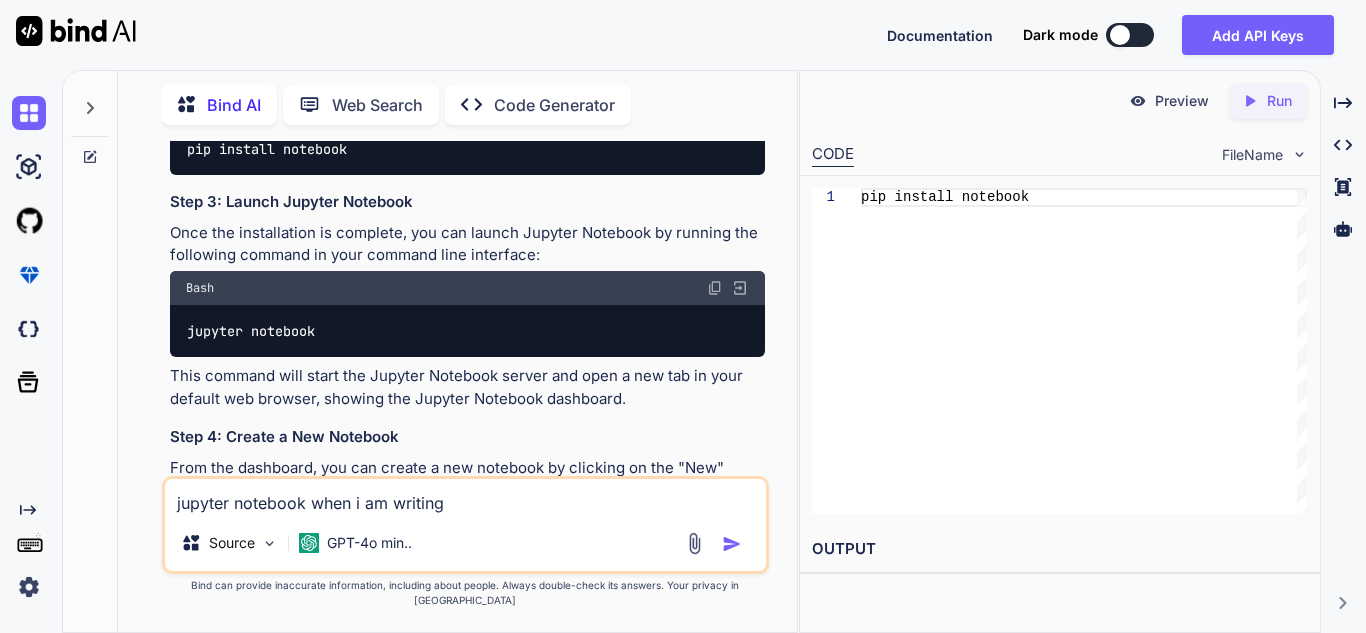 type on "x" 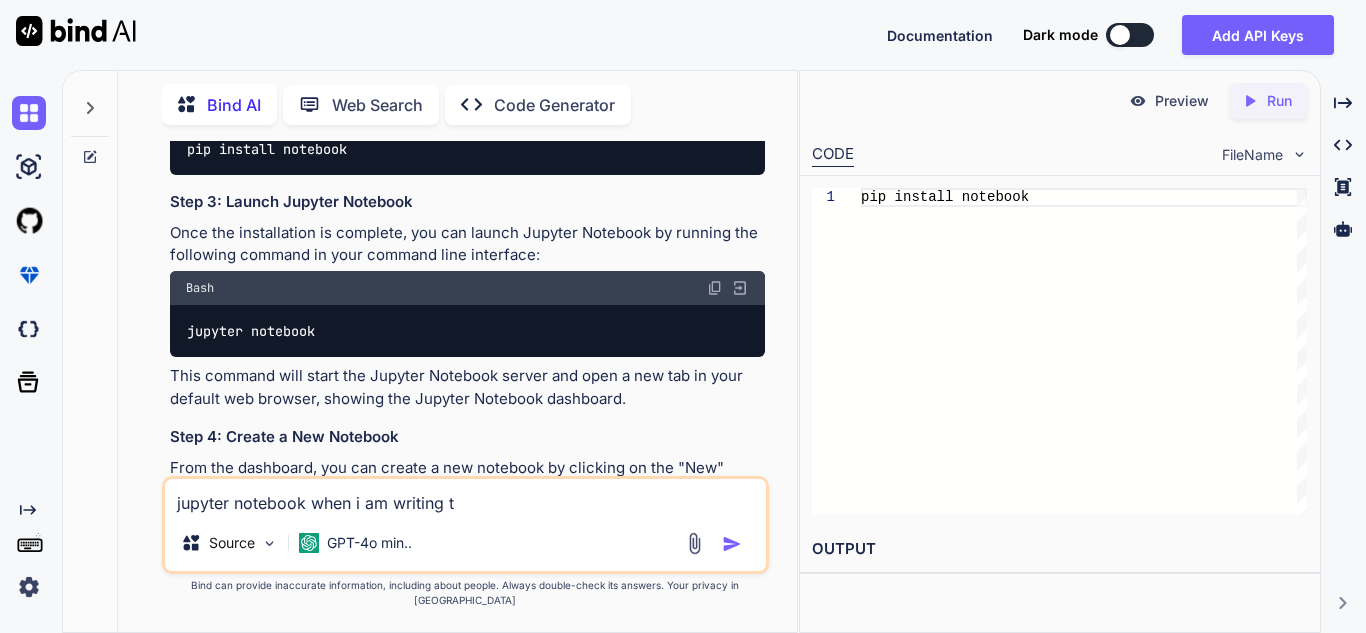 type on "x" 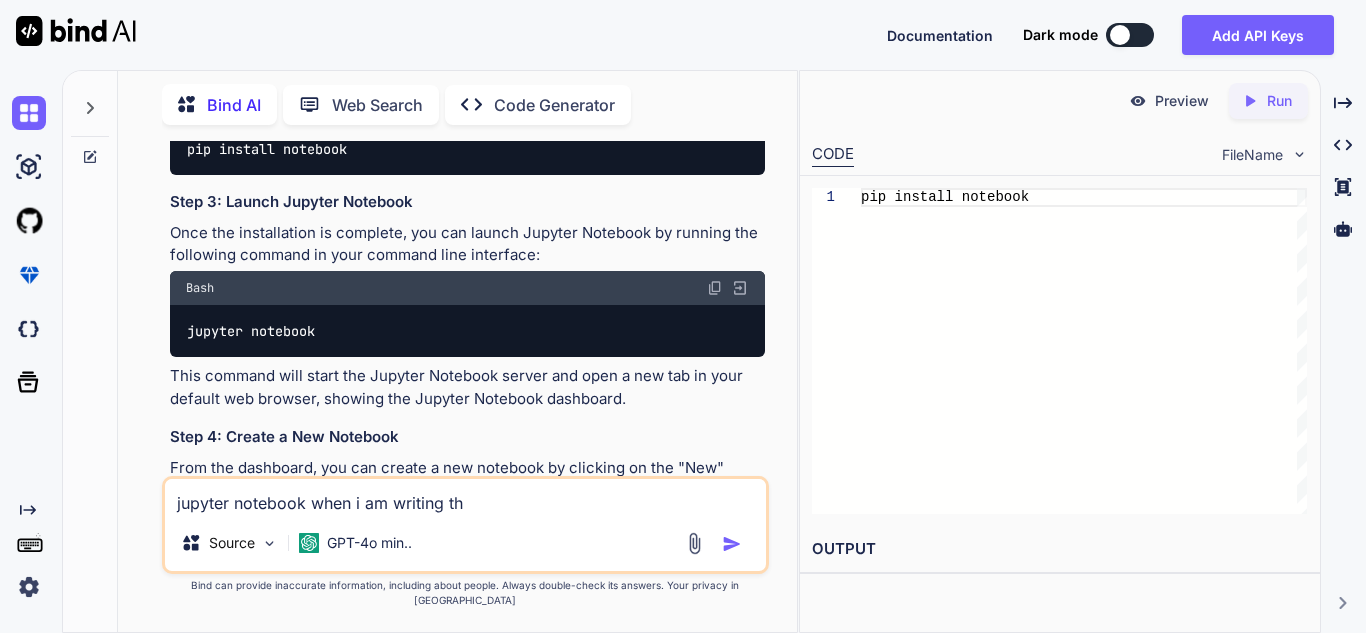 type on "x" 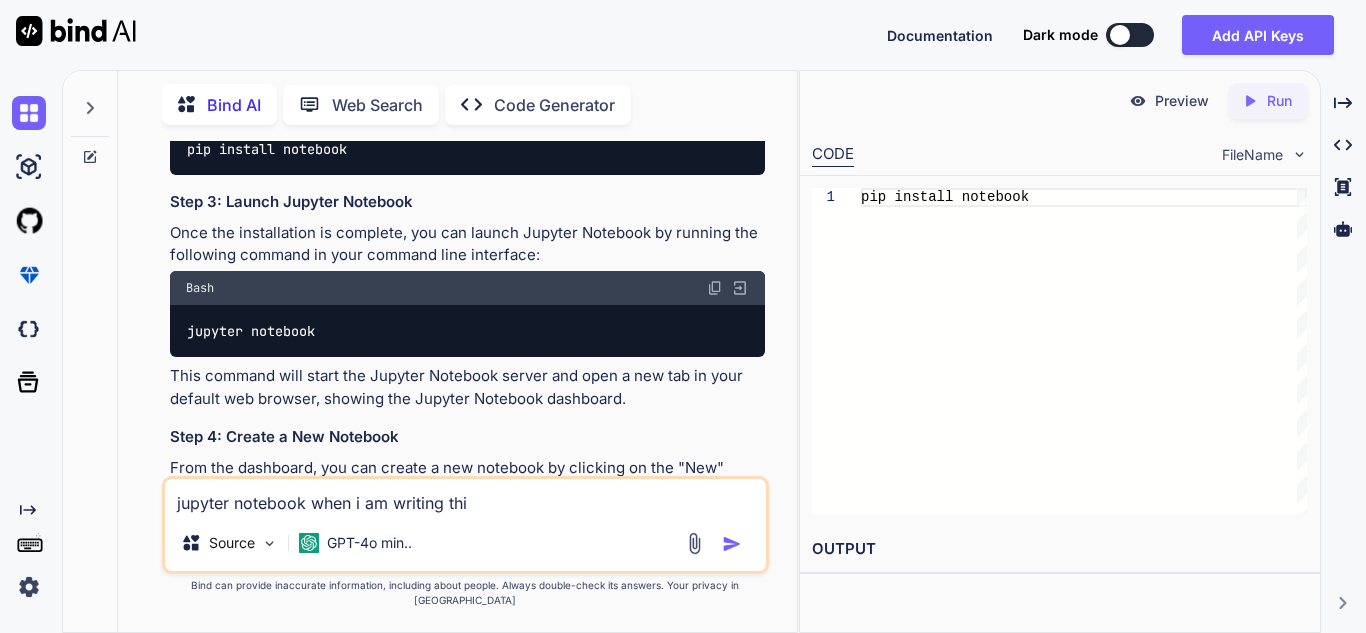 type on "jupyter notebook when i am writing this" 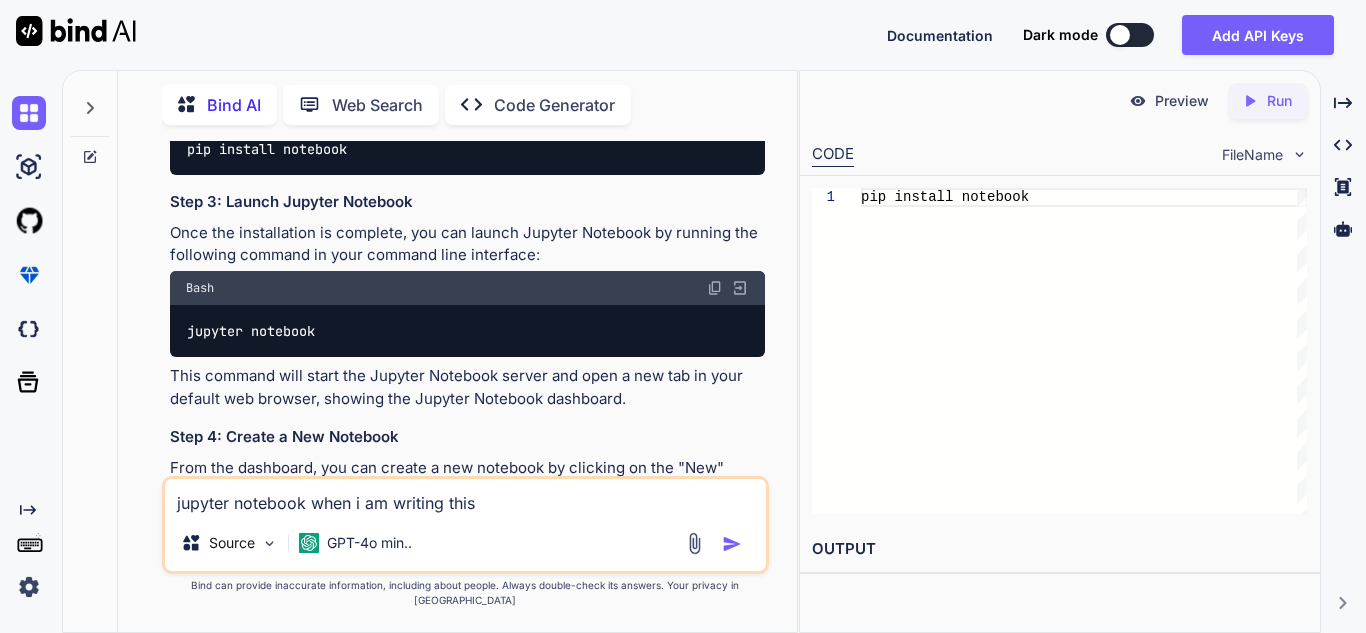 type on "x" 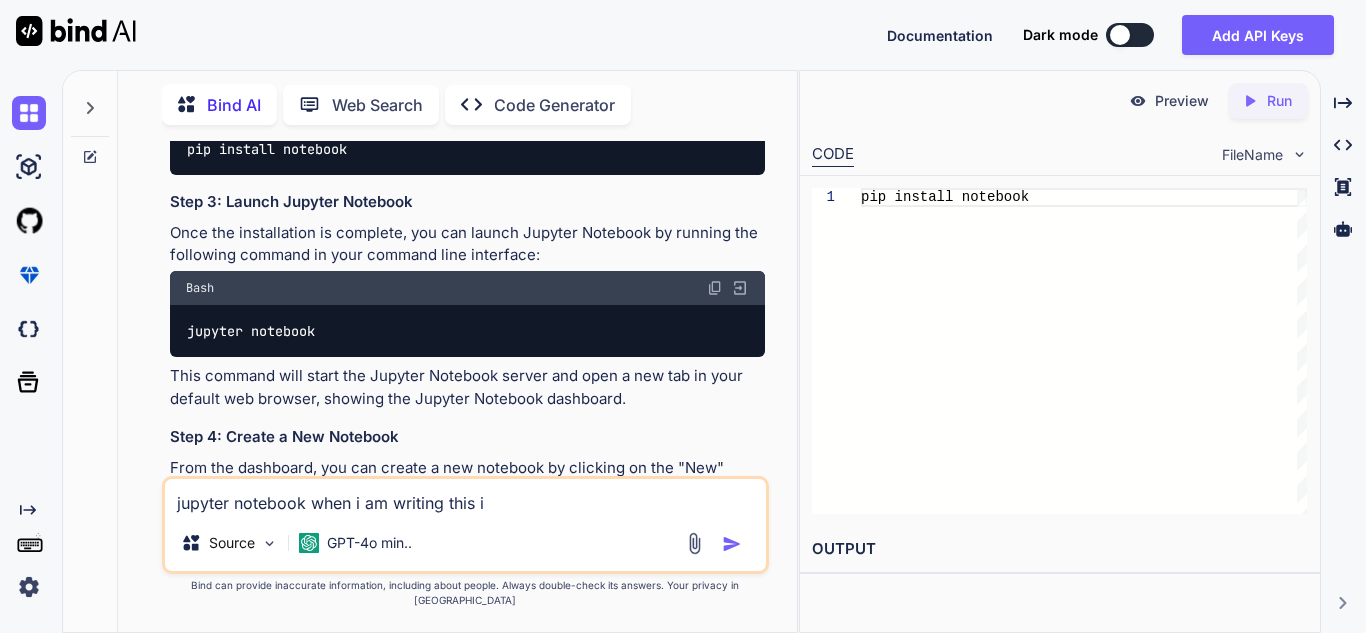 type on "x" 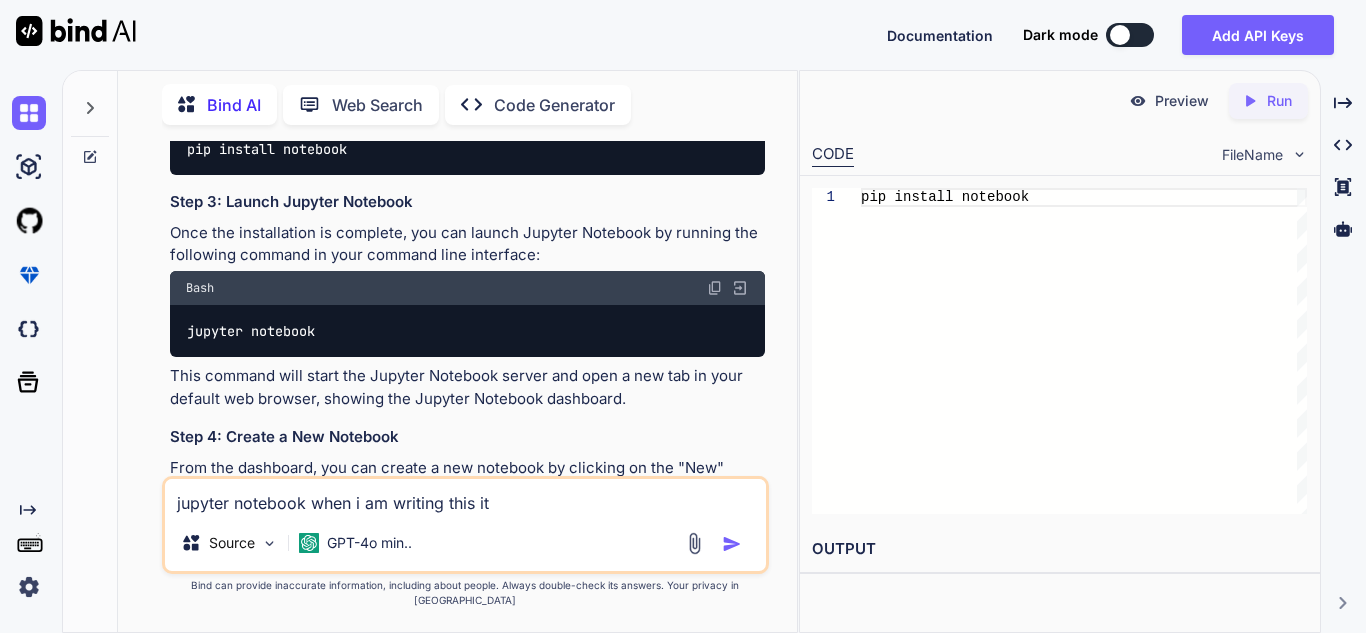 type on "x" 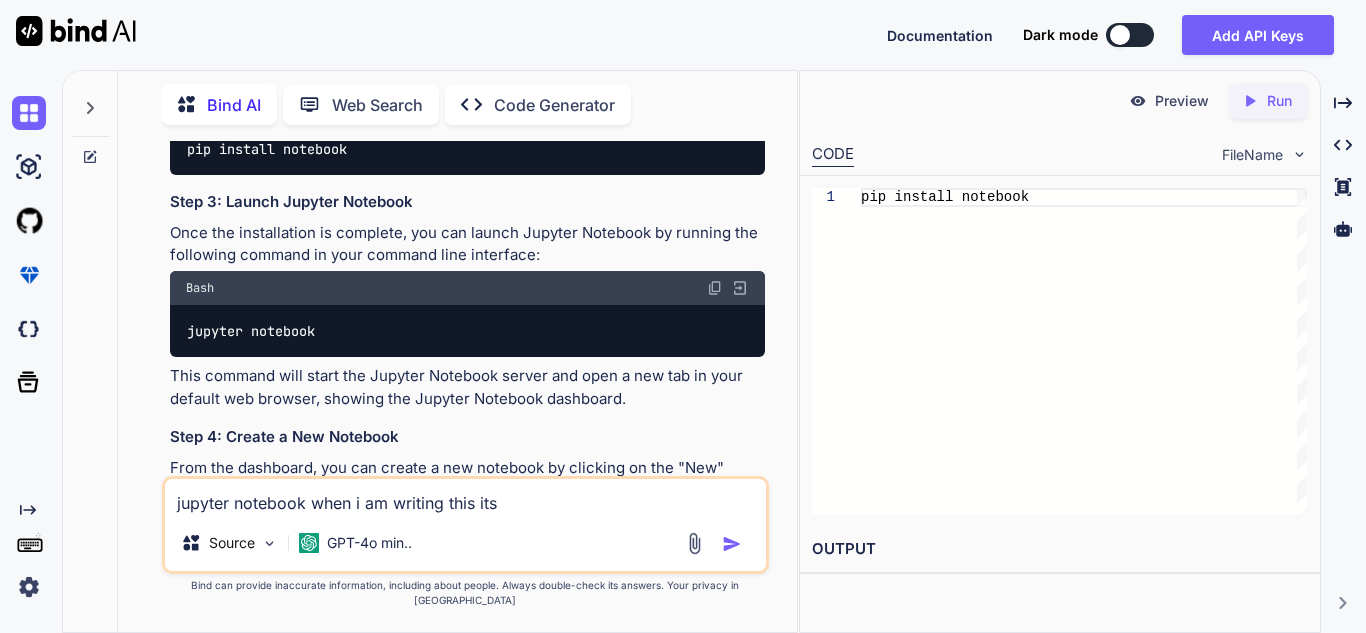 type on "x" 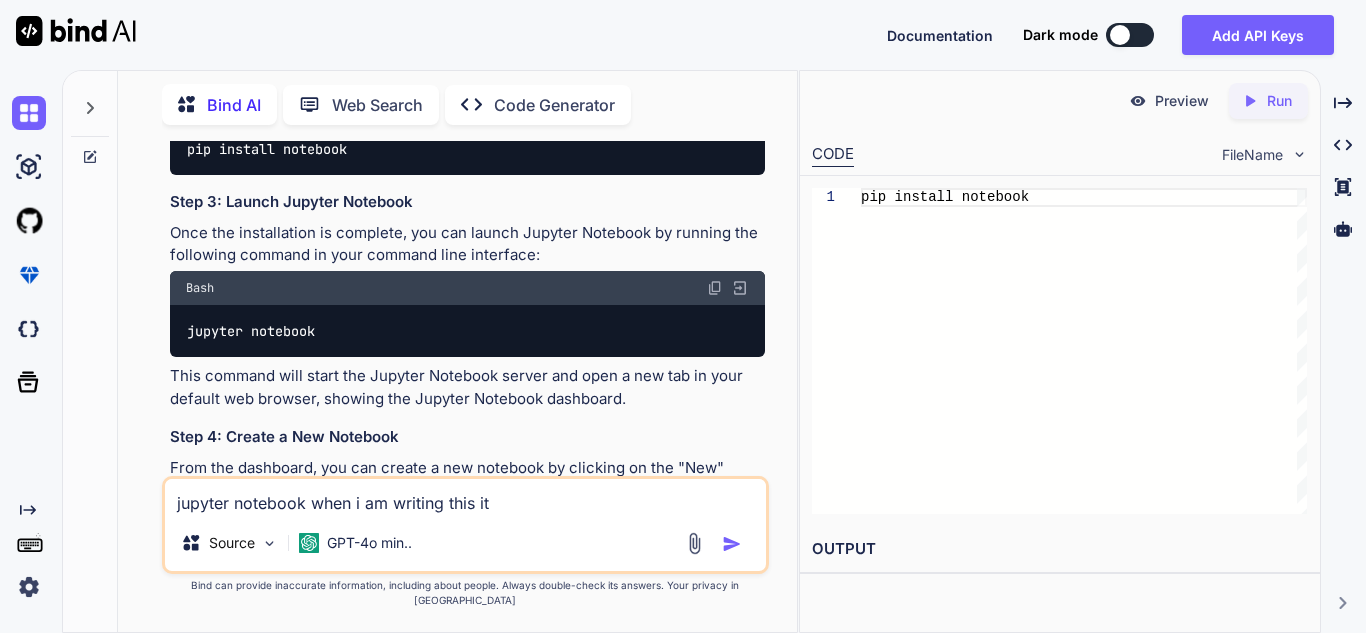 type on "x" 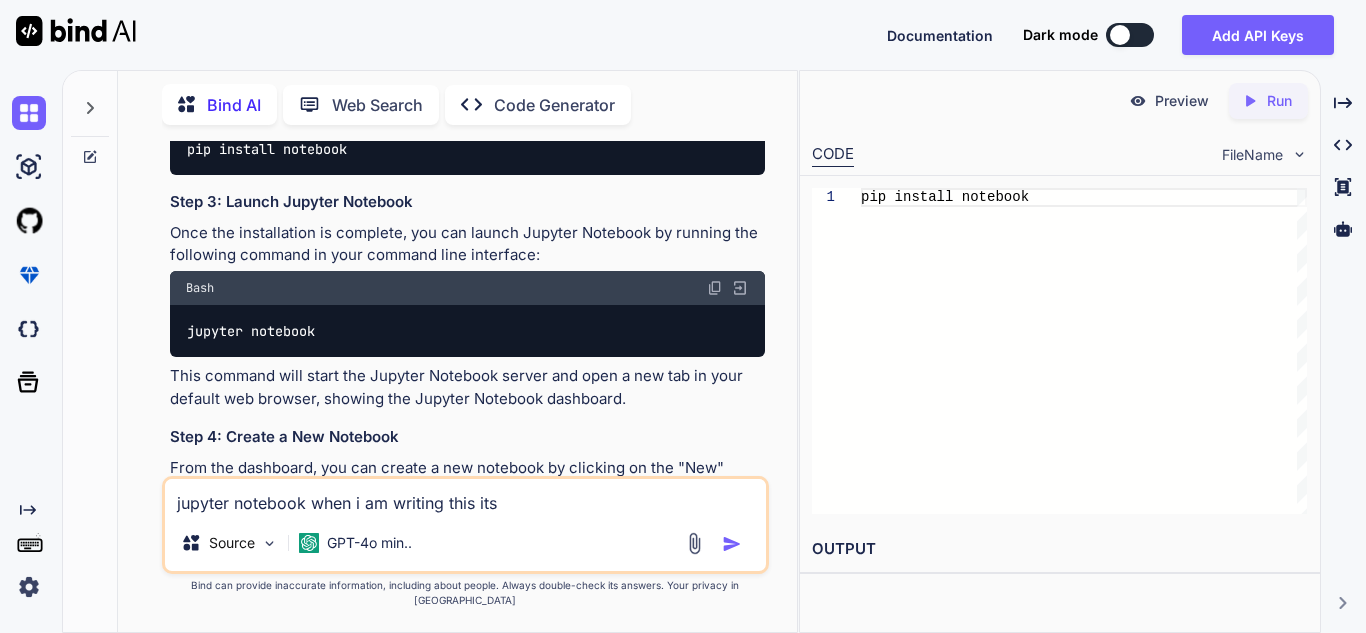 type on "x" 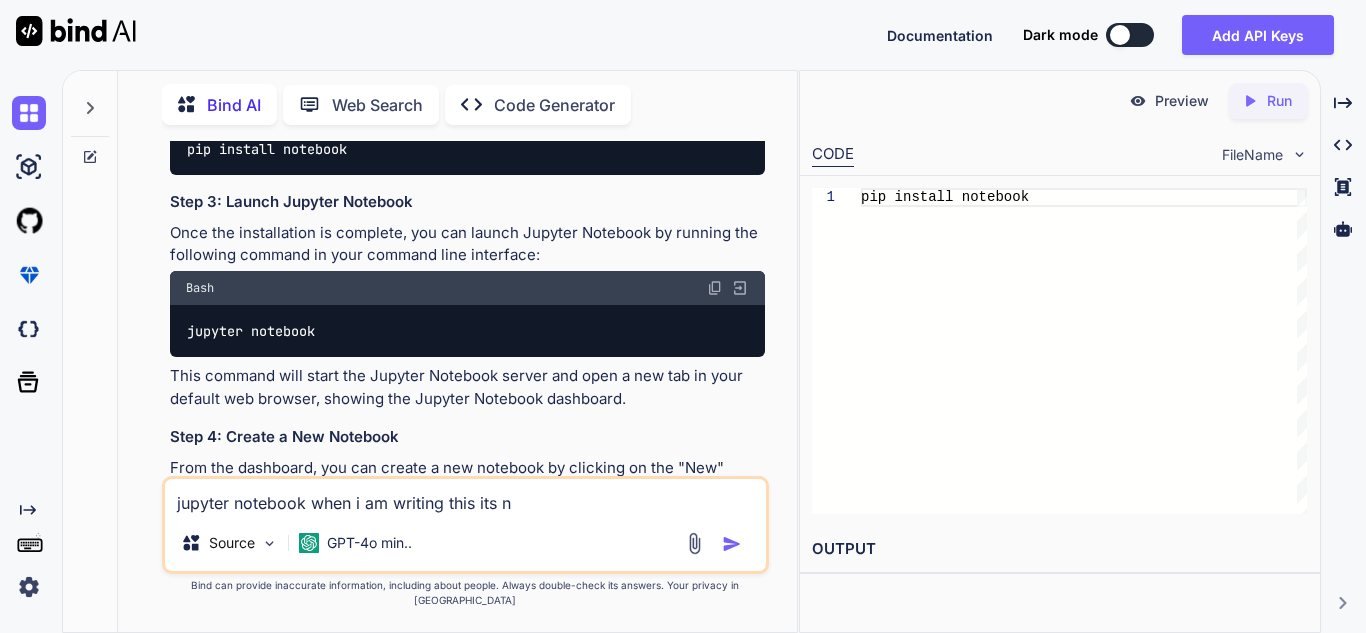 type on "x" 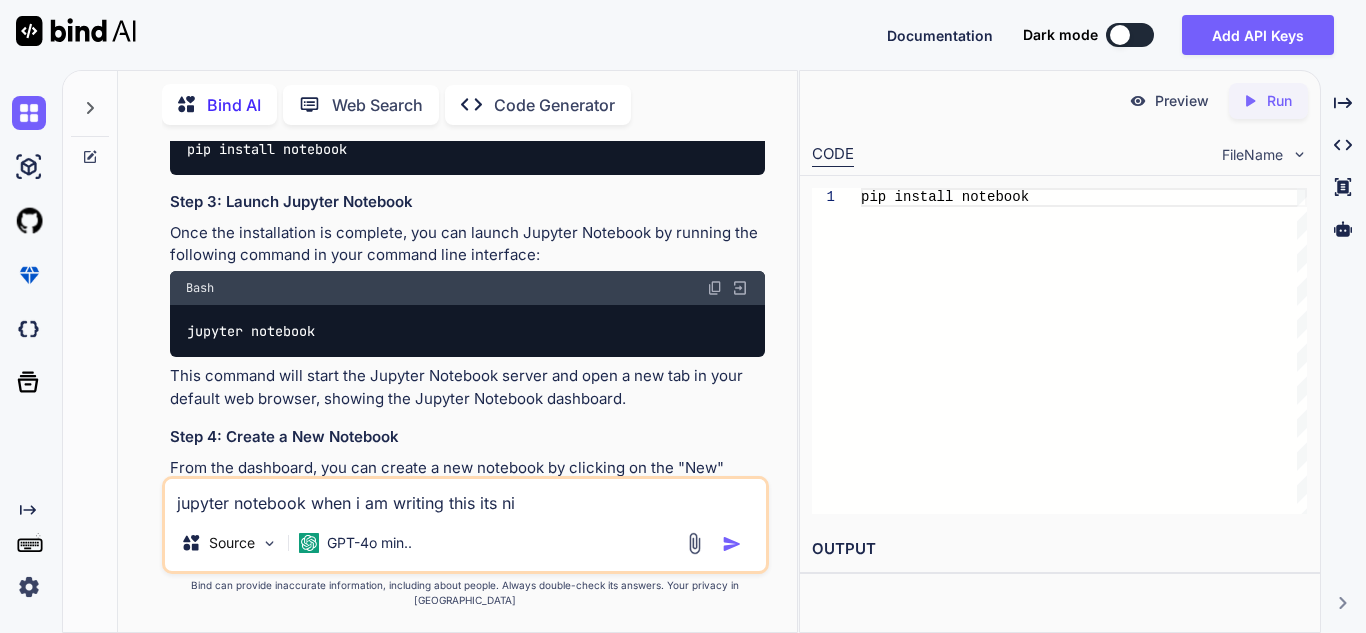 type on "x" 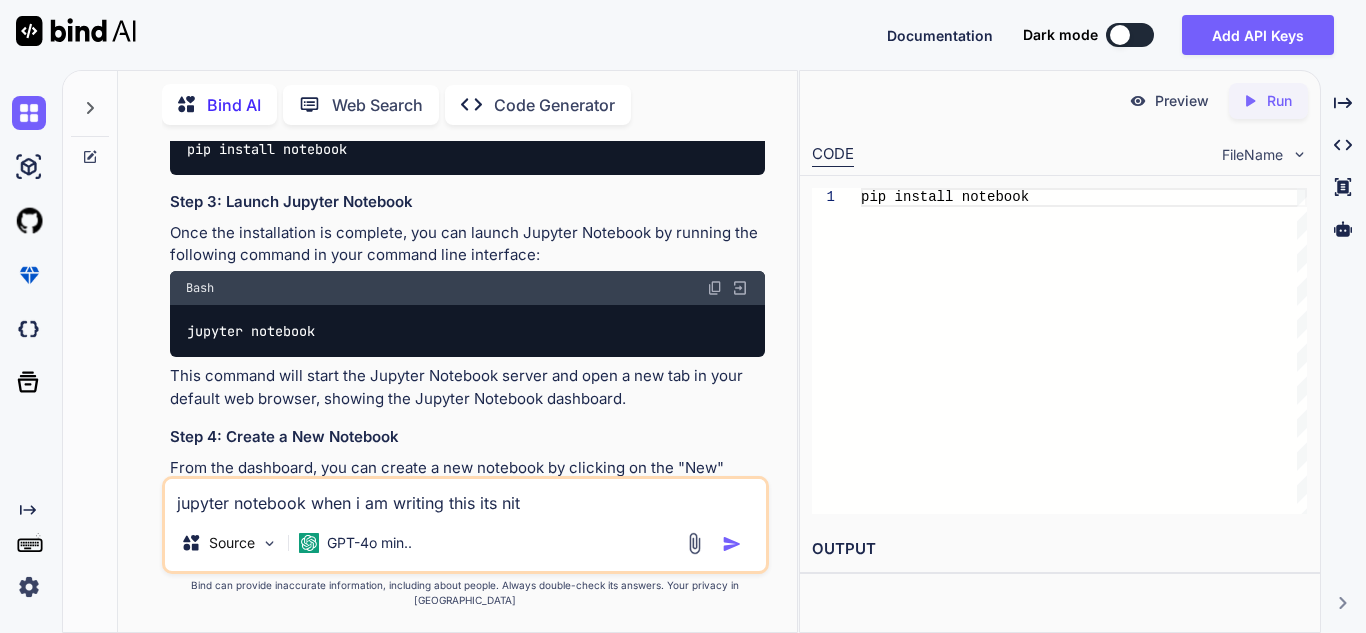 type on "x" 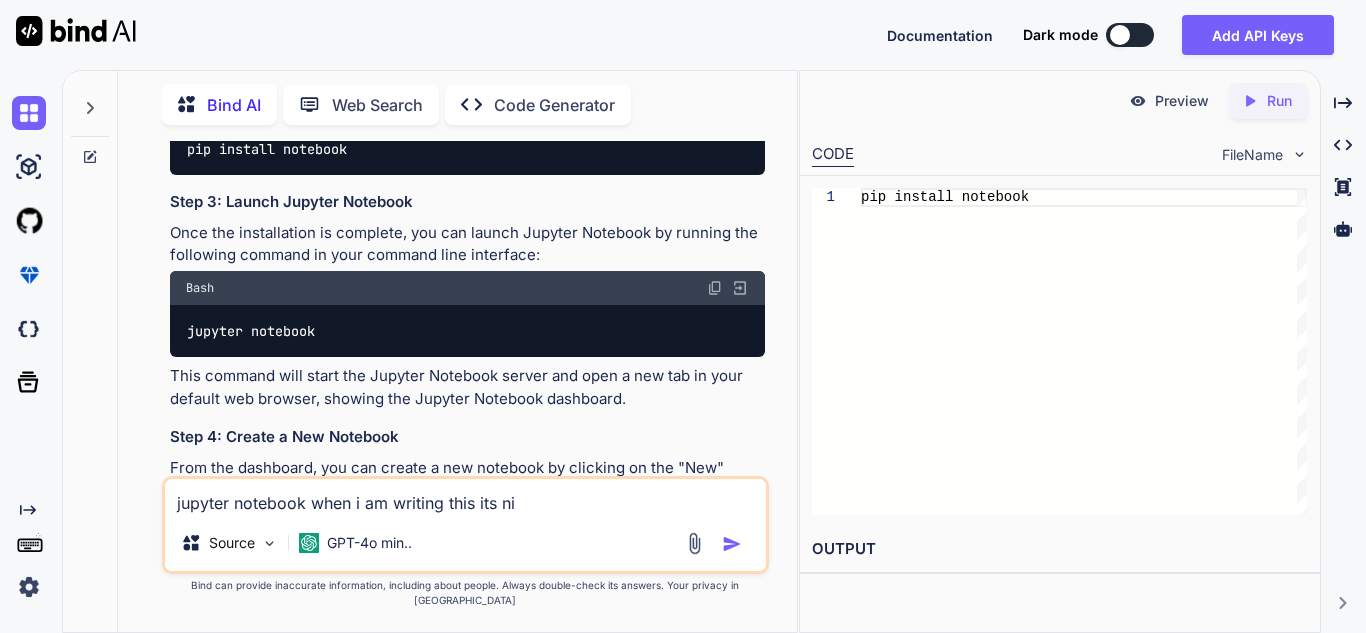 type on "x" 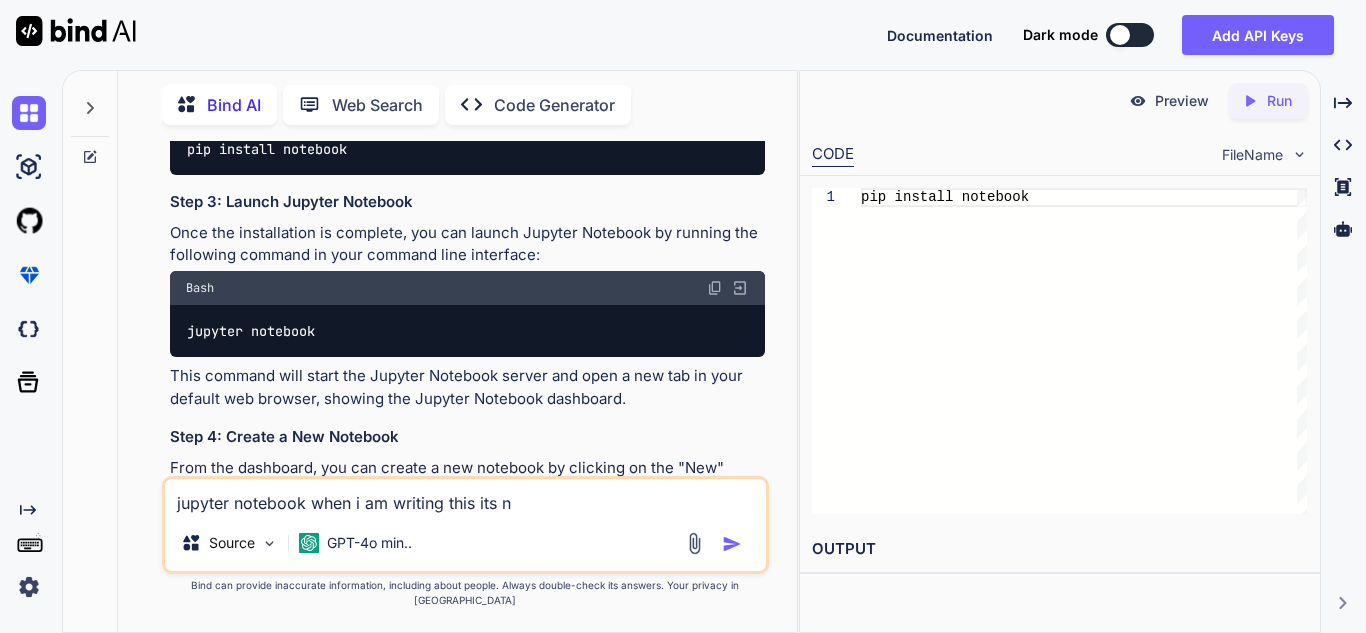type on "x" 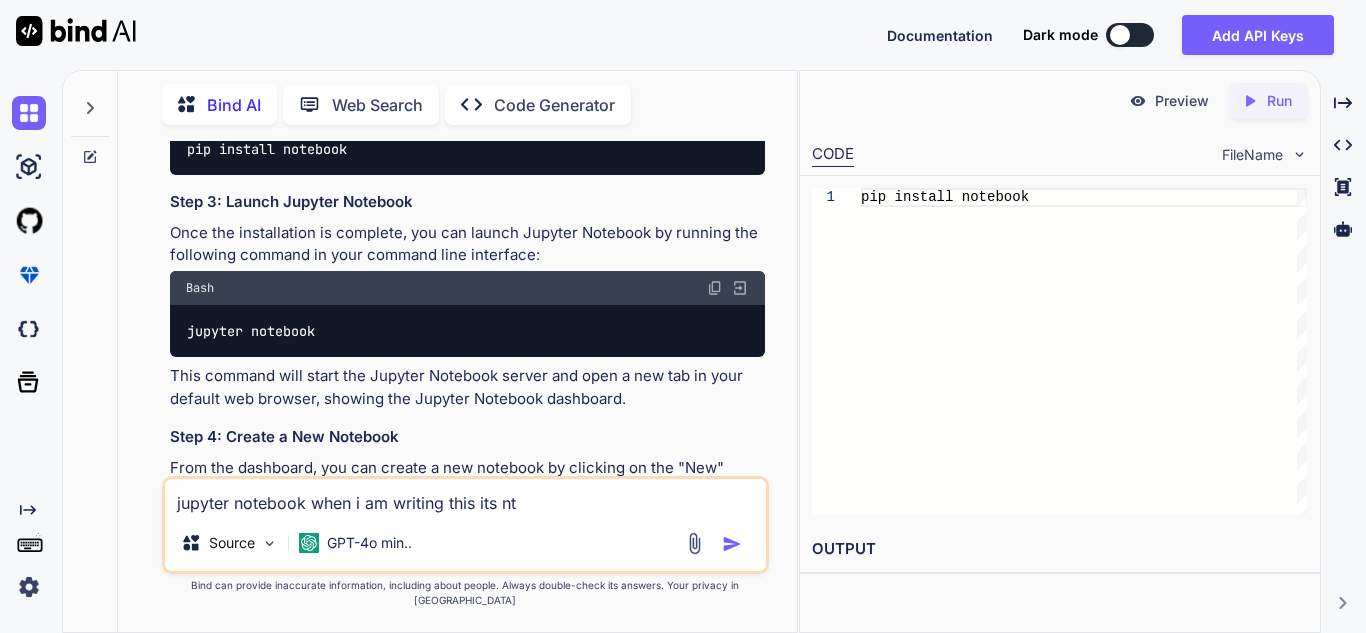 type on "x" 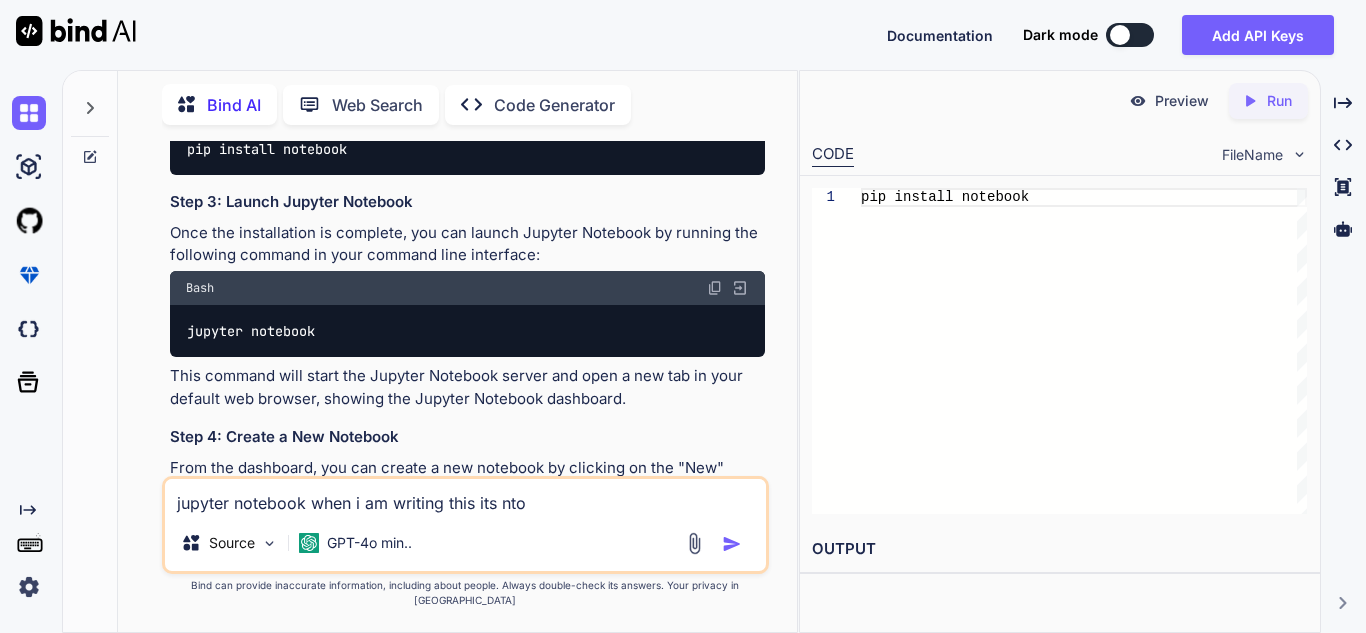 type on "x" 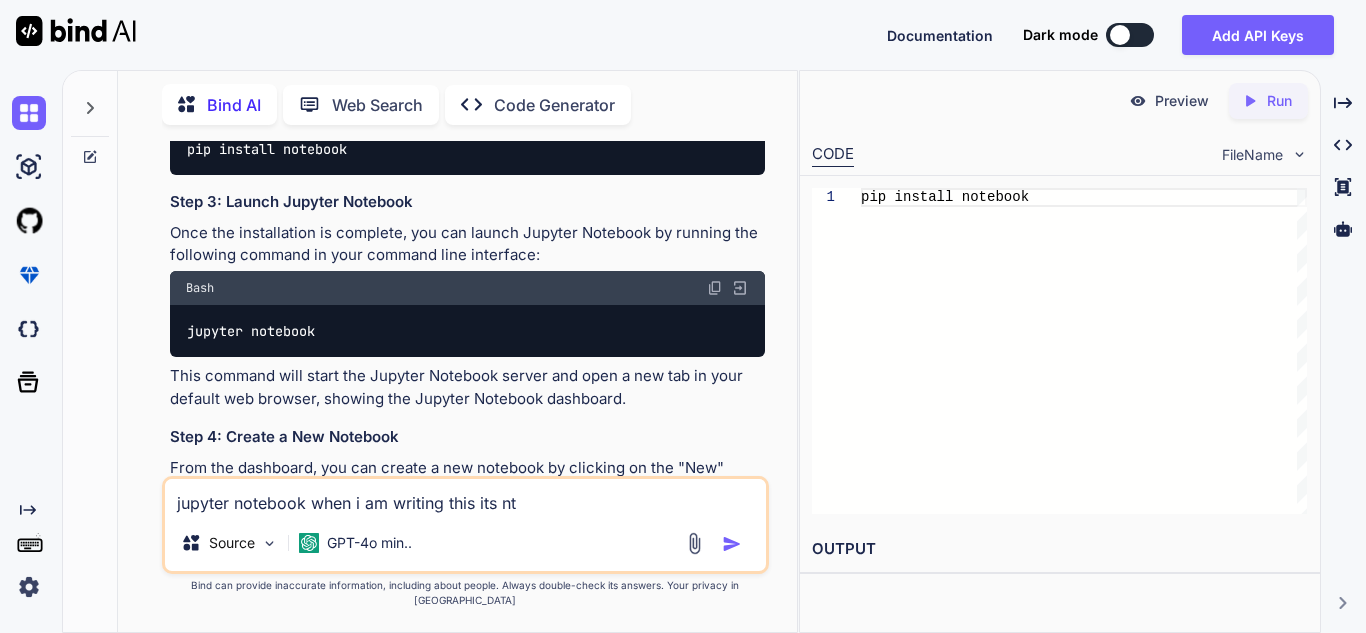 type on "x" 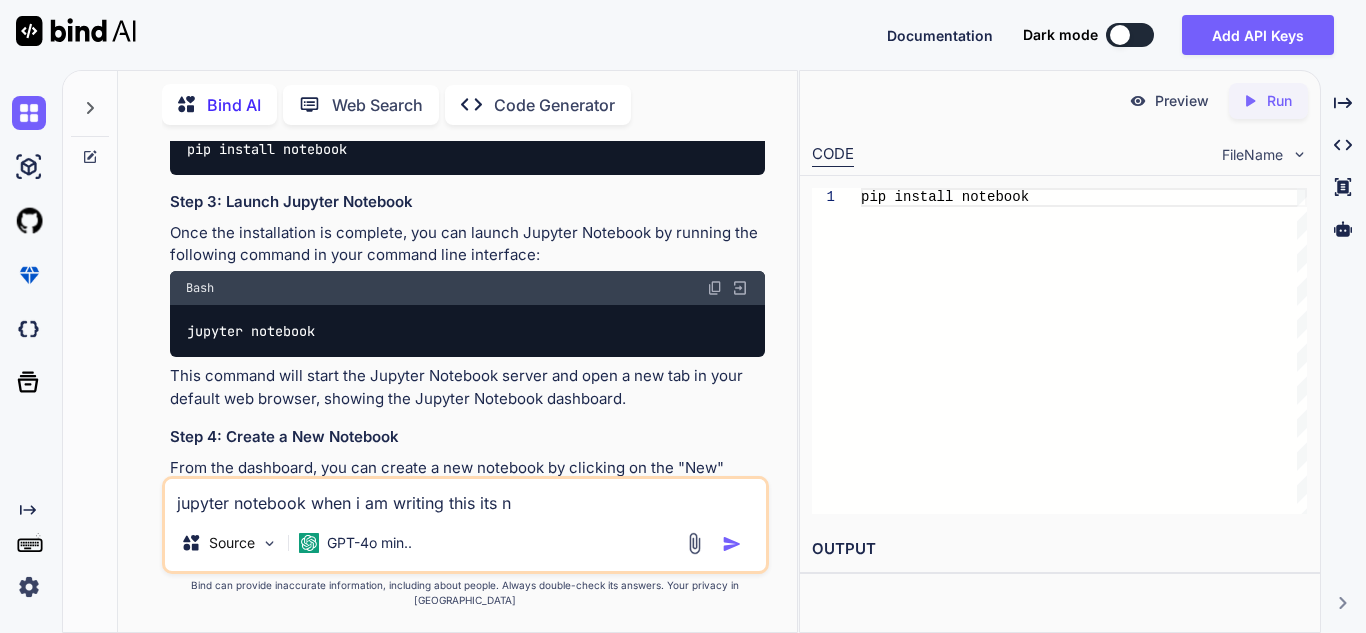 type on "x" 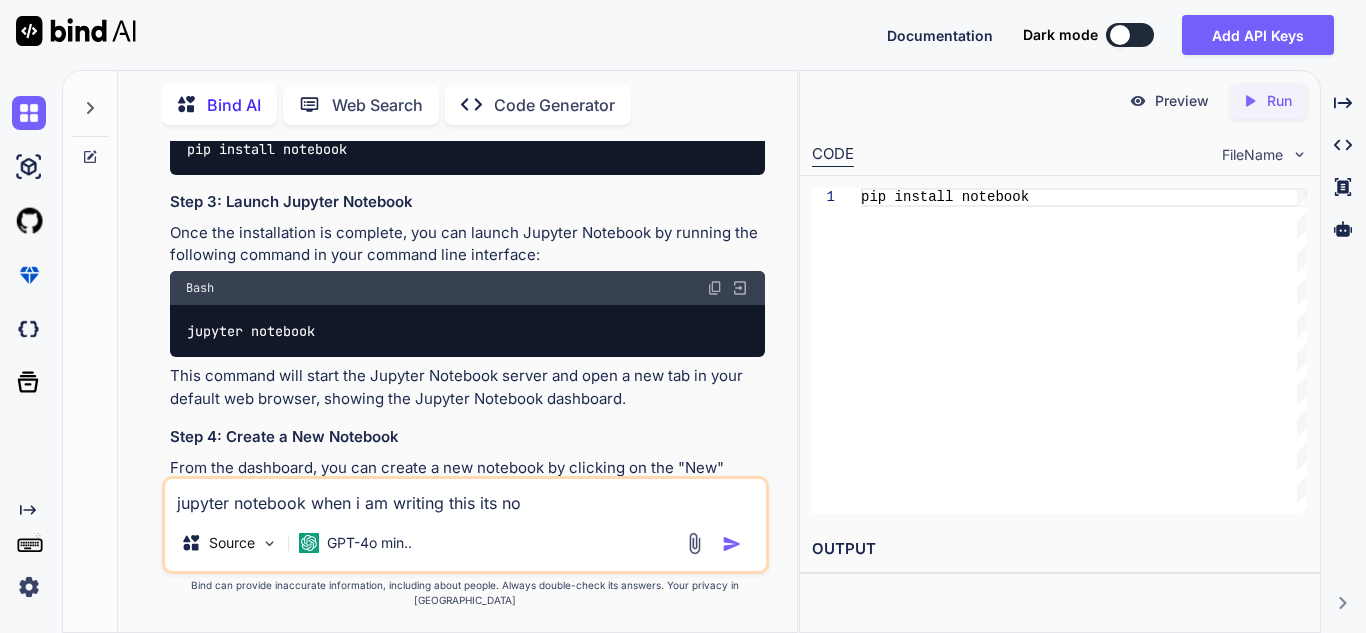type 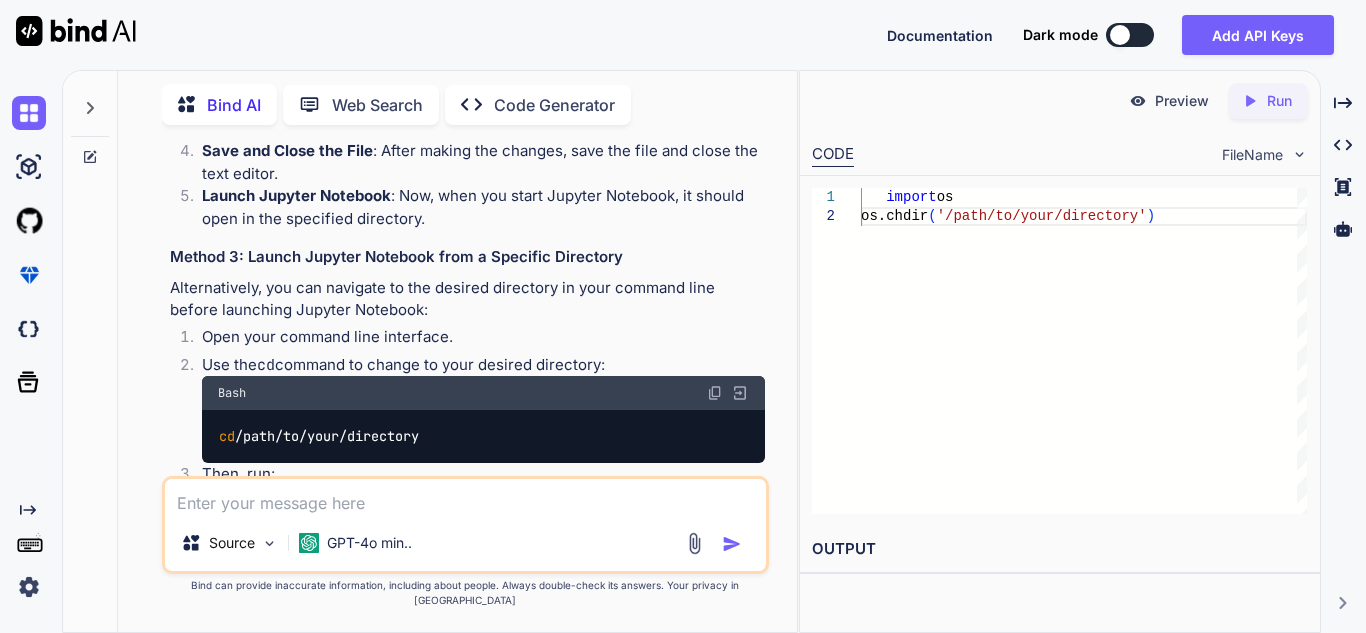 scroll, scrollTop: 3960, scrollLeft: 0, axis: vertical 